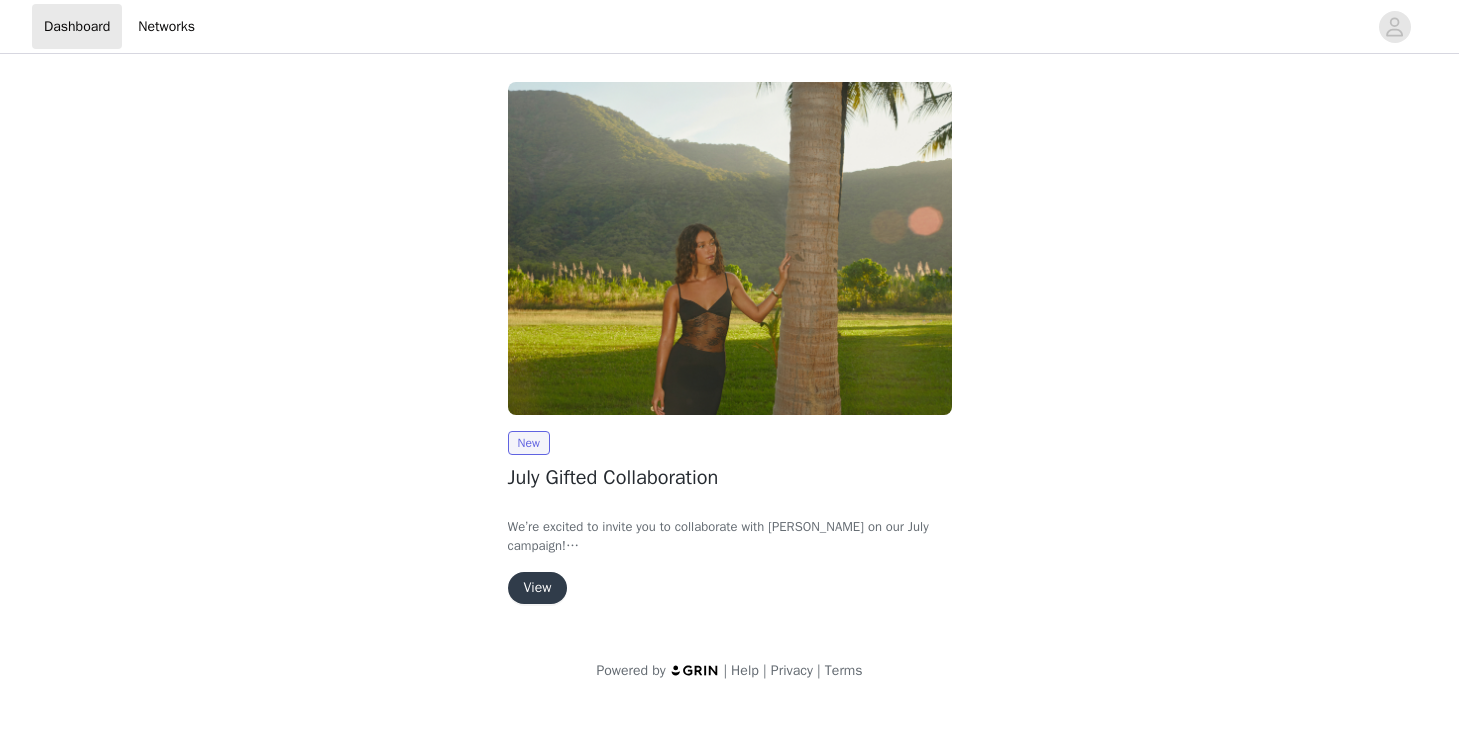 scroll, scrollTop: 0, scrollLeft: 0, axis: both 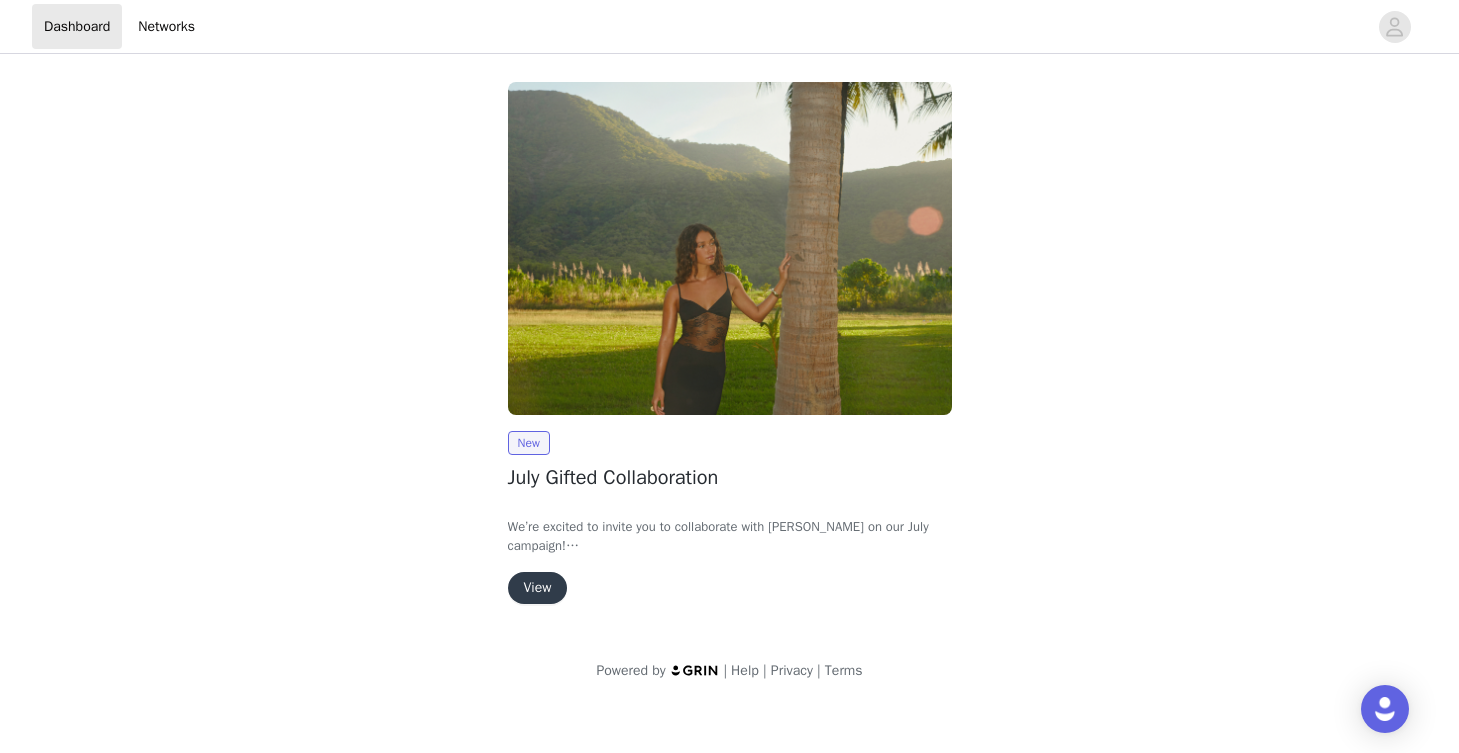 click on "View" at bounding box center (538, 588) 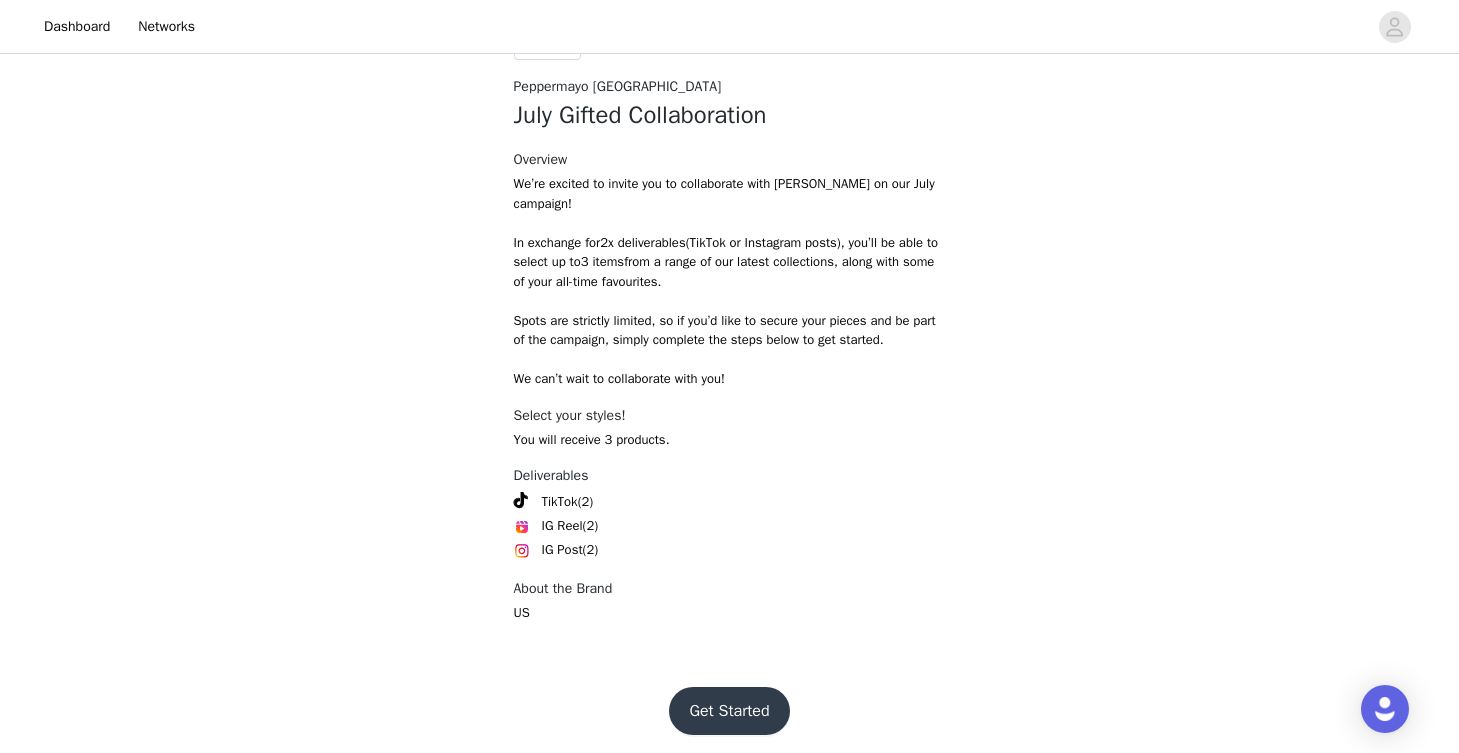 scroll, scrollTop: 757, scrollLeft: 0, axis: vertical 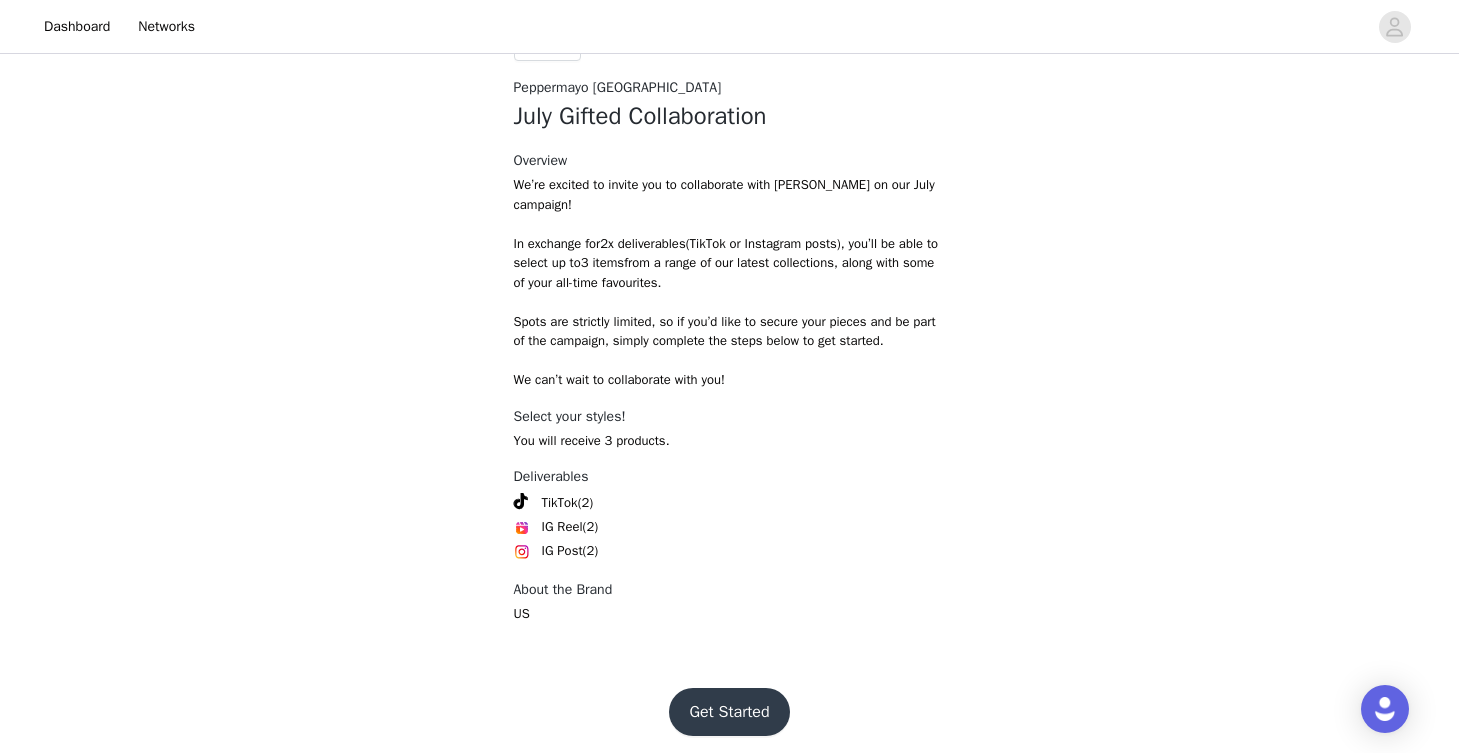 click on "Get Started" at bounding box center (729, 712) 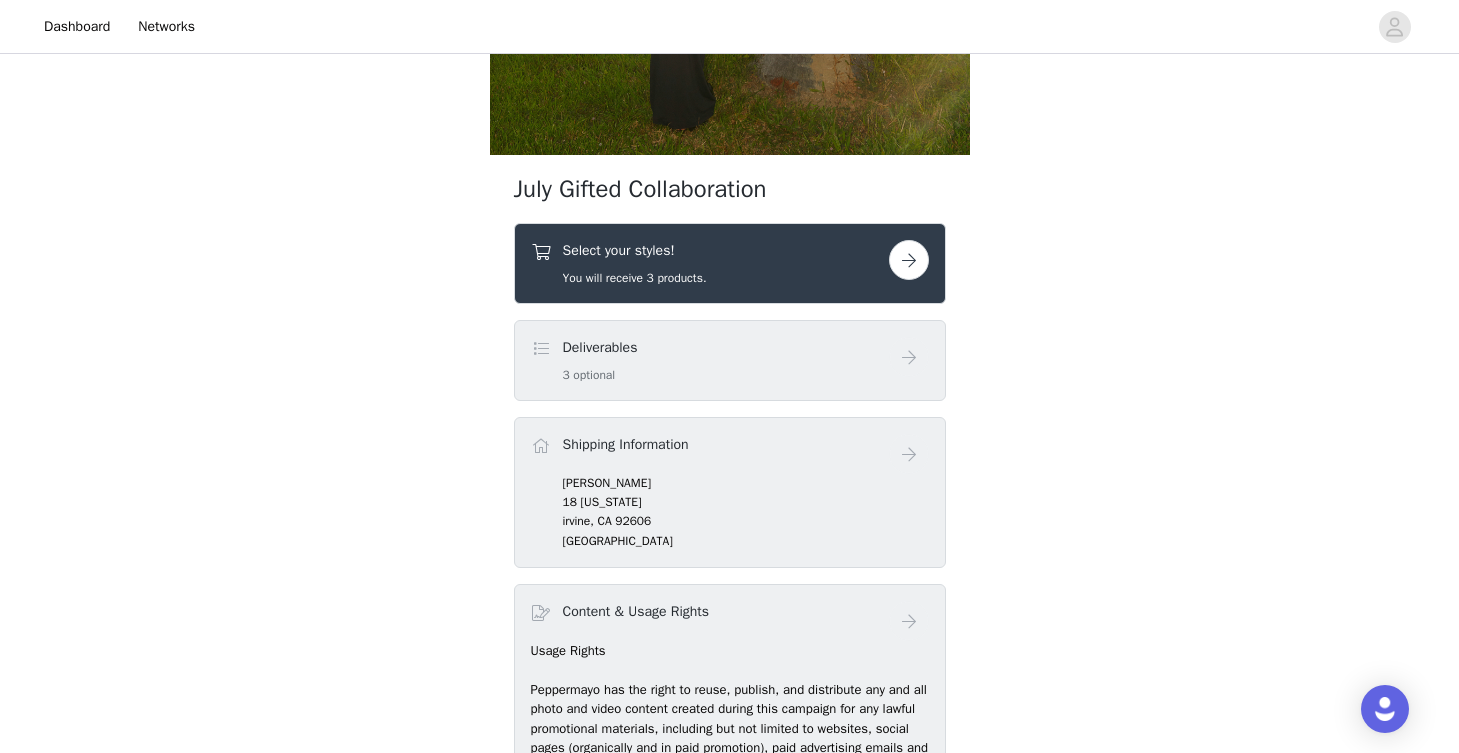 scroll, scrollTop: 646, scrollLeft: 0, axis: vertical 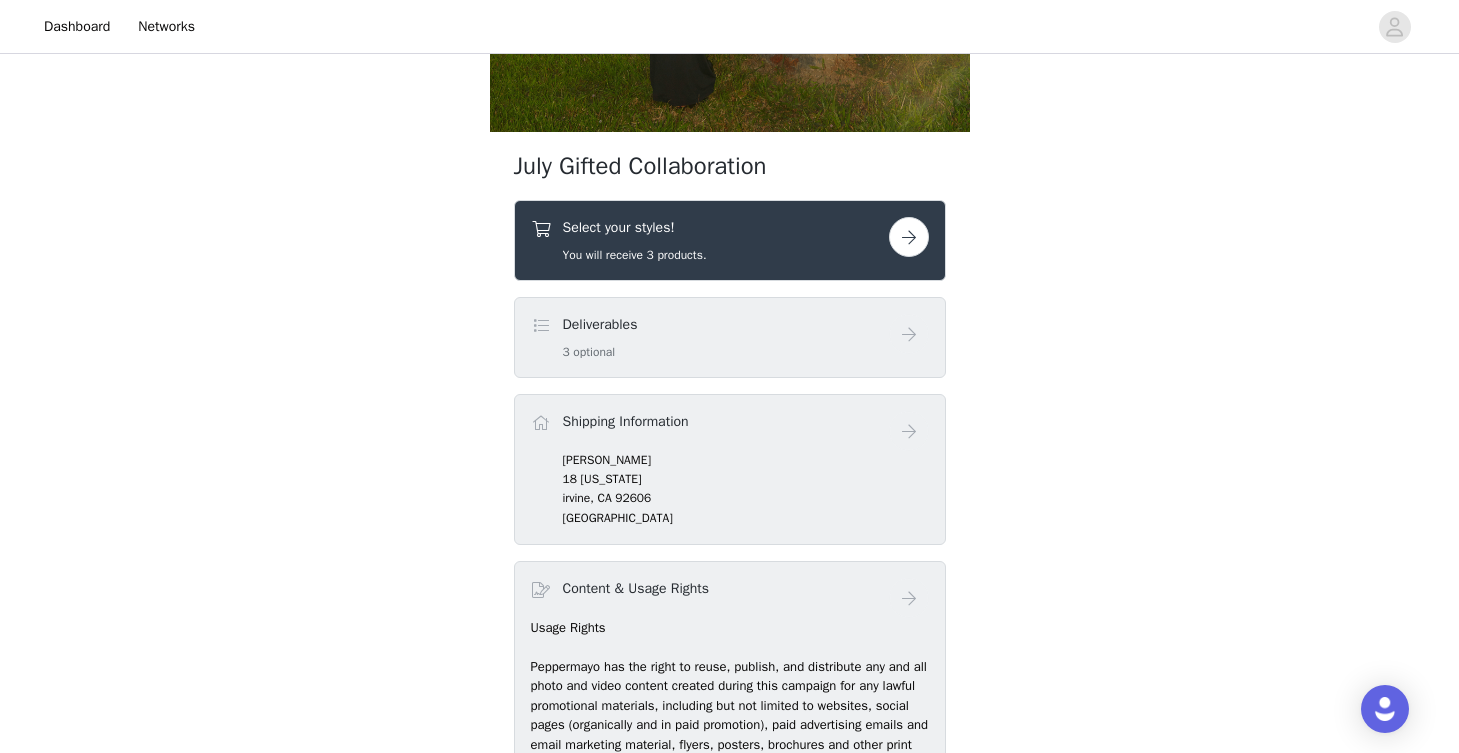 click on "Deliverables   3 optional" at bounding box center (710, 337) 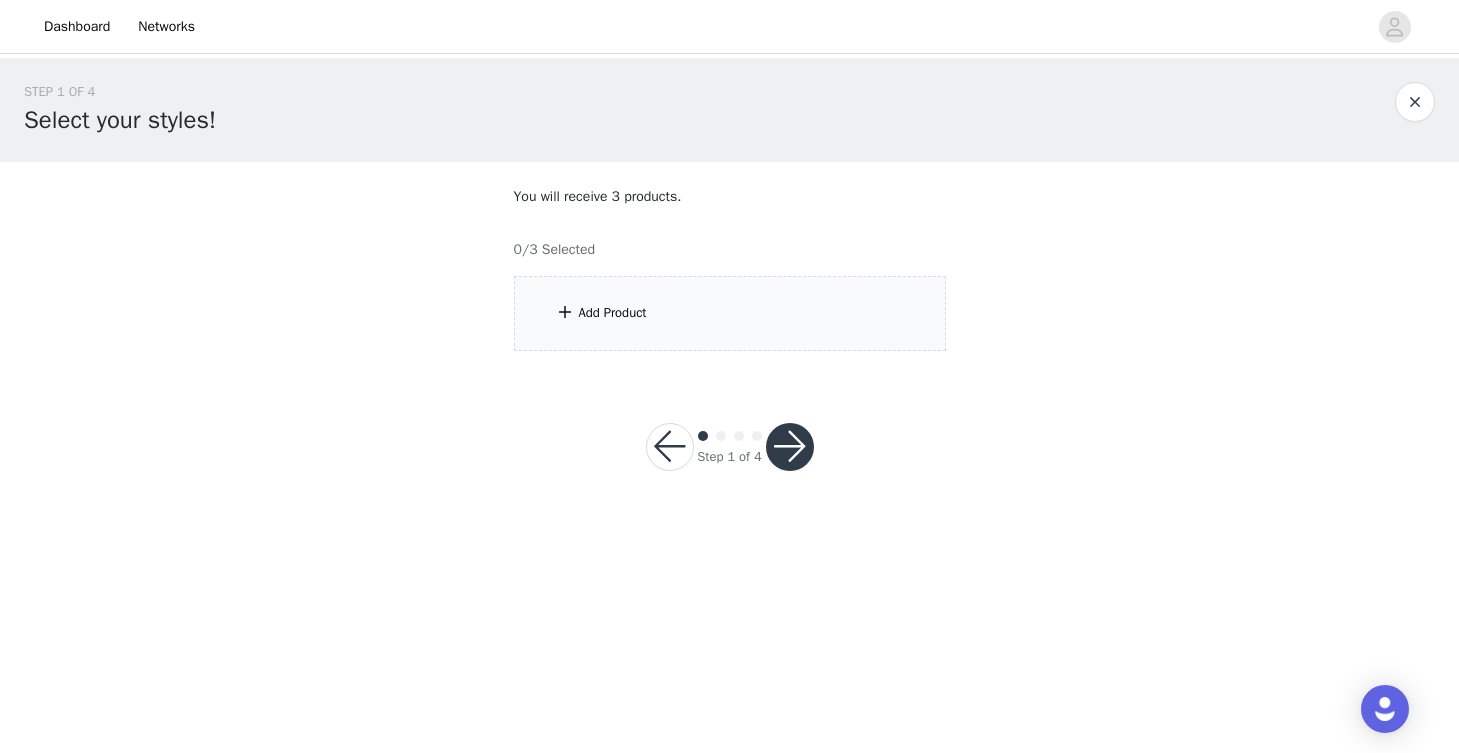 click on "Add Product" at bounding box center (730, 313) 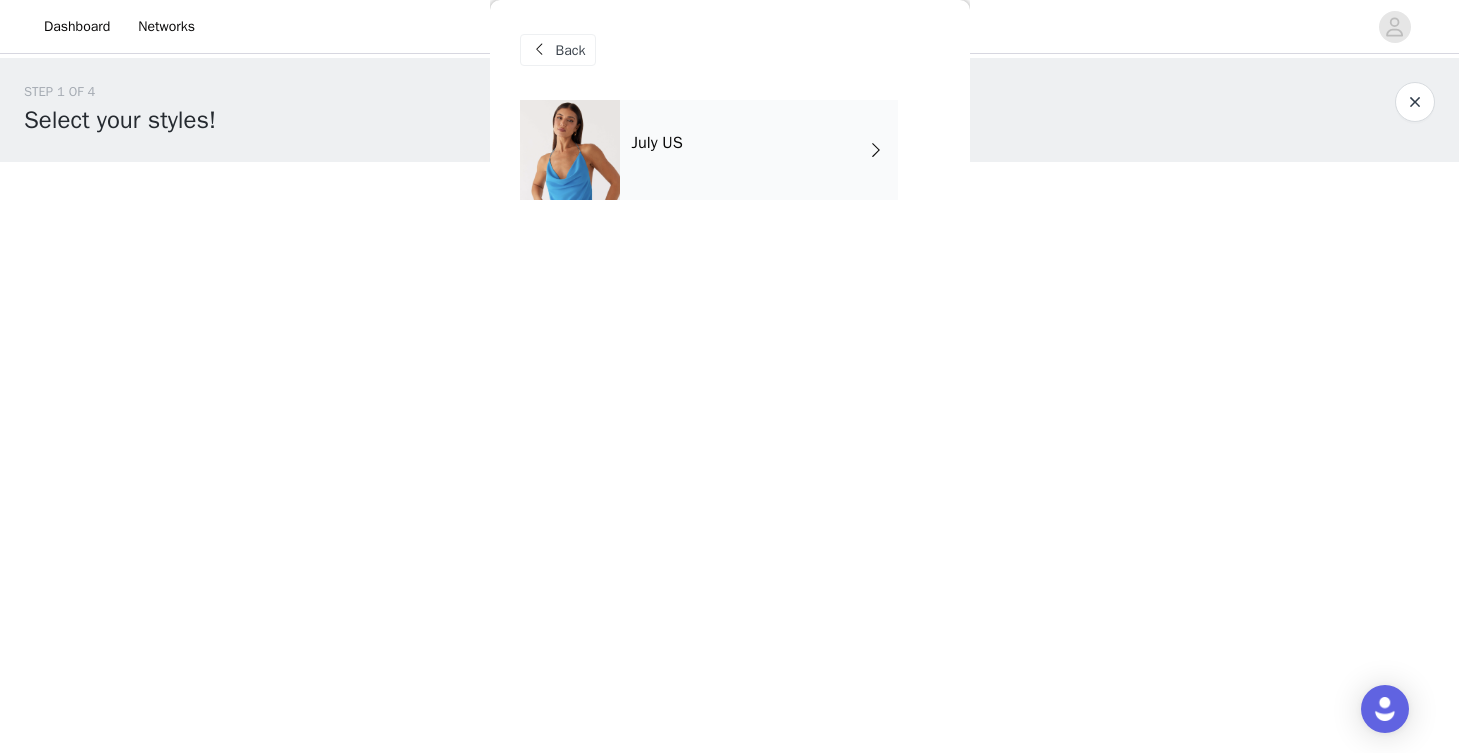 click on "July US" at bounding box center (759, 150) 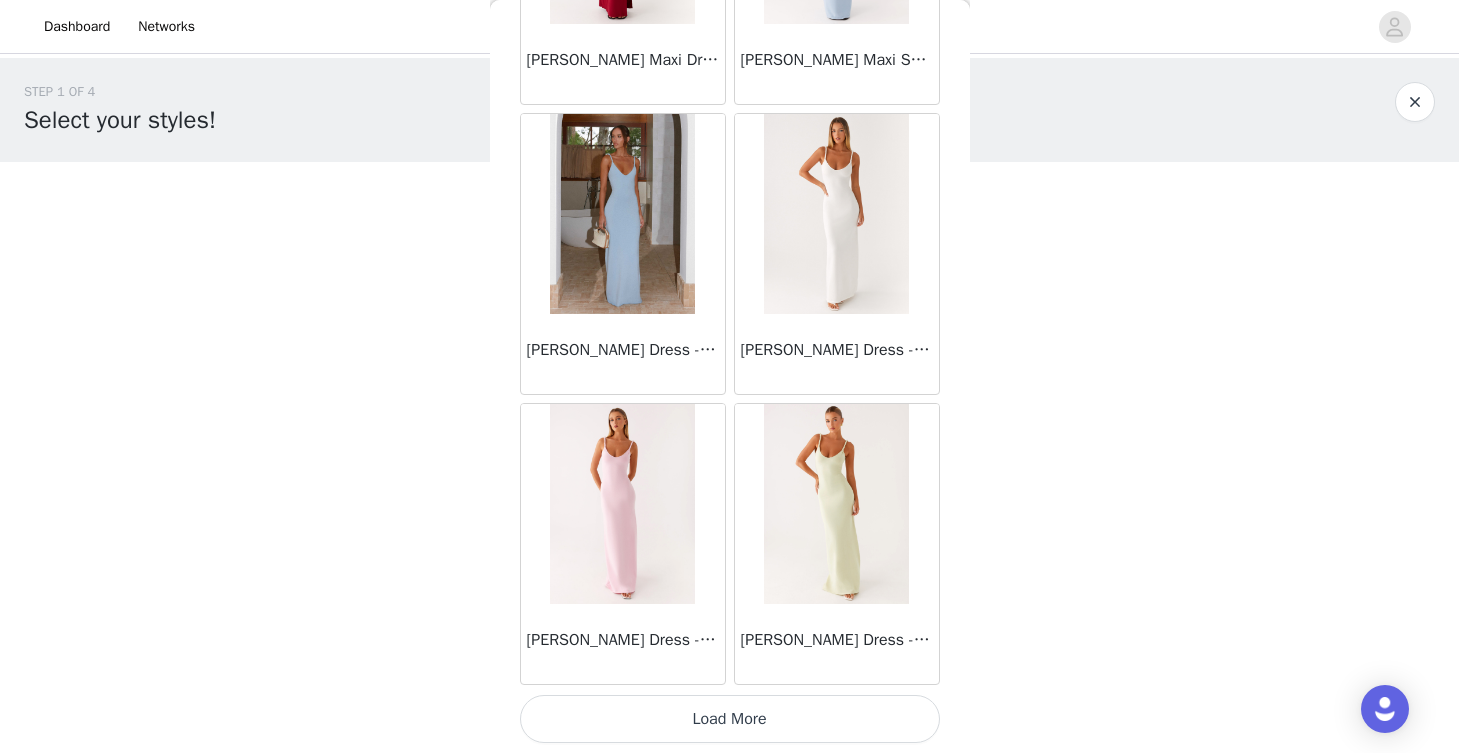 scroll, scrollTop: 2307, scrollLeft: 0, axis: vertical 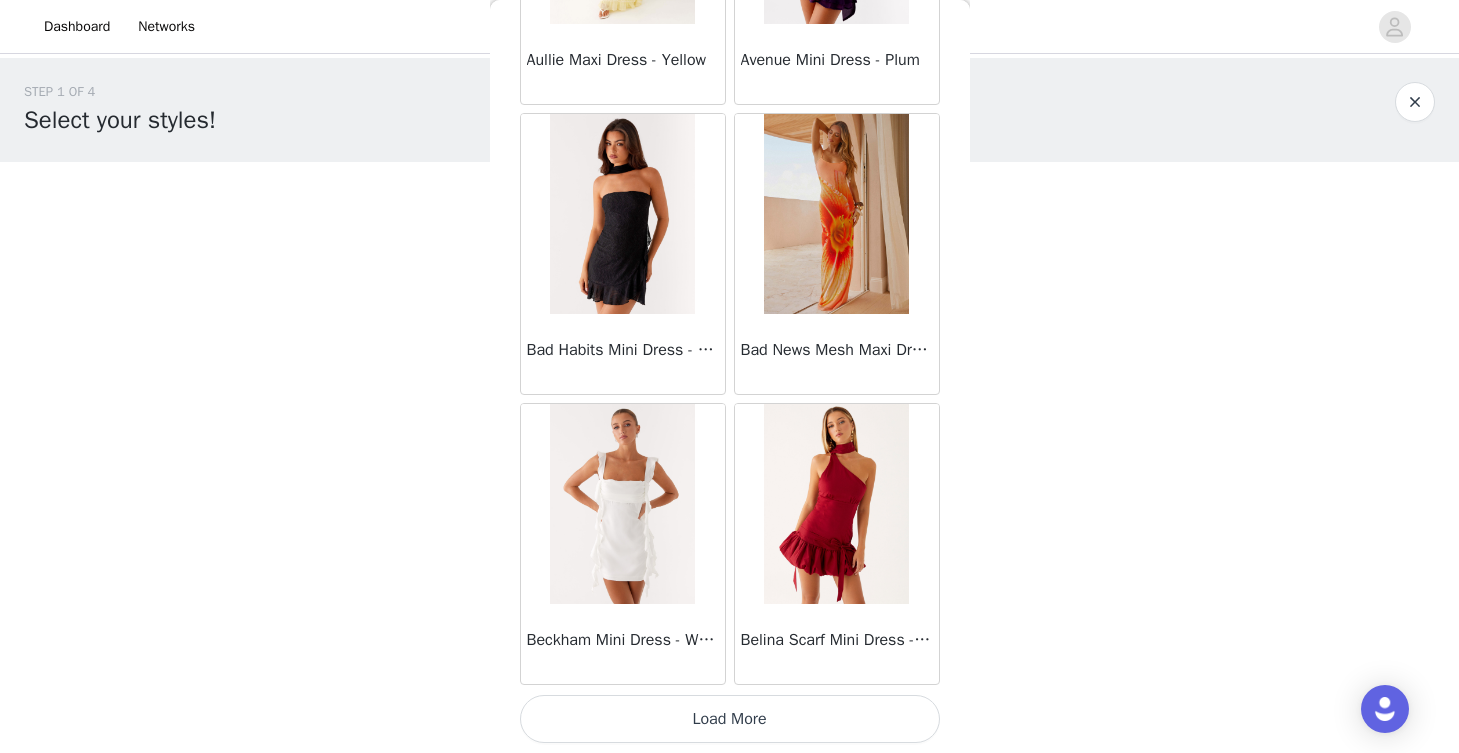click on "Load More" at bounding box center [730, 719] 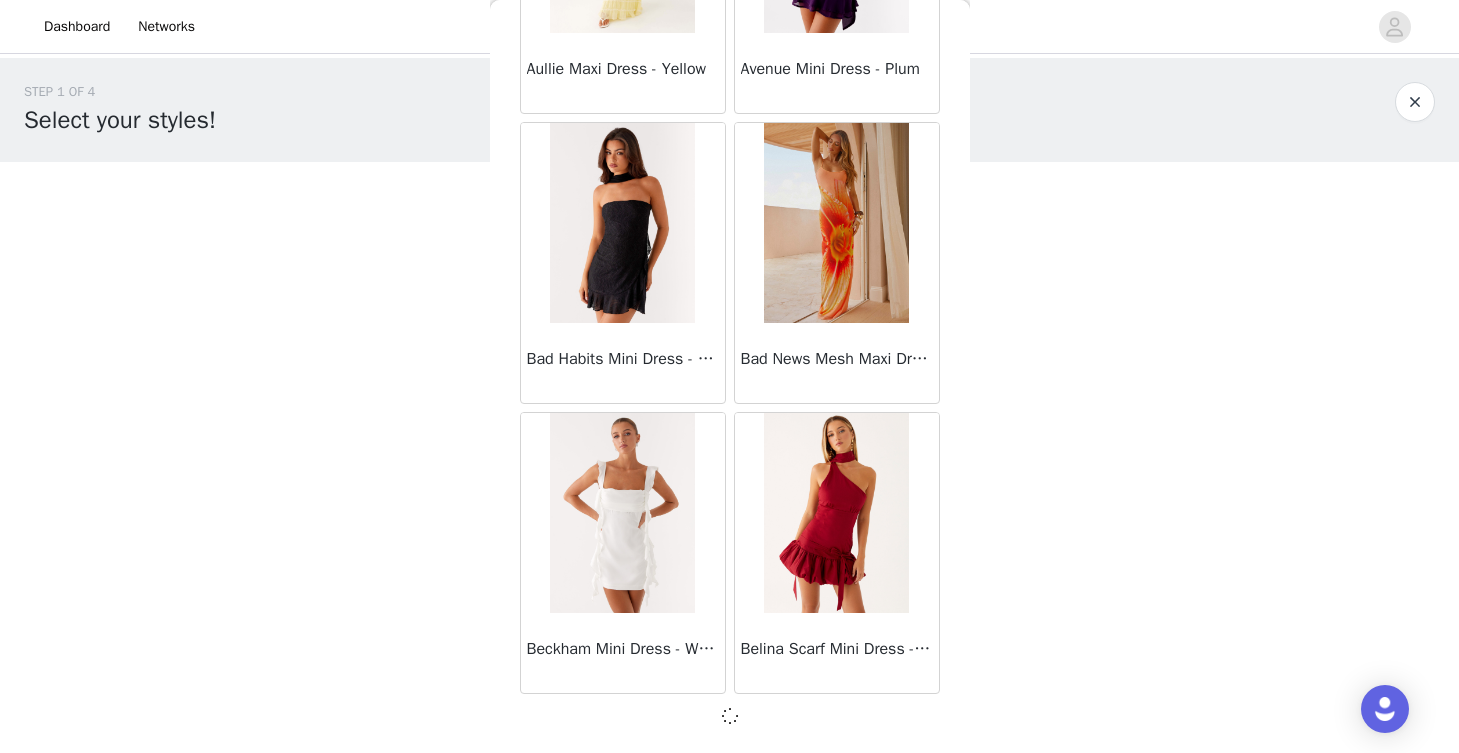scroll, scrollTop: 5198, scrollLeft: 0, axis: vertical 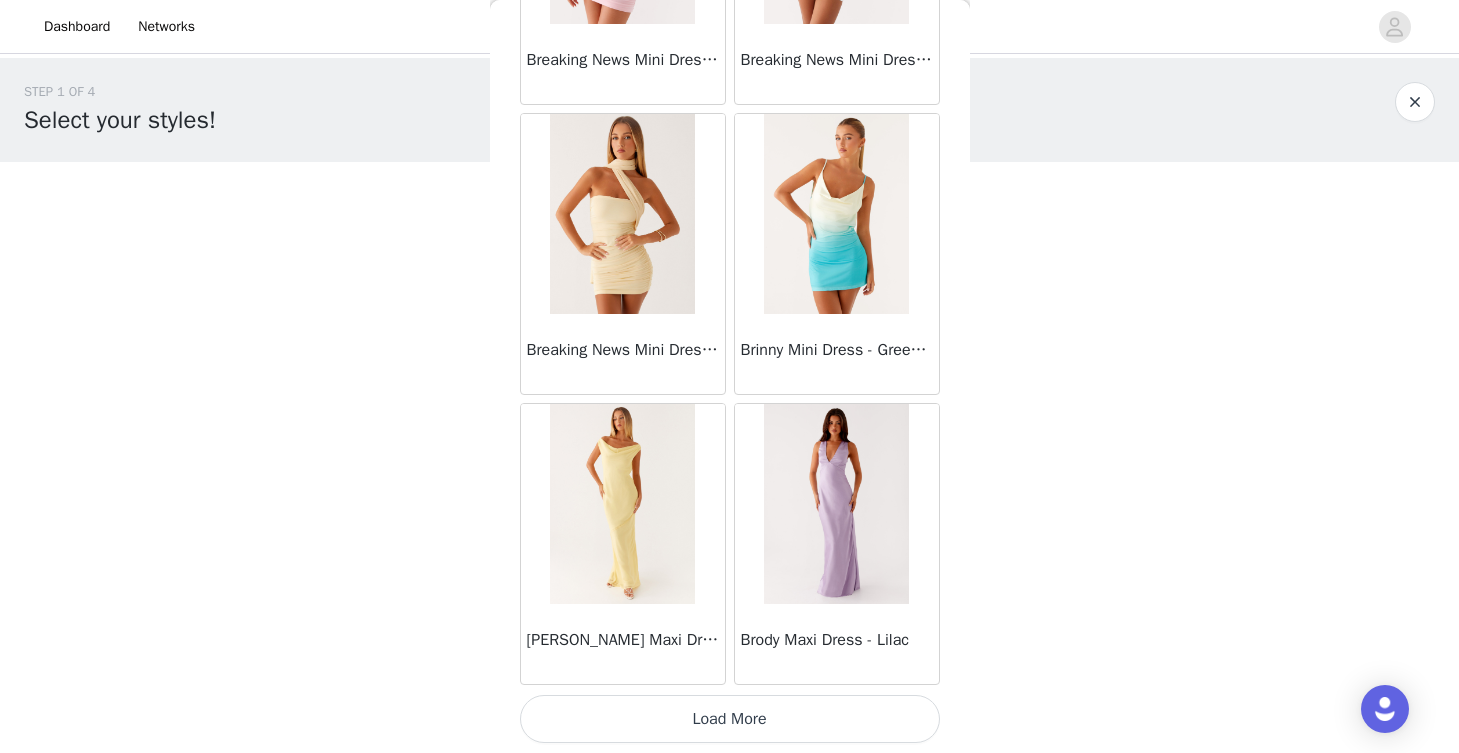 click on "Load More" at bounding box center (730, 719) 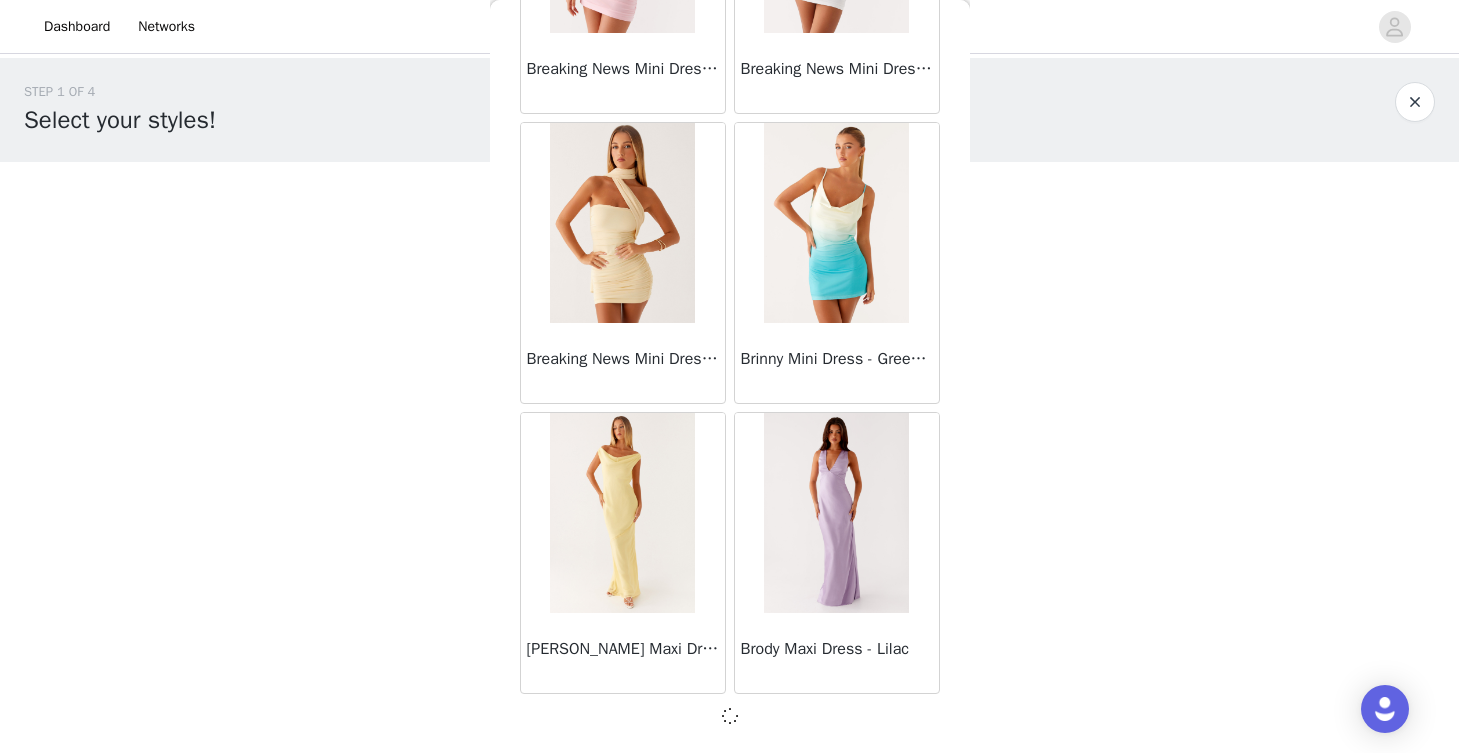scroll, scrollTop: 2, scrollLeft: 0, axis: vertical 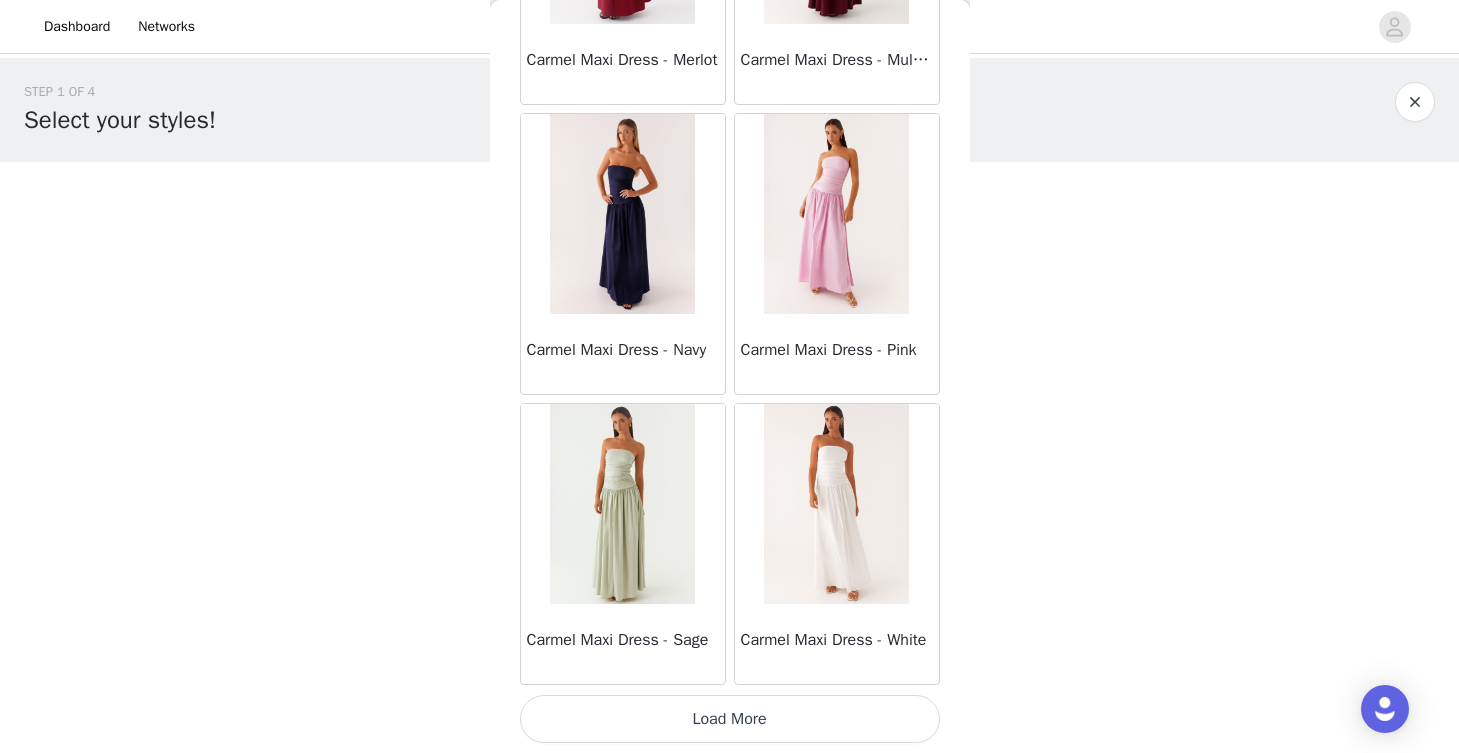 click on "Load More" at bounding box center (730, 719) 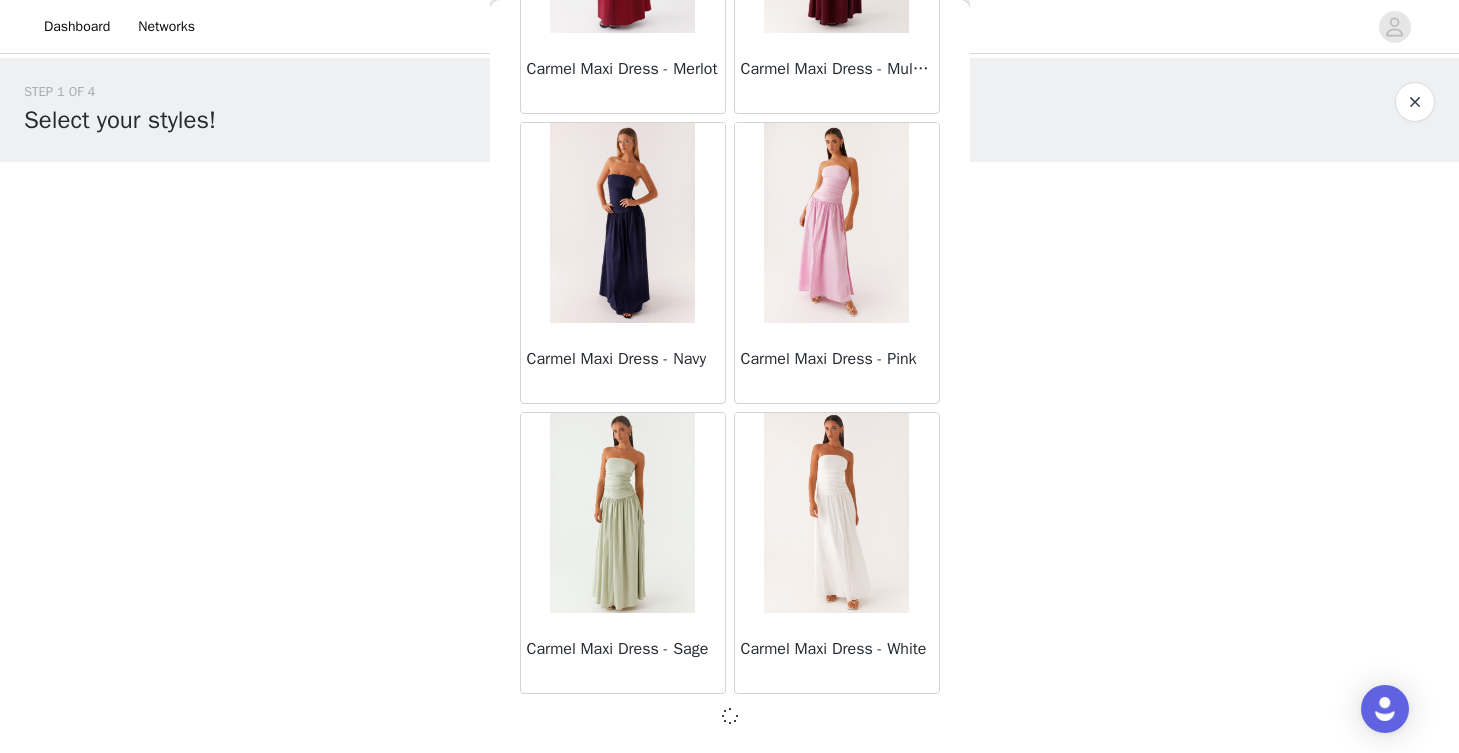 scroll, scrollTop: 10998, scrollLeft: 0, axis: vertical 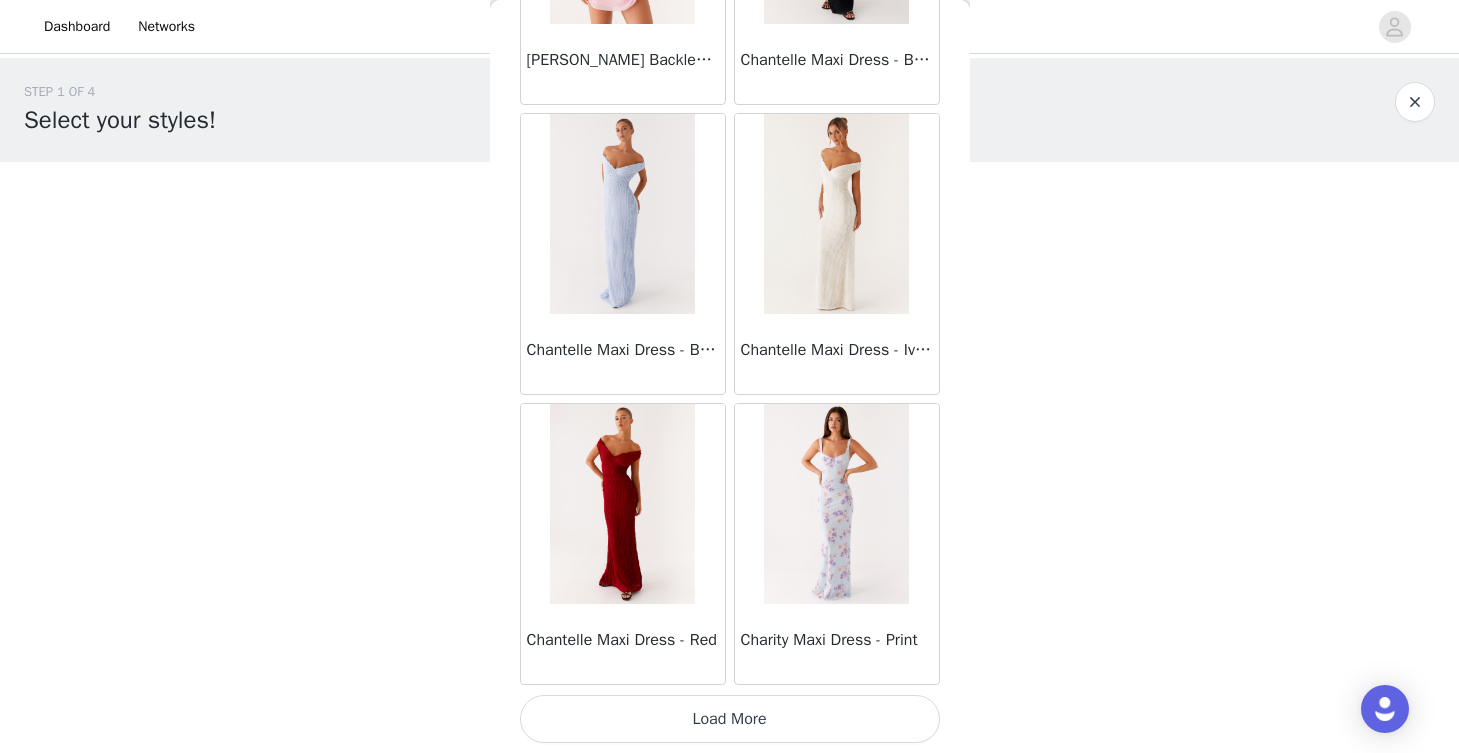 click on "Load More" at bounding box center (730, 719) 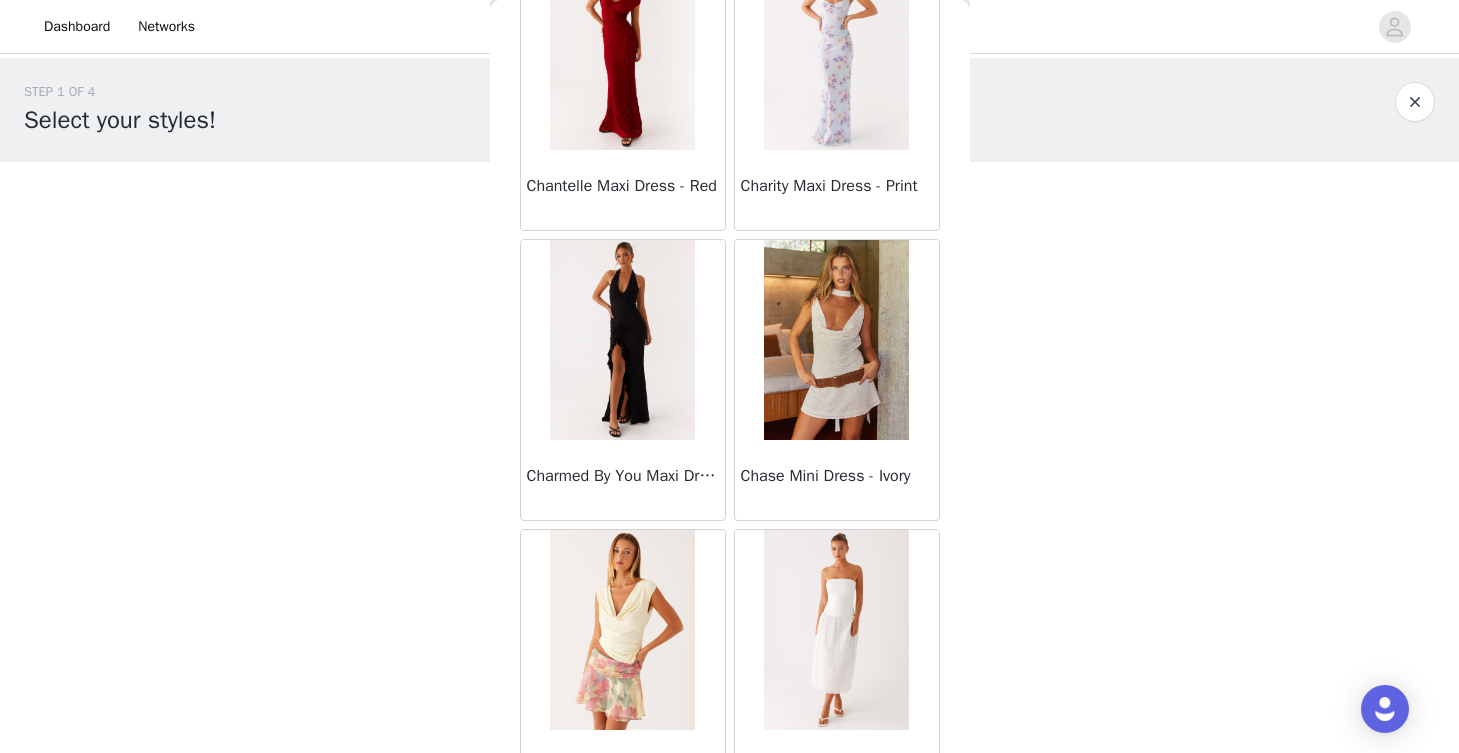 scroll, scrollTop: 14454, scrollLeft: 0, axis: vertical 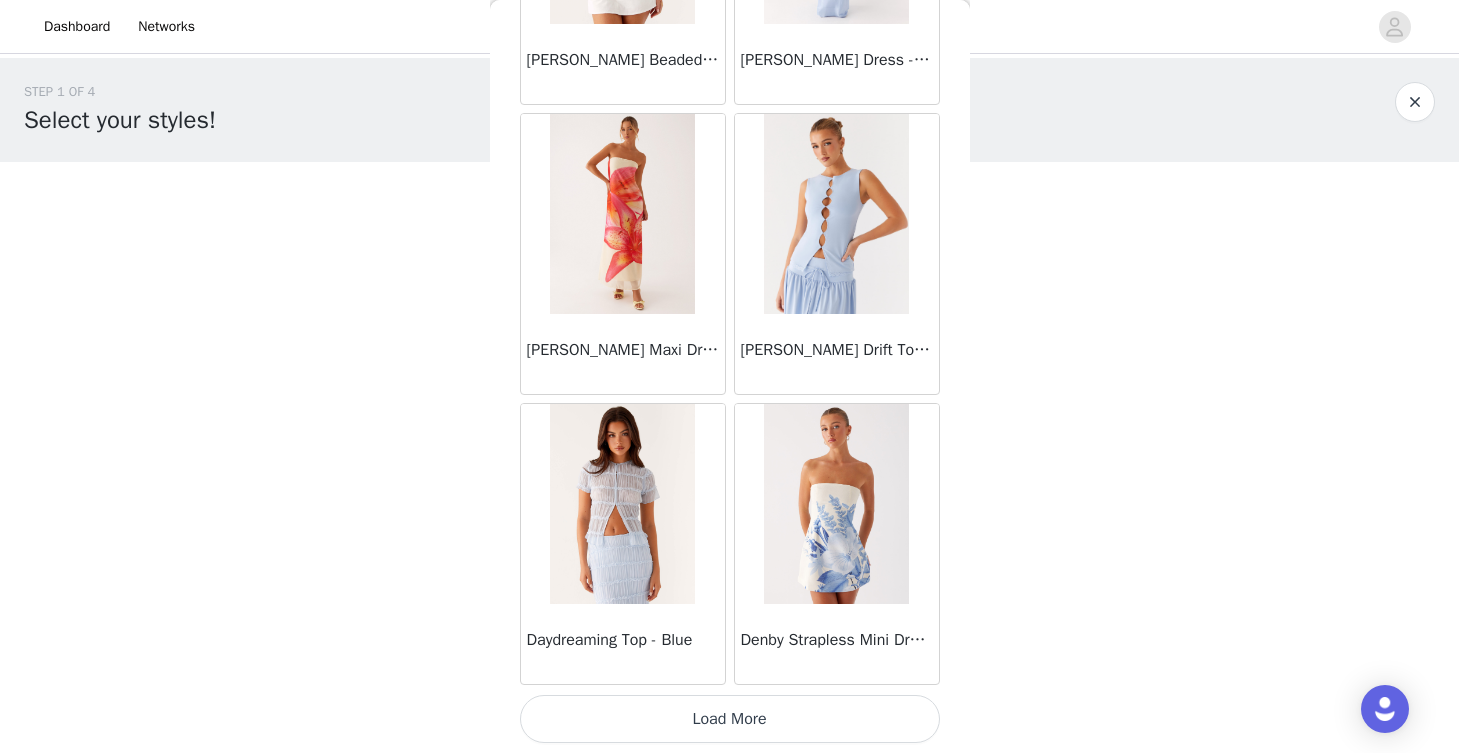 click on "Load More" at bounding box center [730, 719] 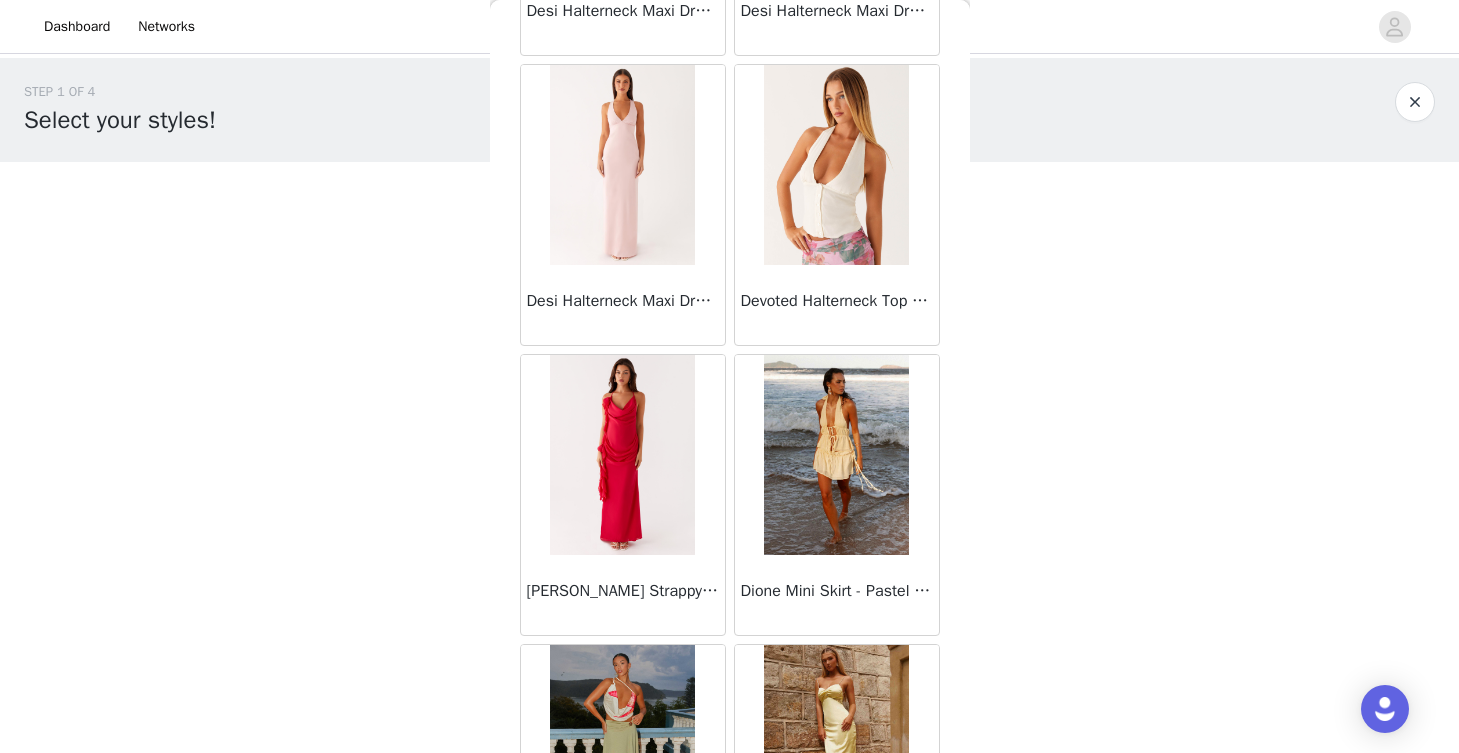 scroll, scrollTop: 17708, scrollLeft: 0, axis: vertical 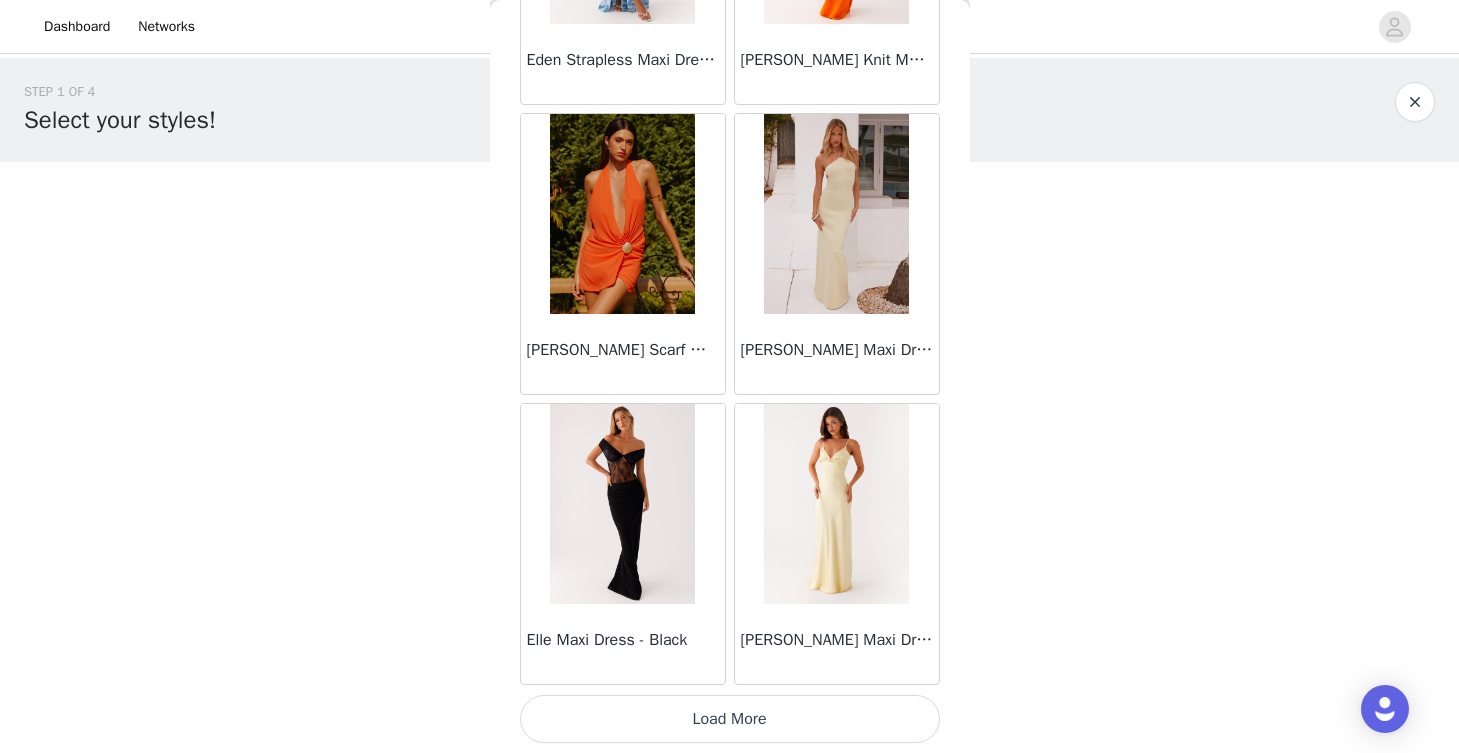 click on "Load More" at bounding box center (730, 719) 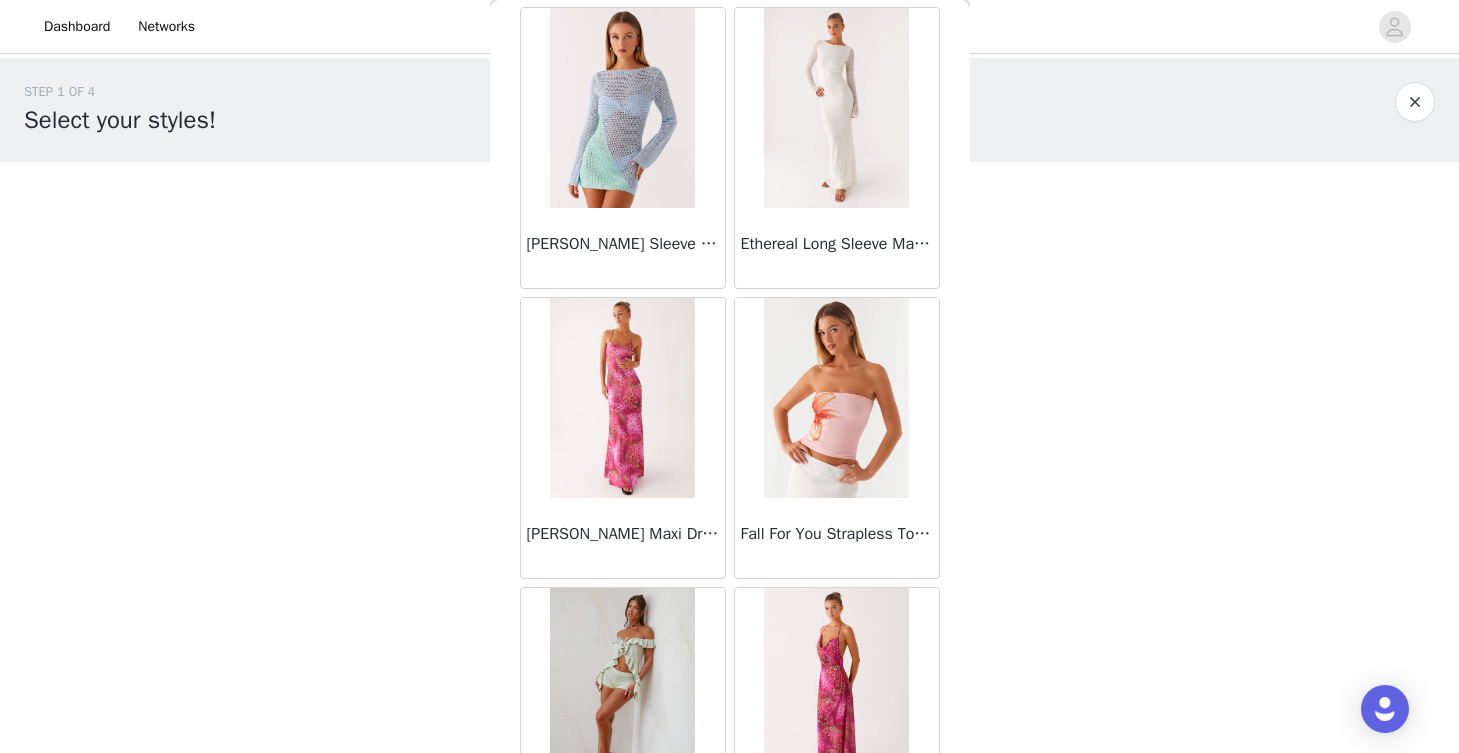scroll, scrollTop: 22550, scrollLeft: 0, axis: vertical 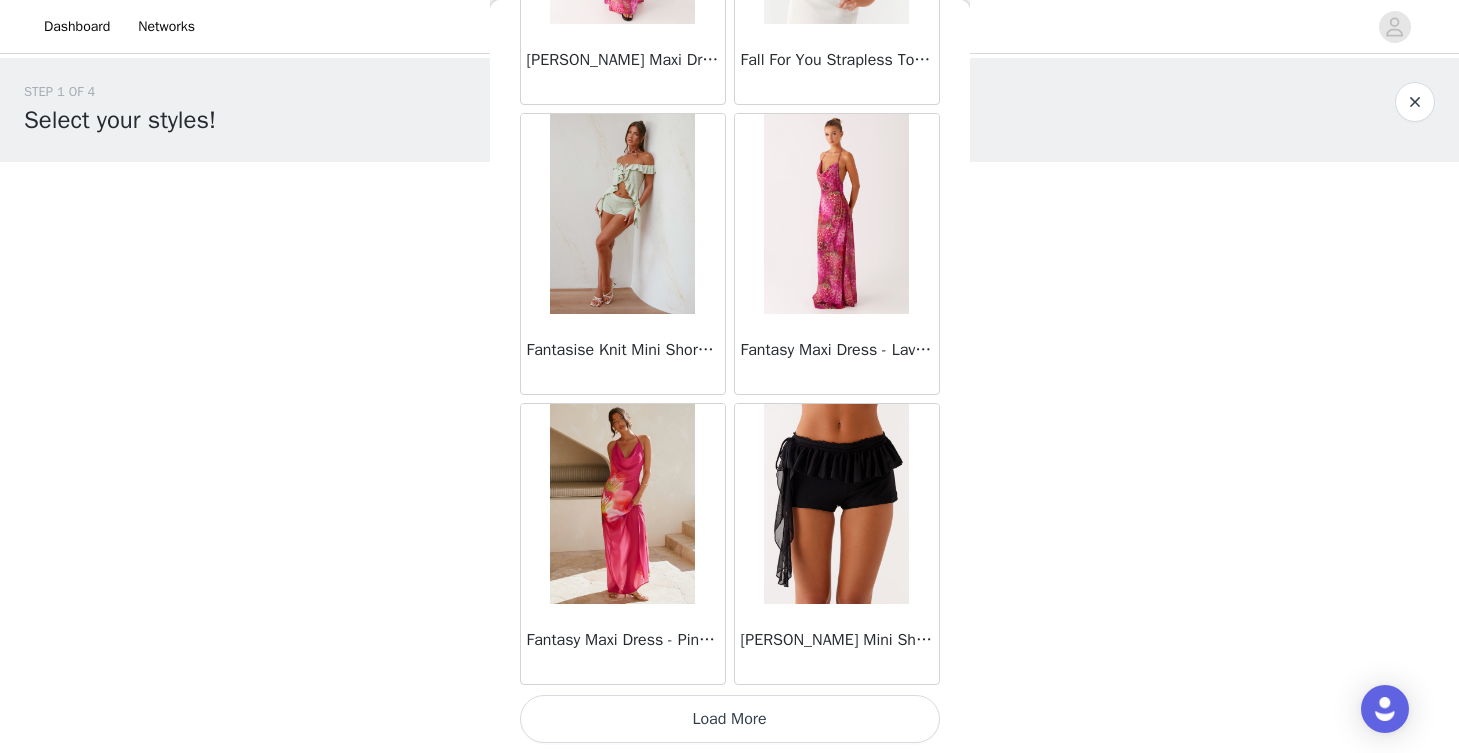 click on "Load More" at bounding box center (730, 719) 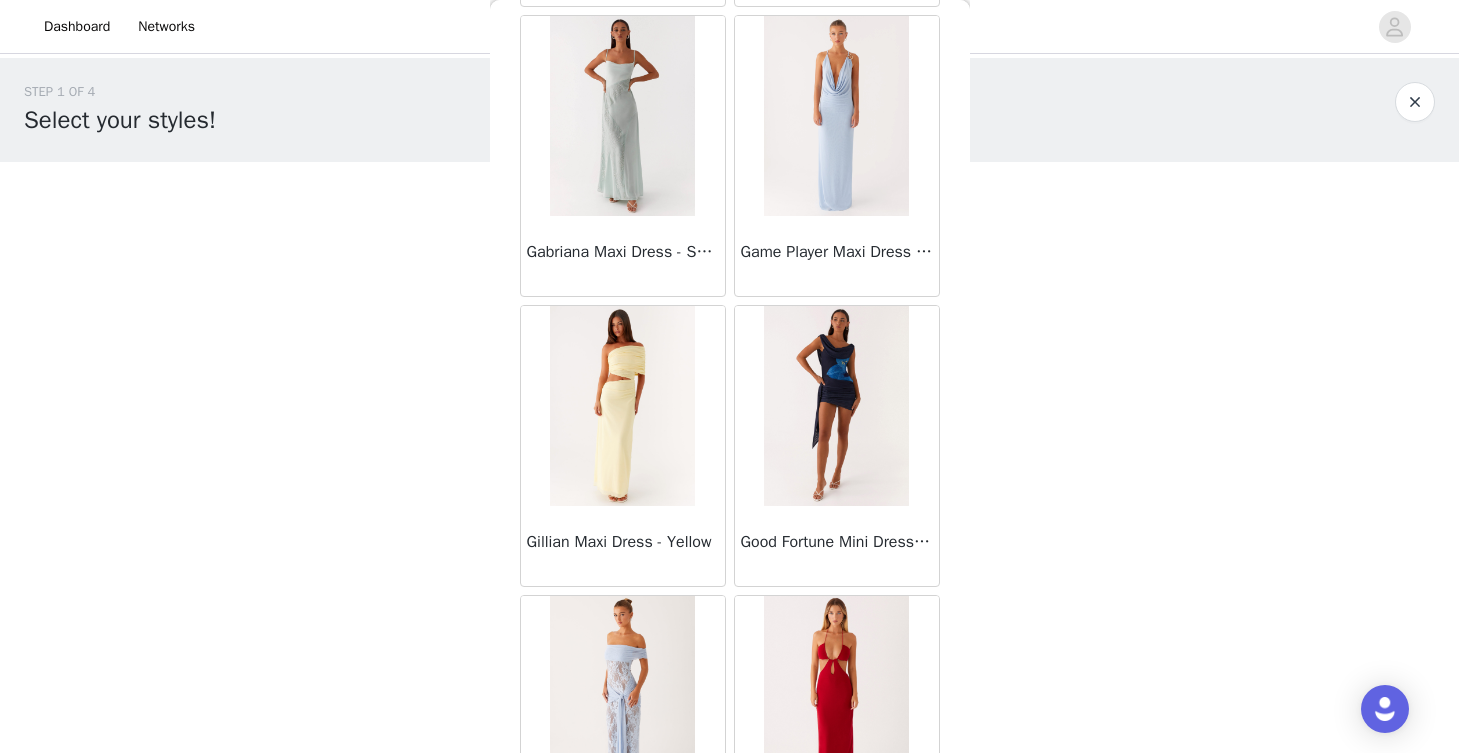 scroll, scrollTop: 25484, scrollLeft: 0, axis: vertical 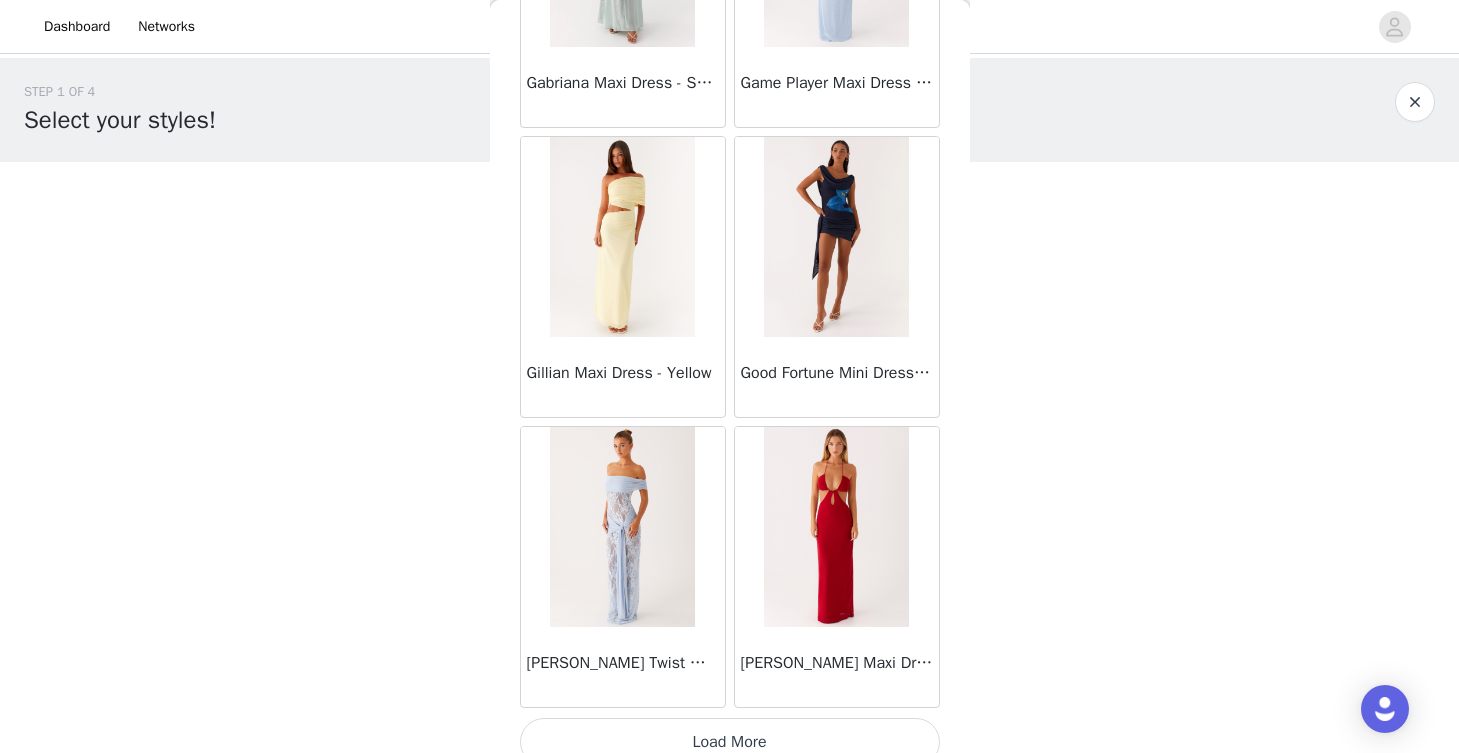 click on "Load More" at bounding box center (730, 742) 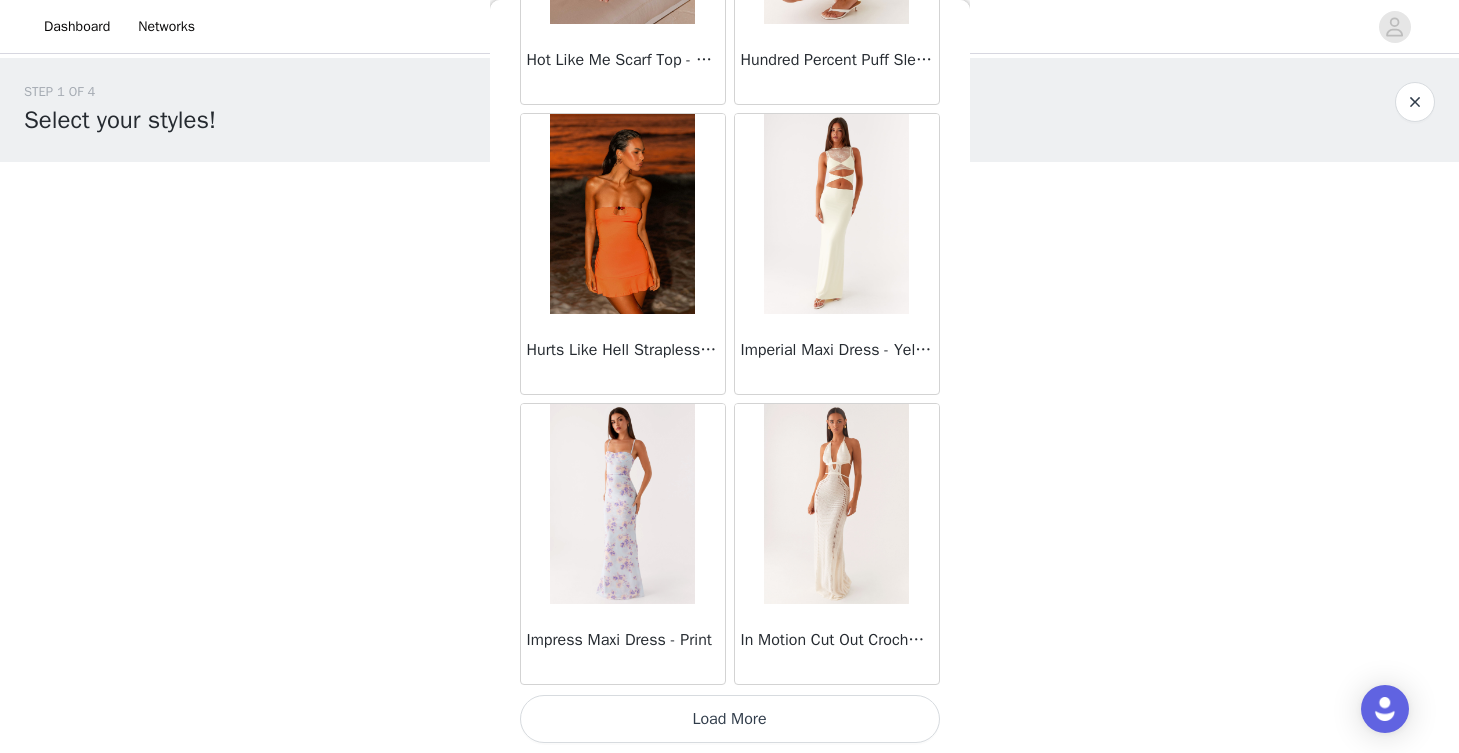 scroll, scrollTop: 28407, scrollLeft: 0, axis: vertical 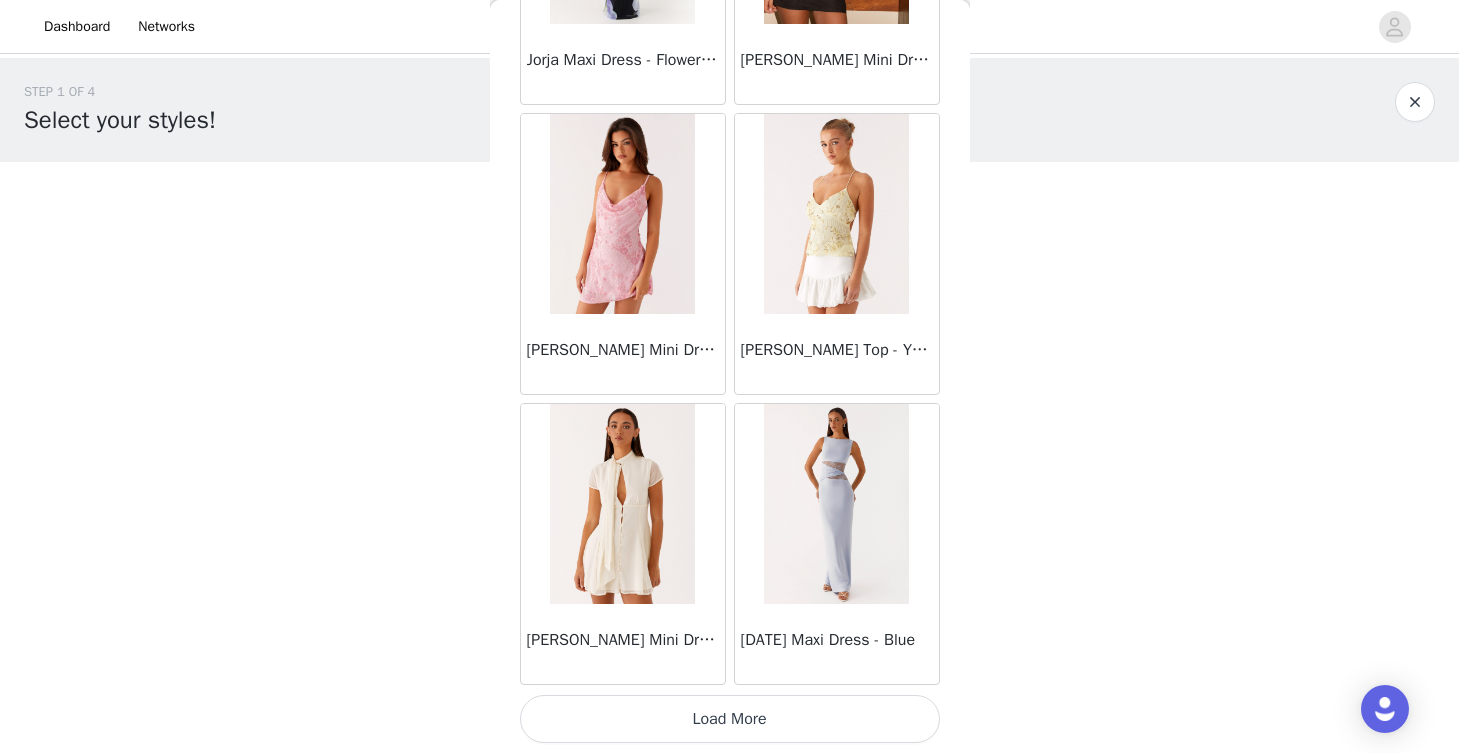 click on "Load More" at bounding box center (730, 719) 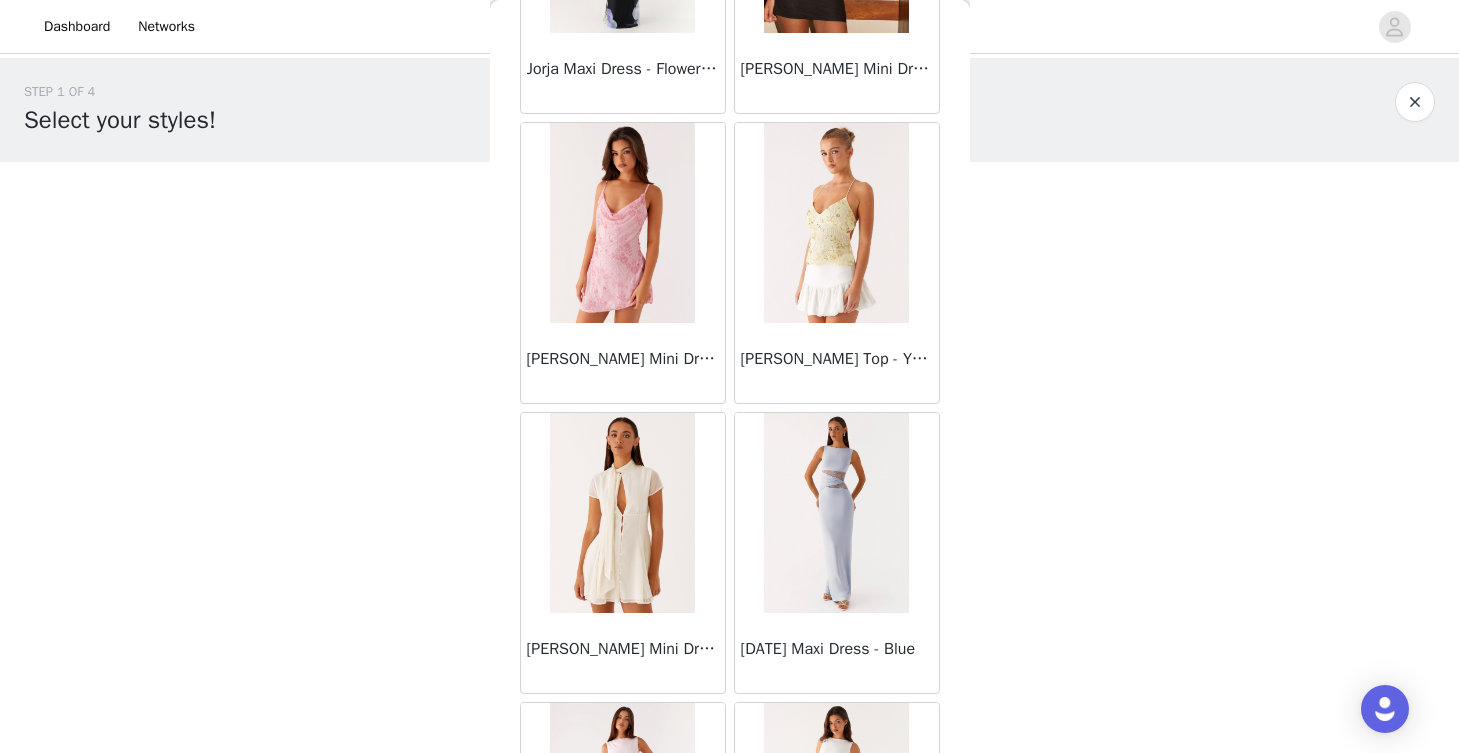 scroll, scrollTop: 0, scrollLeft: 0, axis: both 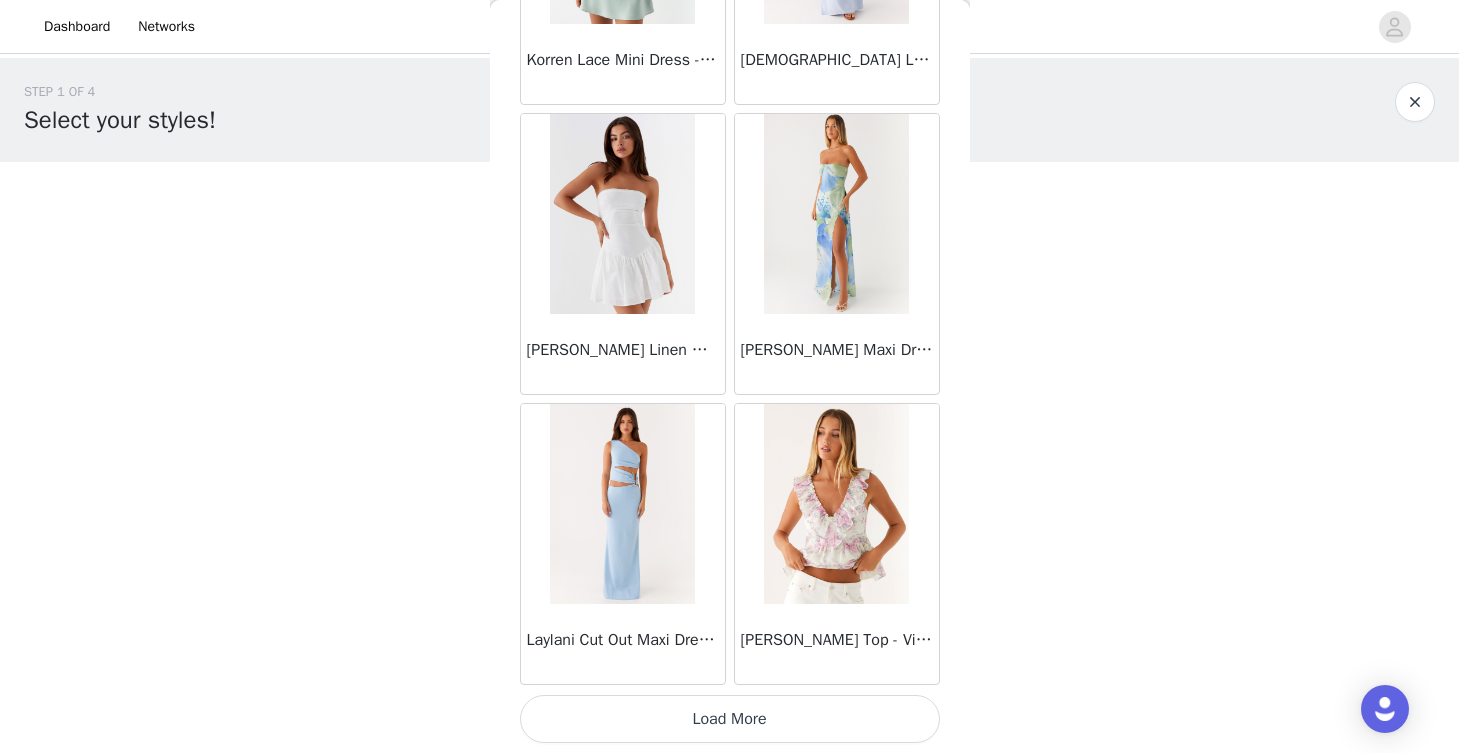 click on "Load More" at bounding box center (730, 719) 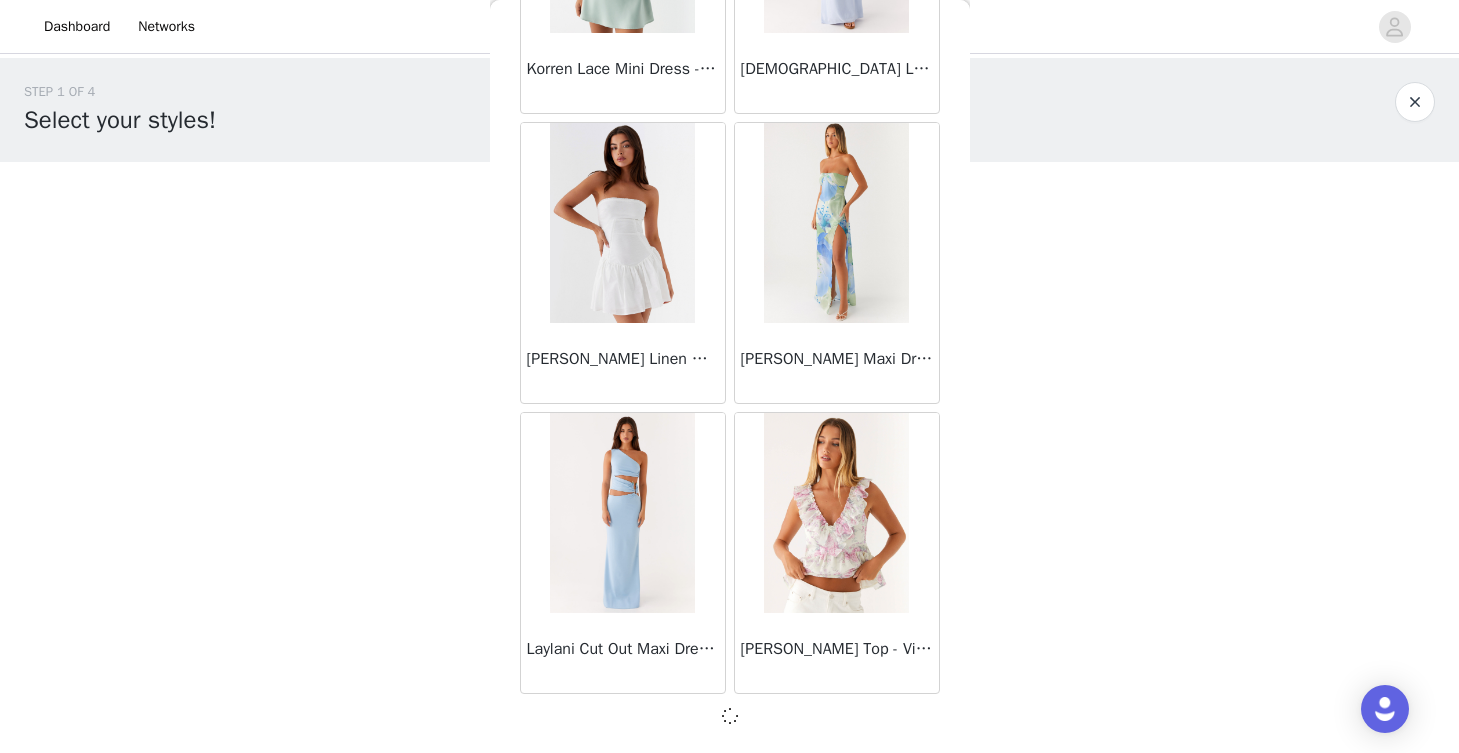 scroll, scrollTop: 34198, scrollLeft: 0, axis: vertical 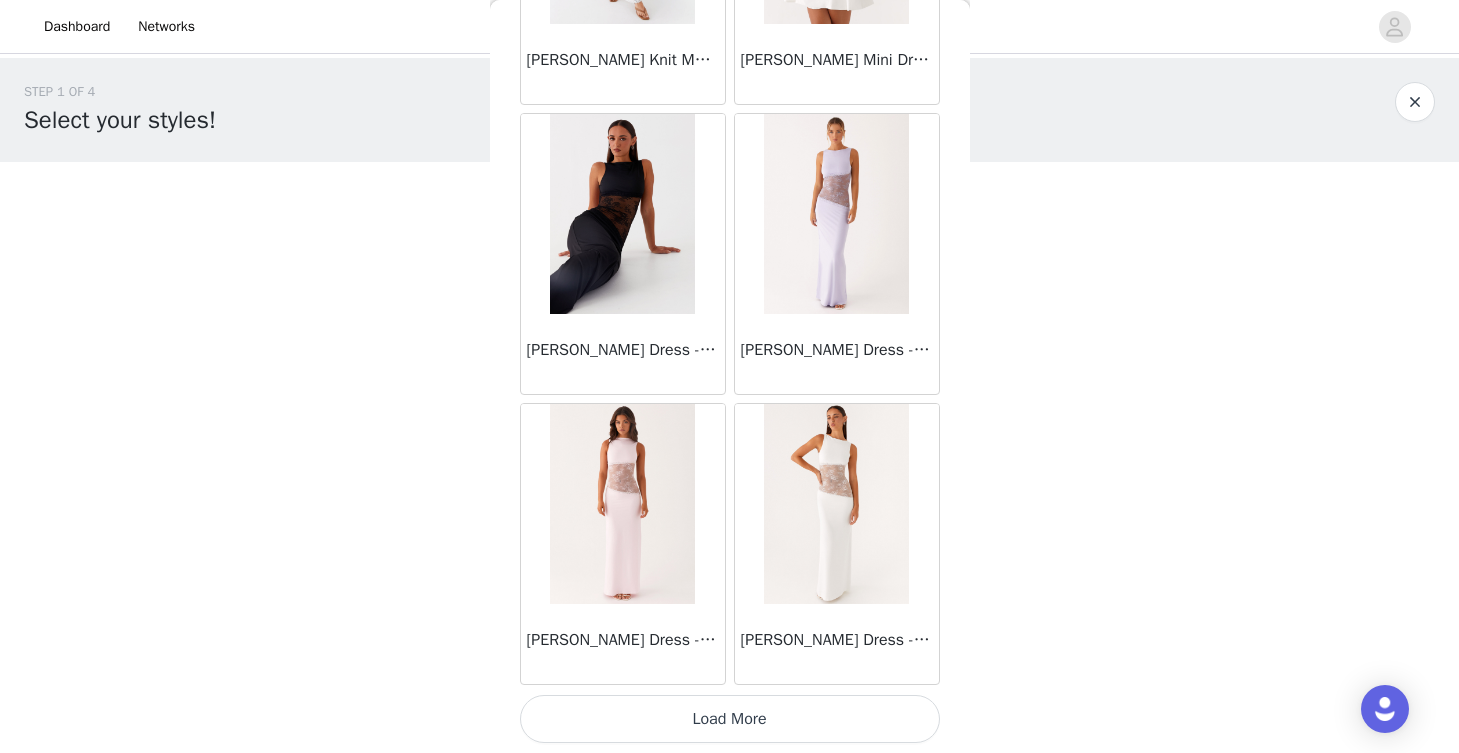click on "Load More" at bounding box center [730, 719] 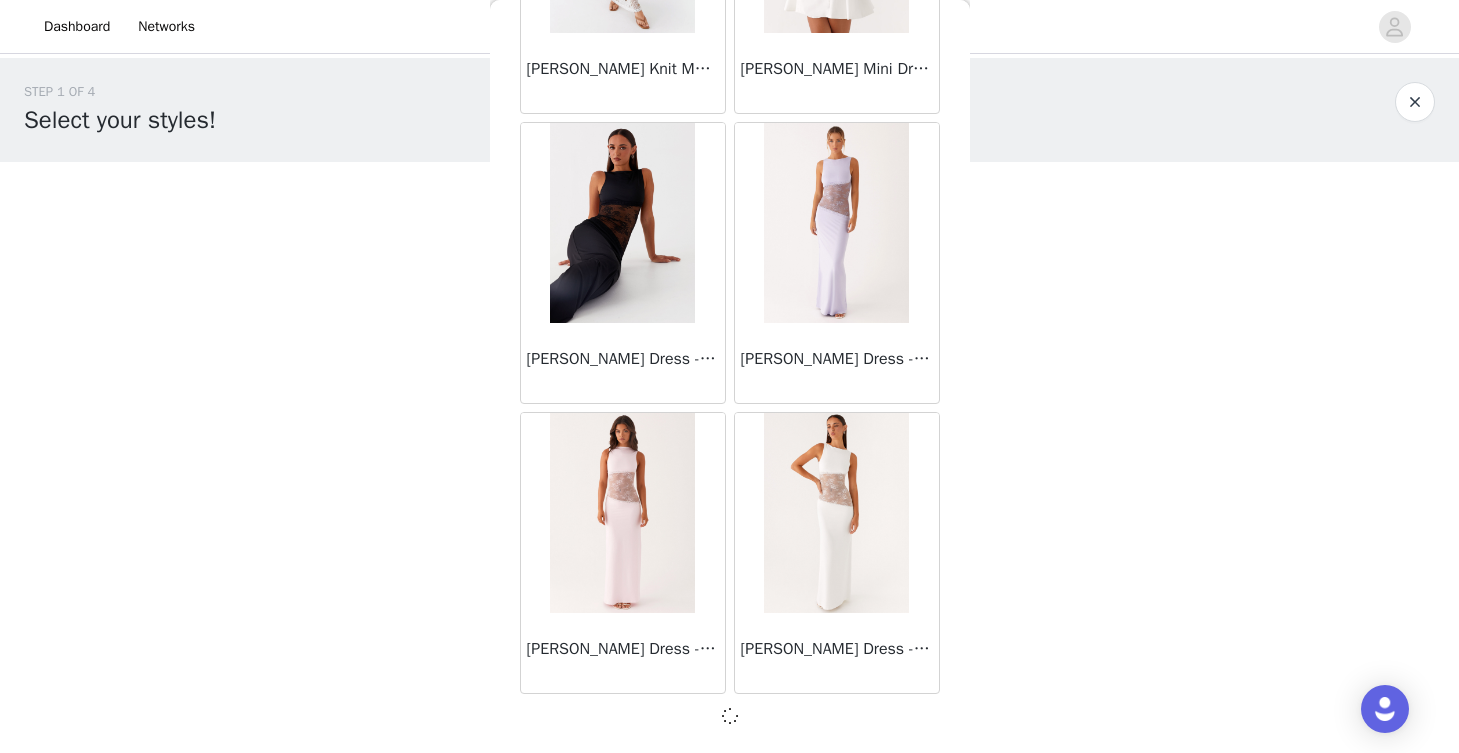 scroll, scrollTop: 37098, scrollLeft: 0, axis: vertical 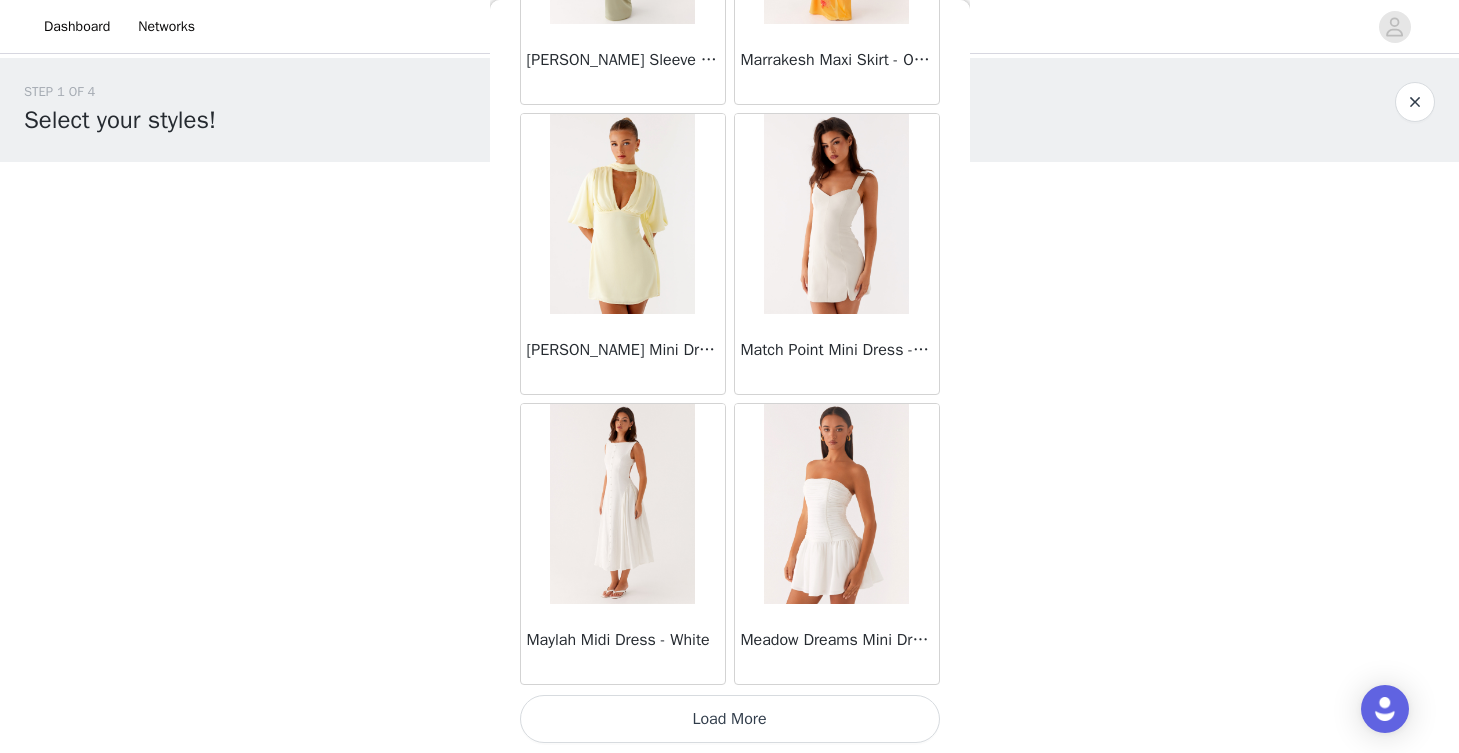 click on "Load More" at bounding box center (730, 719) 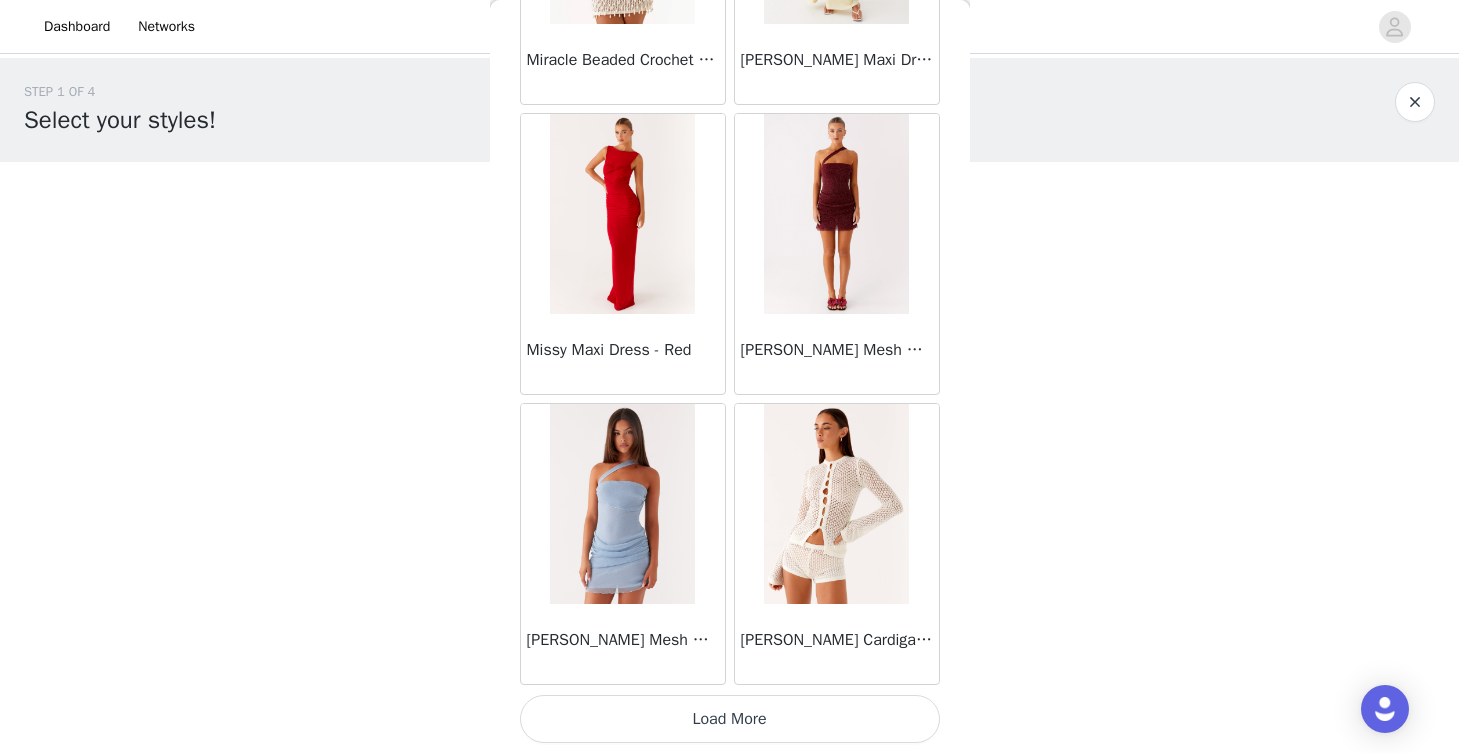 scroll, scrollTop: 42907, scrollLeft: 0, axis: vertical 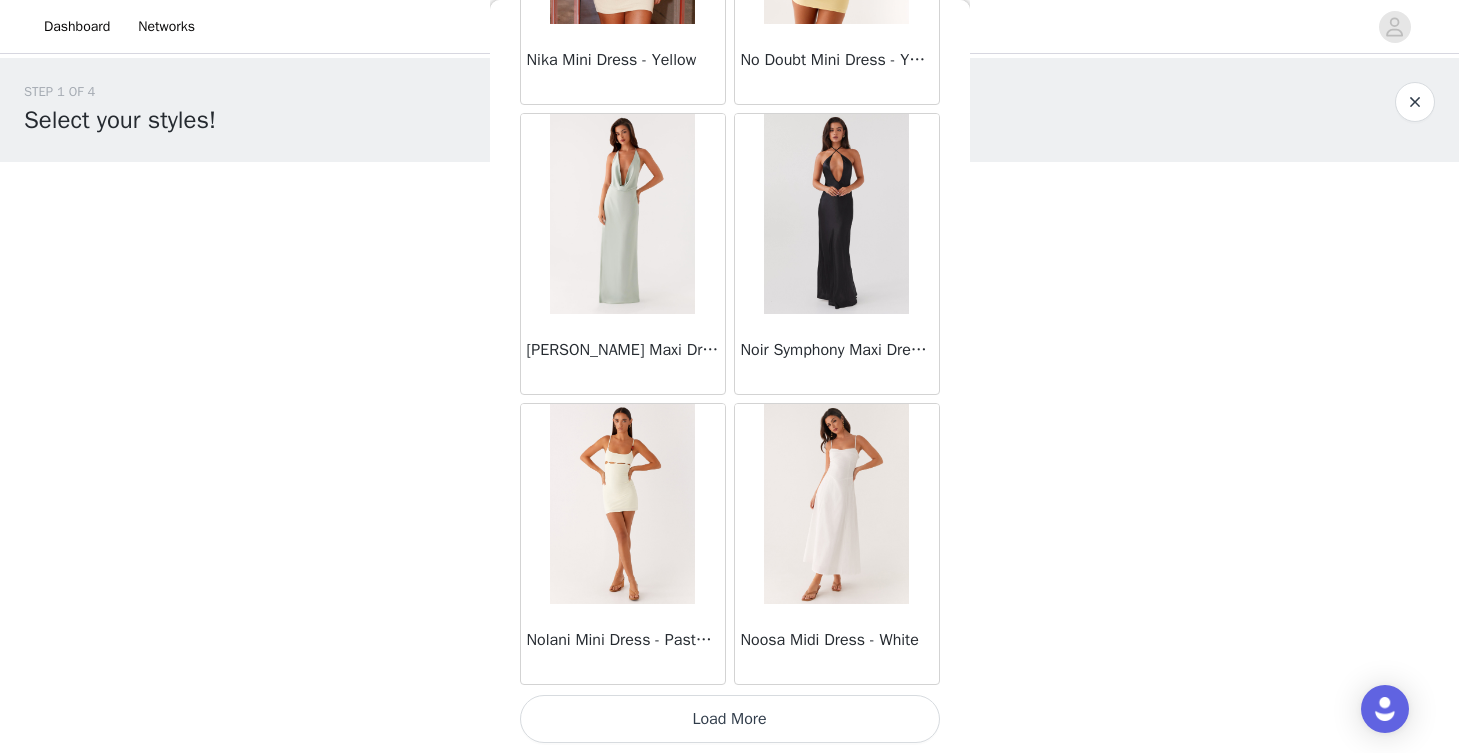 click on "Load More" at bounding box center [730, 719] 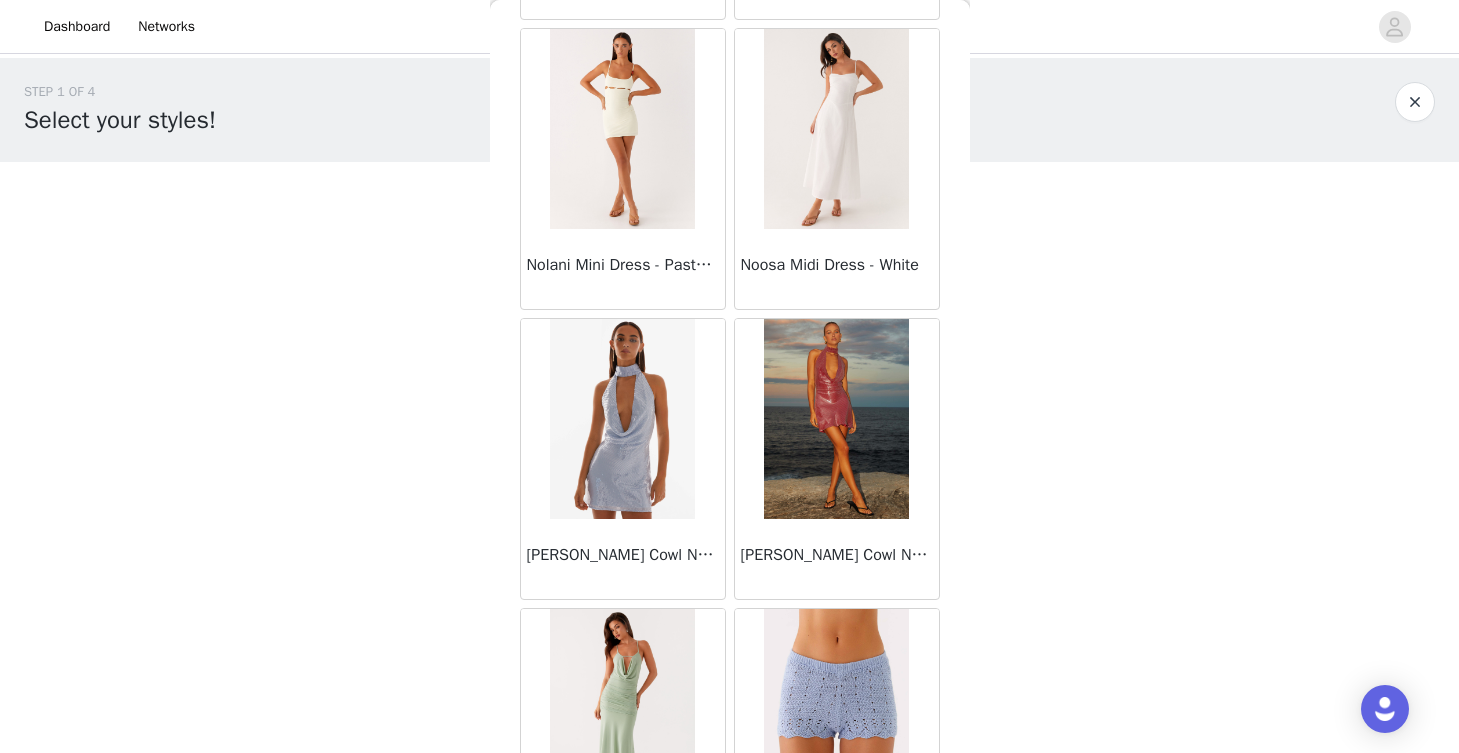 scroll, scrollTop: 46254, scrollLeft: 0, axis: vertical 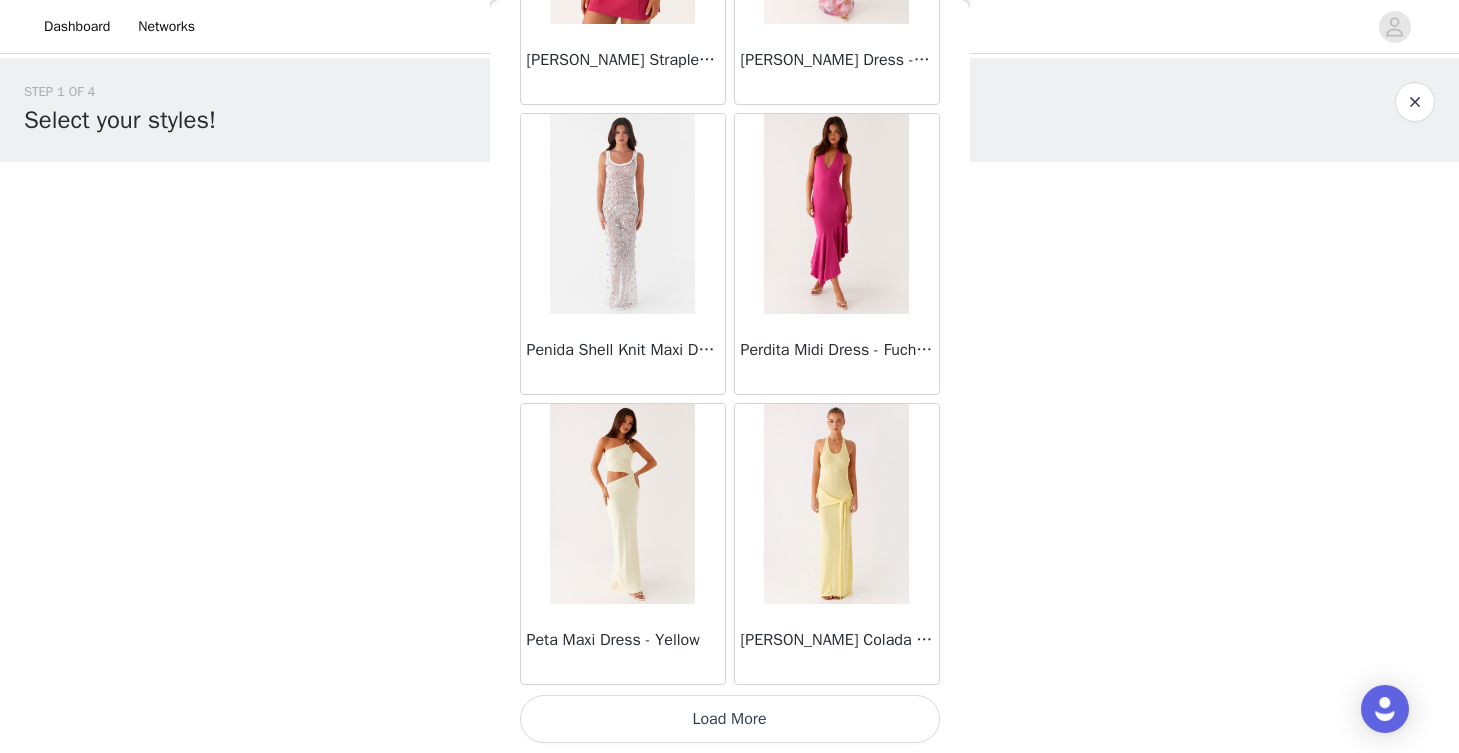 click on "Load More" at bounding box center [730, 719] 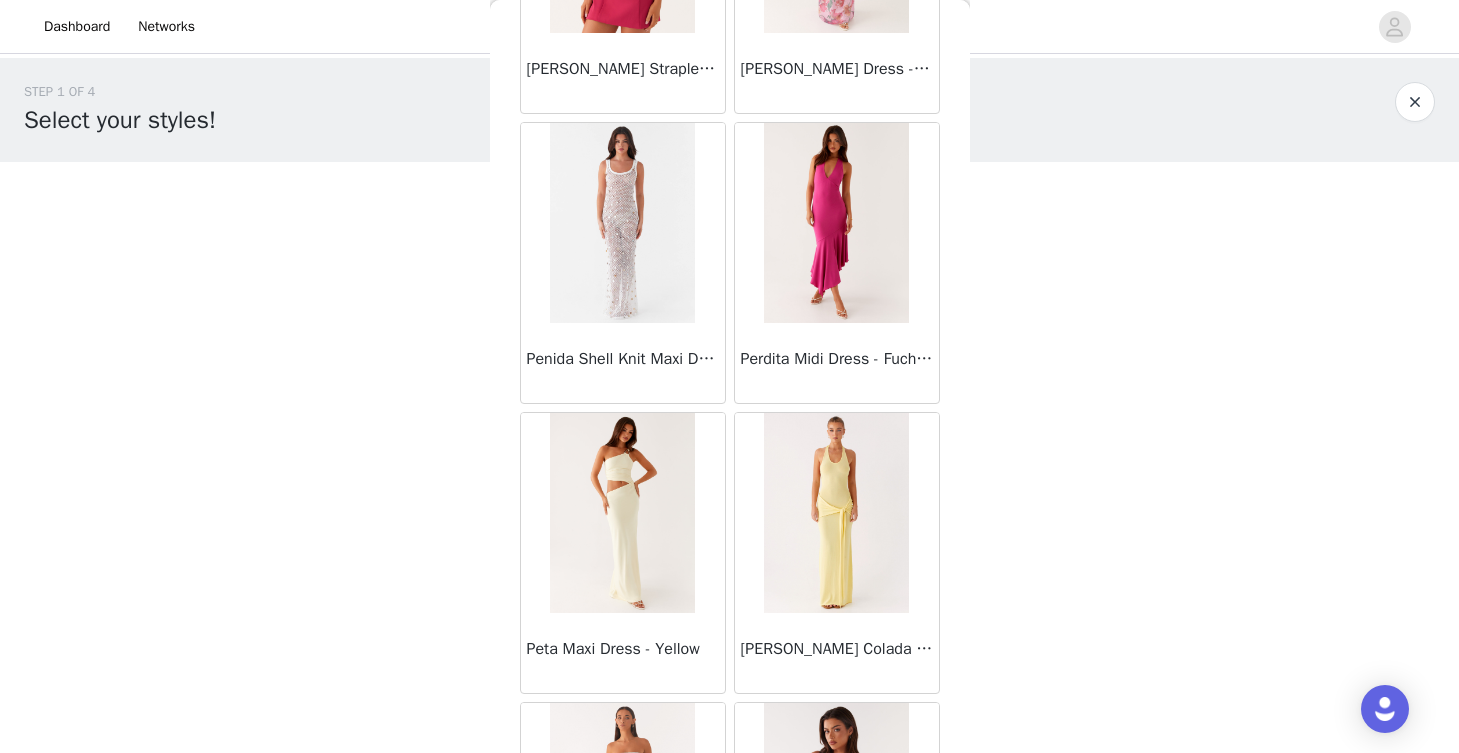 scroll, scrollTop: 0, scrollLeft: 0, axis: both 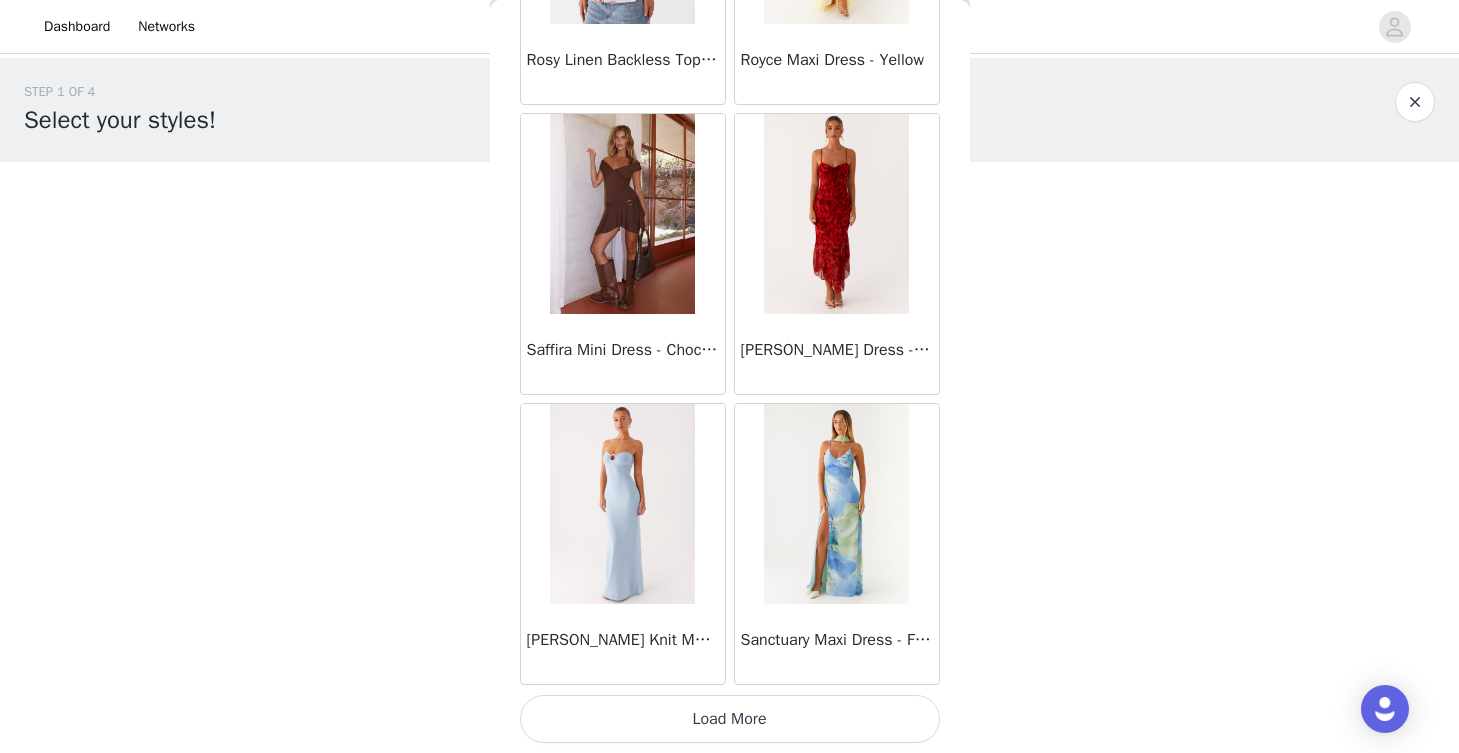click on "Load More" at bounding box center [730, 719] 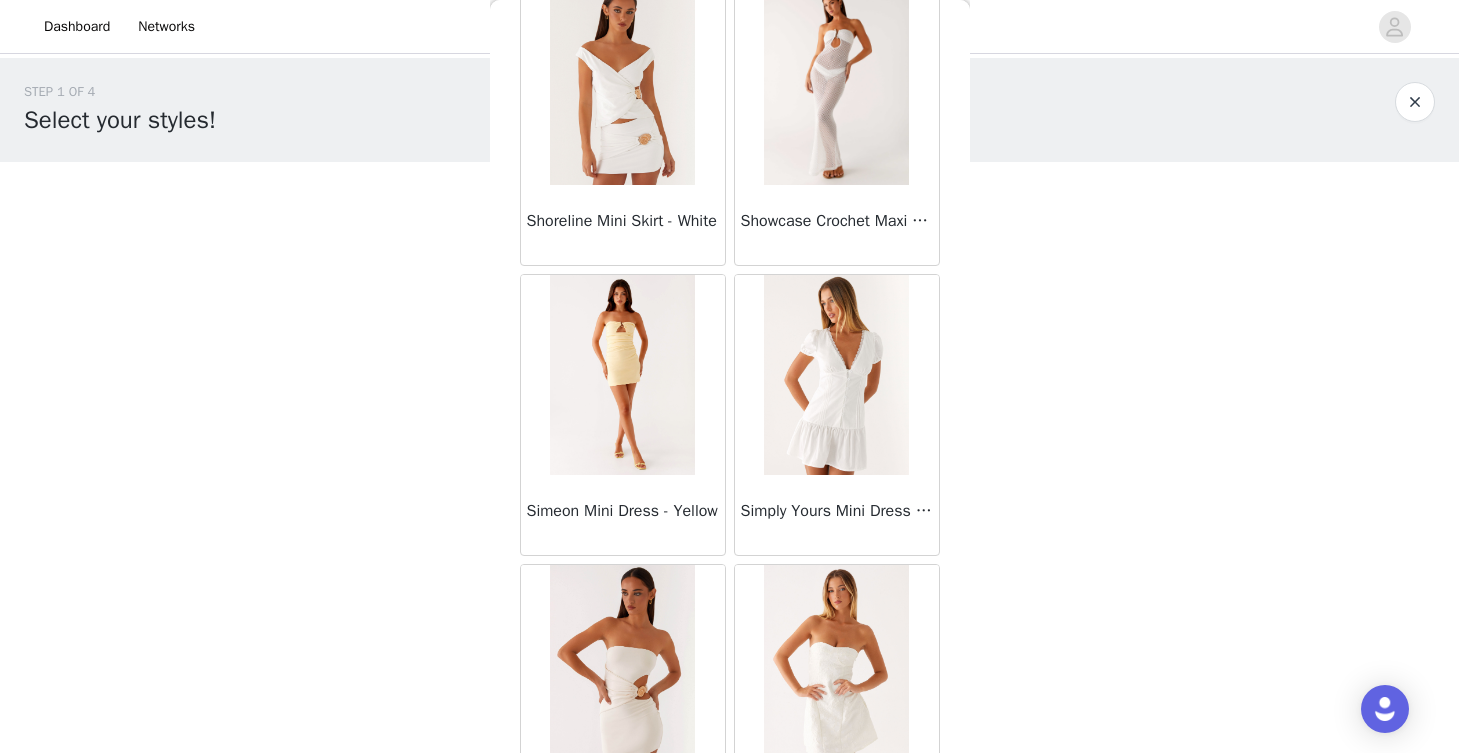 scroll, scrollTop: 53775, scrollLeft: 0, axis: vertical 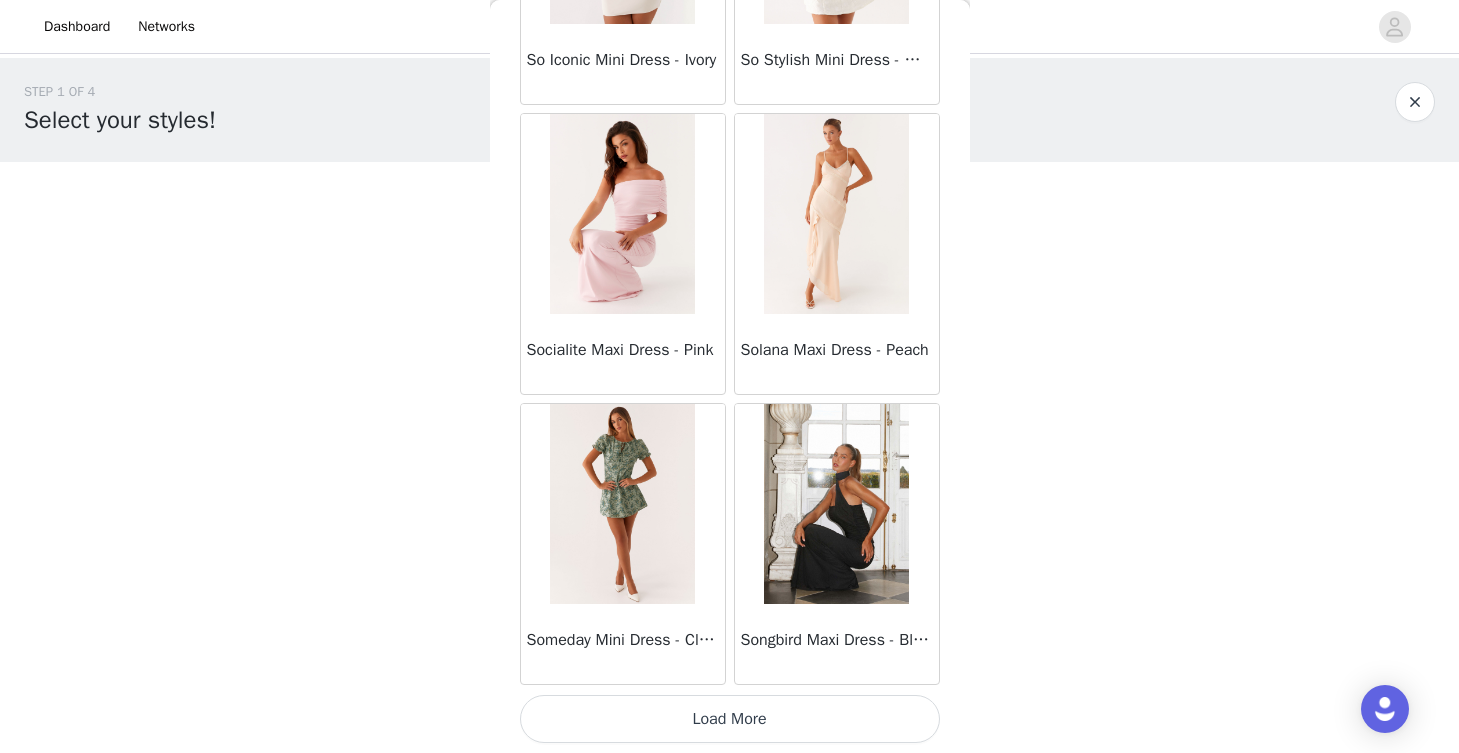 click on "Load More" at bounding box center (730, 719) 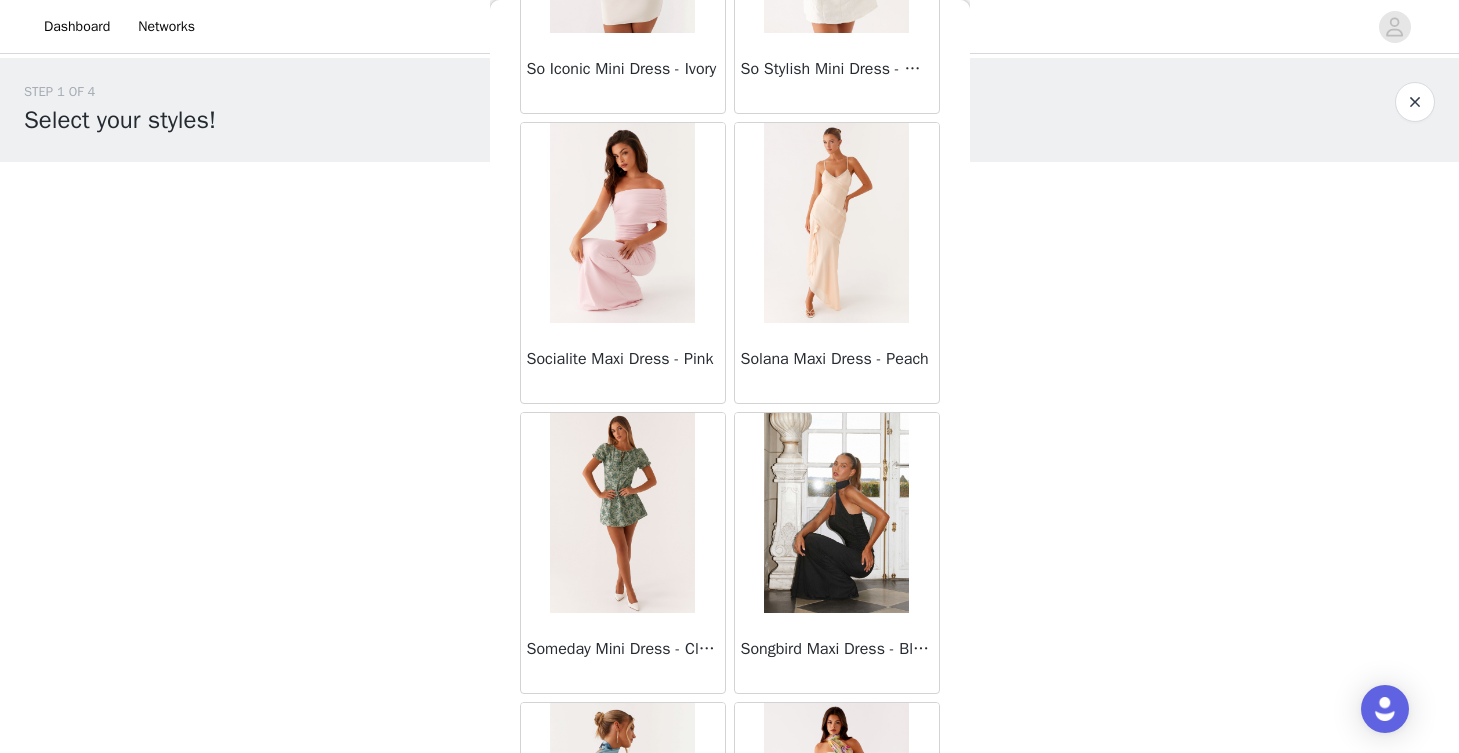 scroll, scrollTop: 0, scrollLeft: 0, axis: both 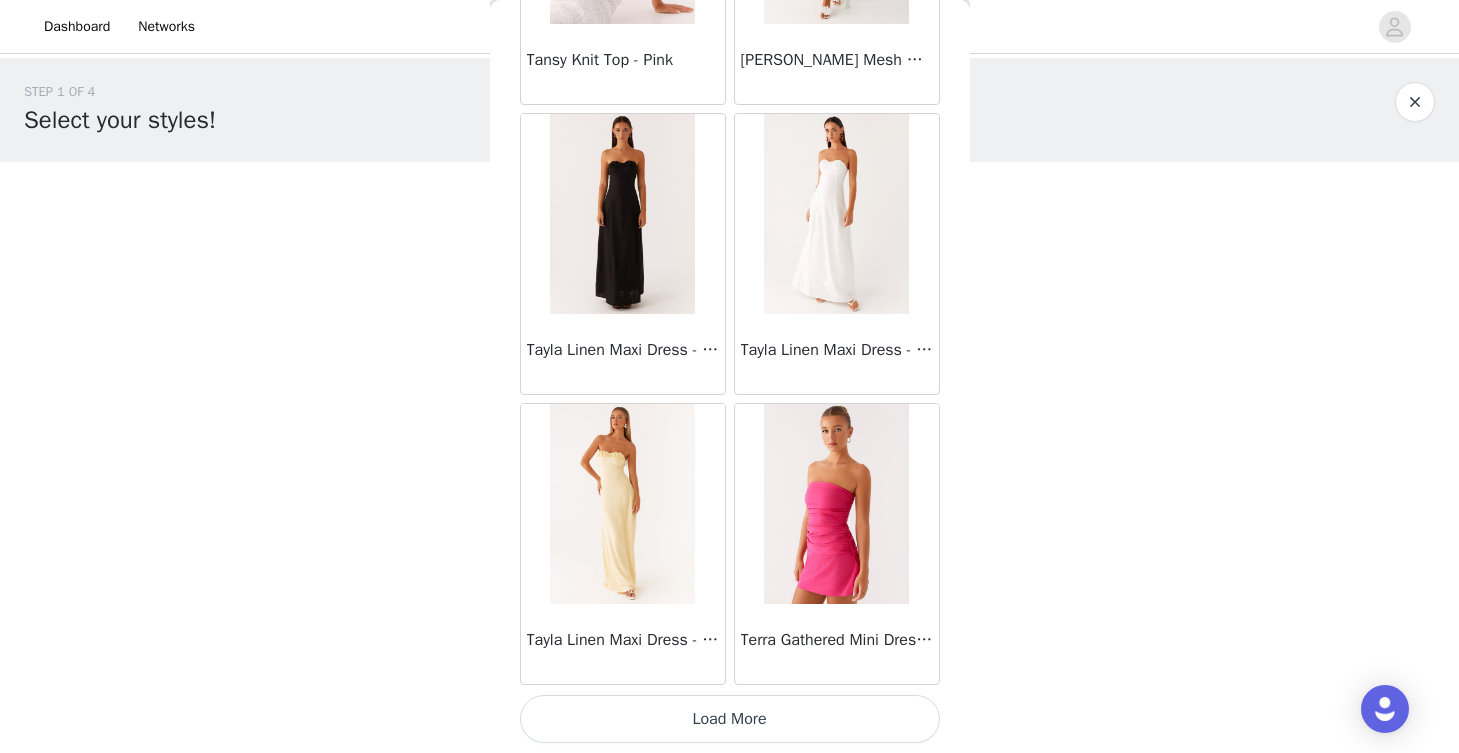 click on "Load More" at bounding box center (730, 719) 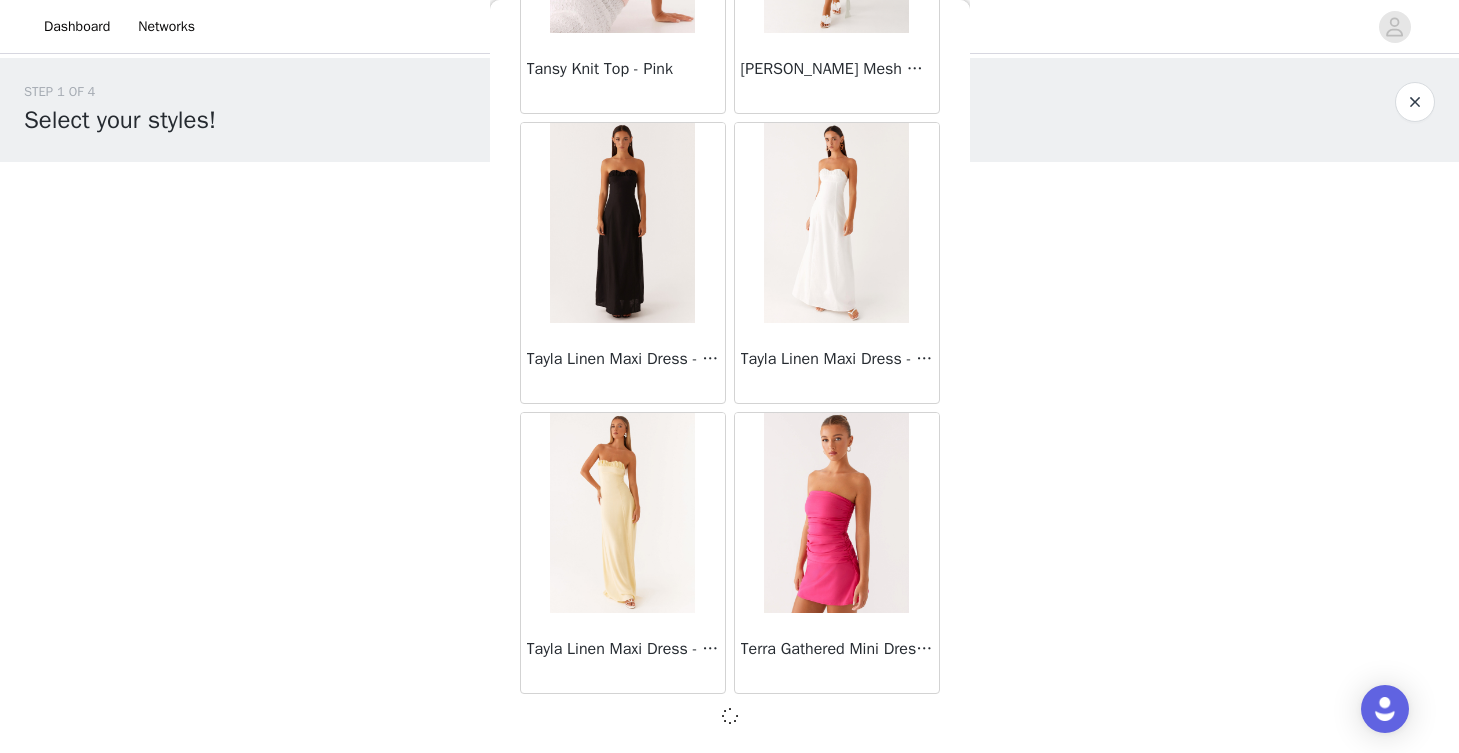 scroll, scrollTop: 0, scrollLeft: 0, axis: both 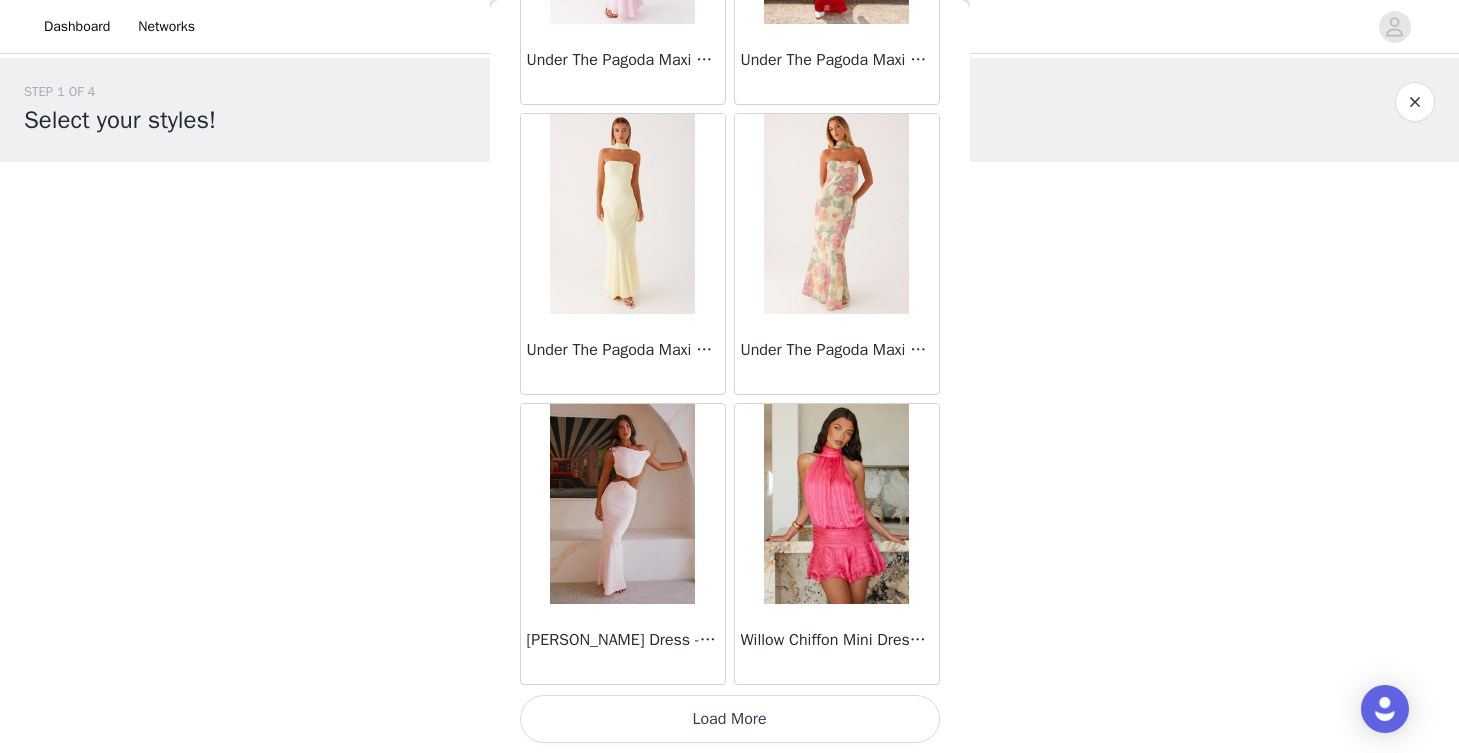 click on "Load More" at bounding box center (730, 719) 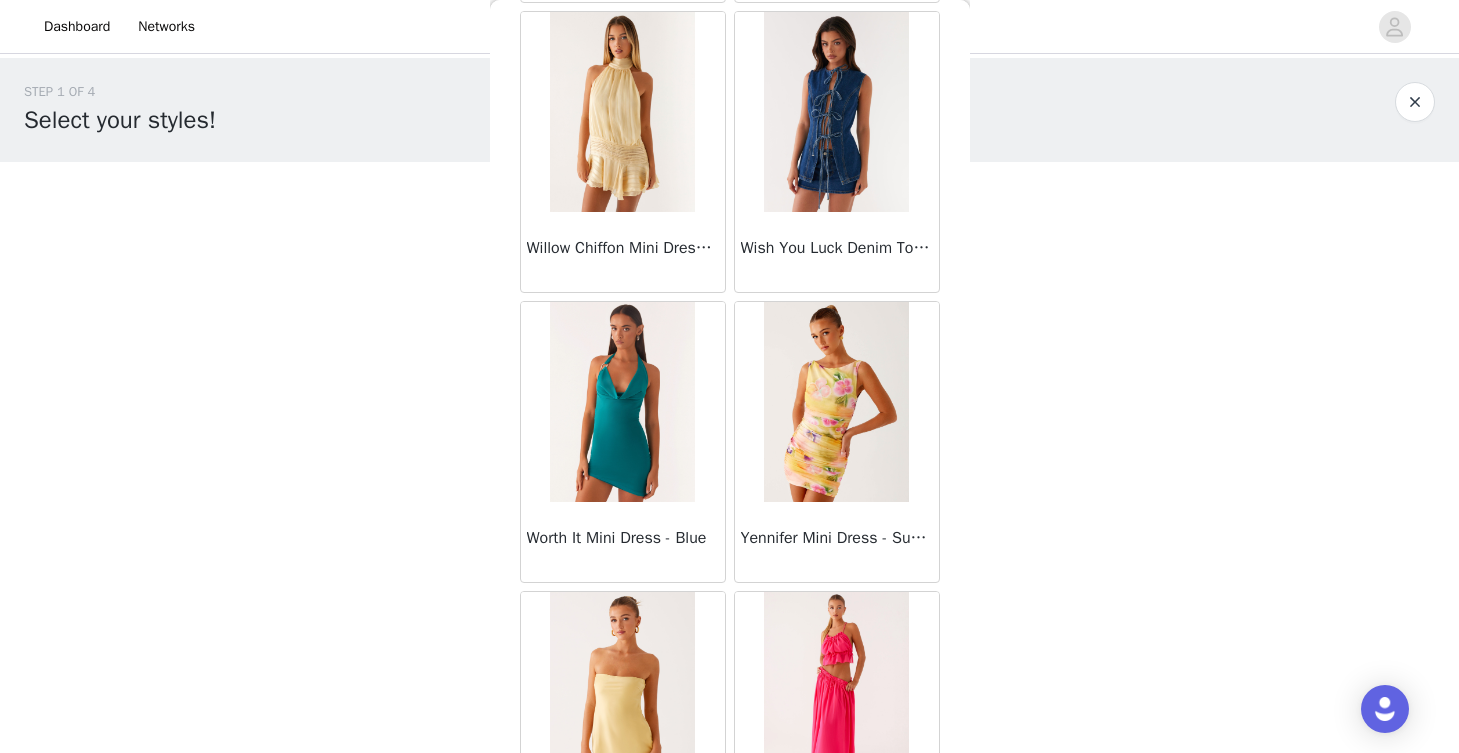 scroll, scrollTop: 61276, scrollLeft: 0, axis: vertical 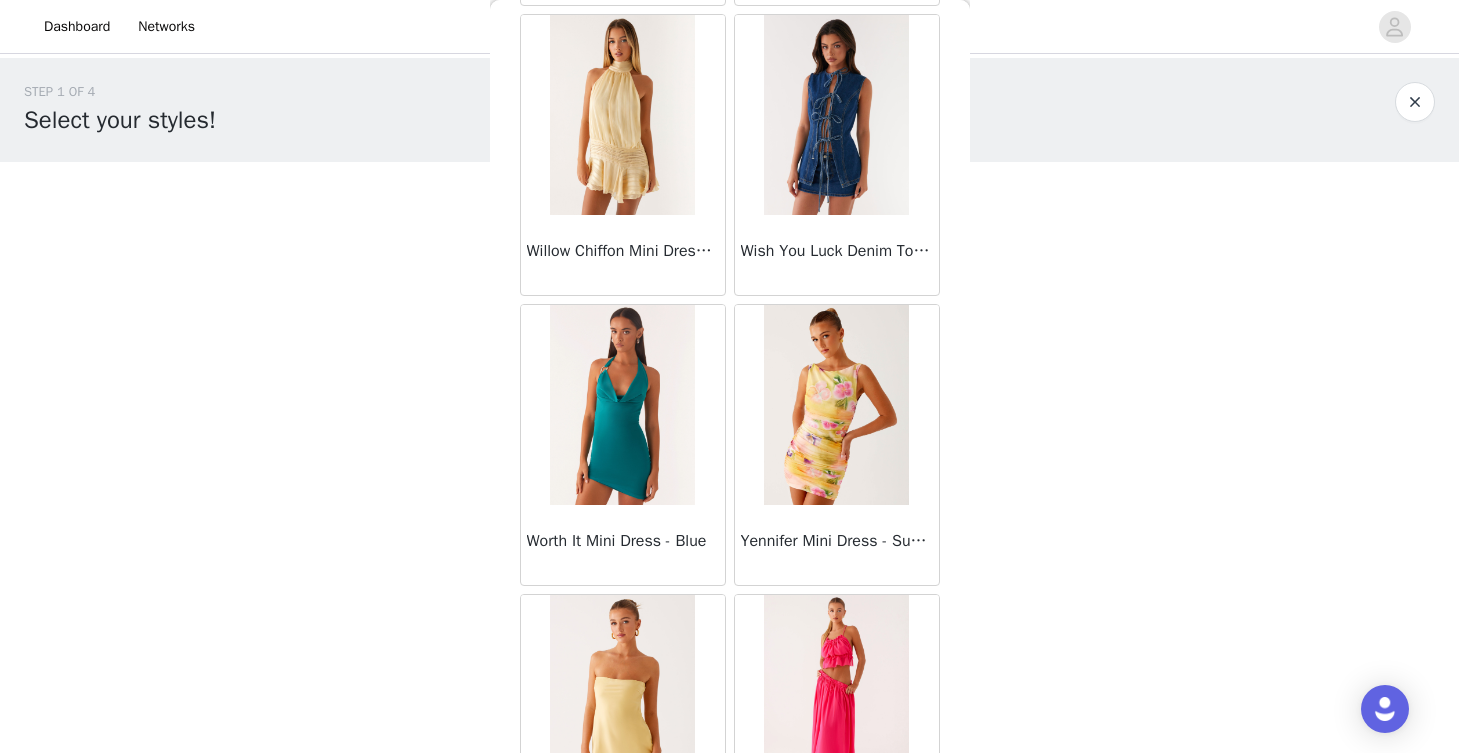 click at bounding box center [622, 115] 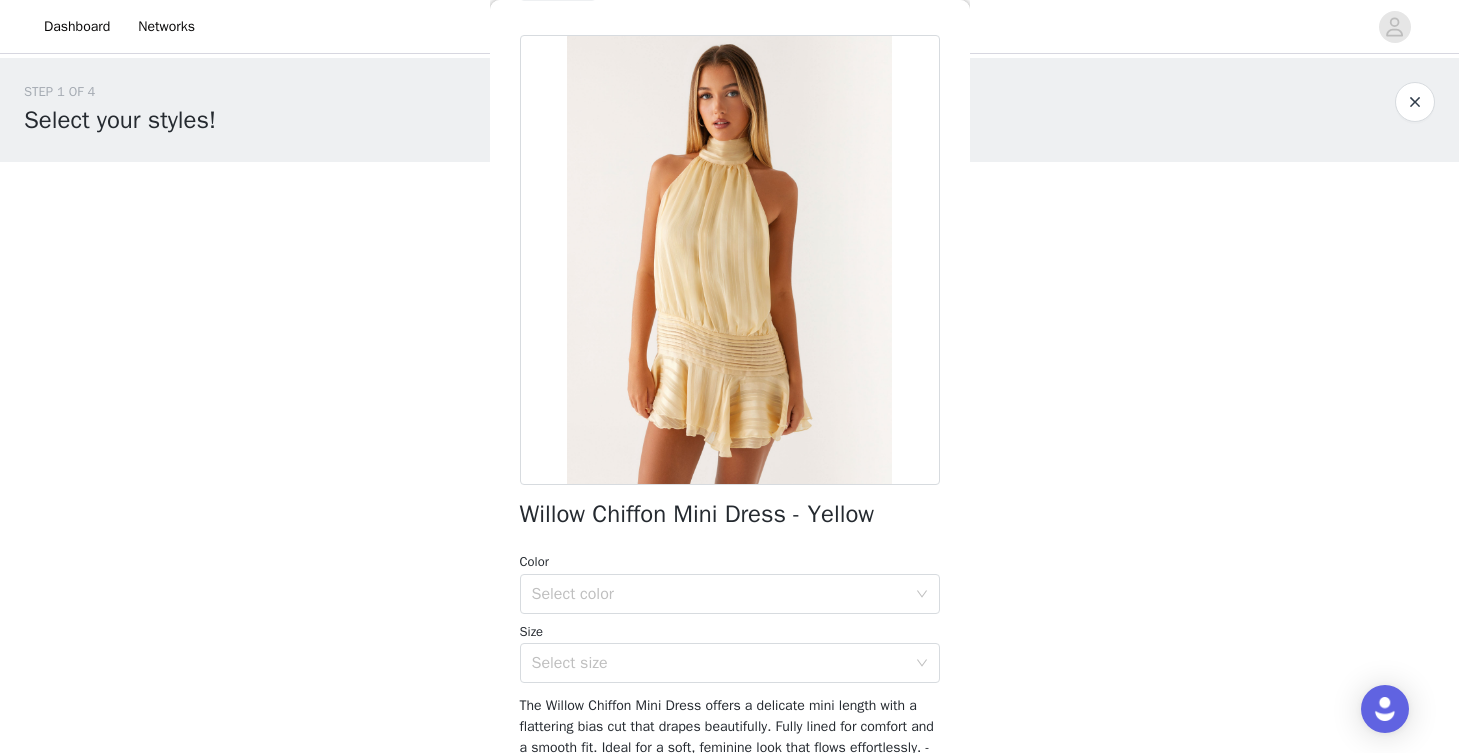 scroll, scrollTop: 262, scrollLeft: 0, axis: vertical 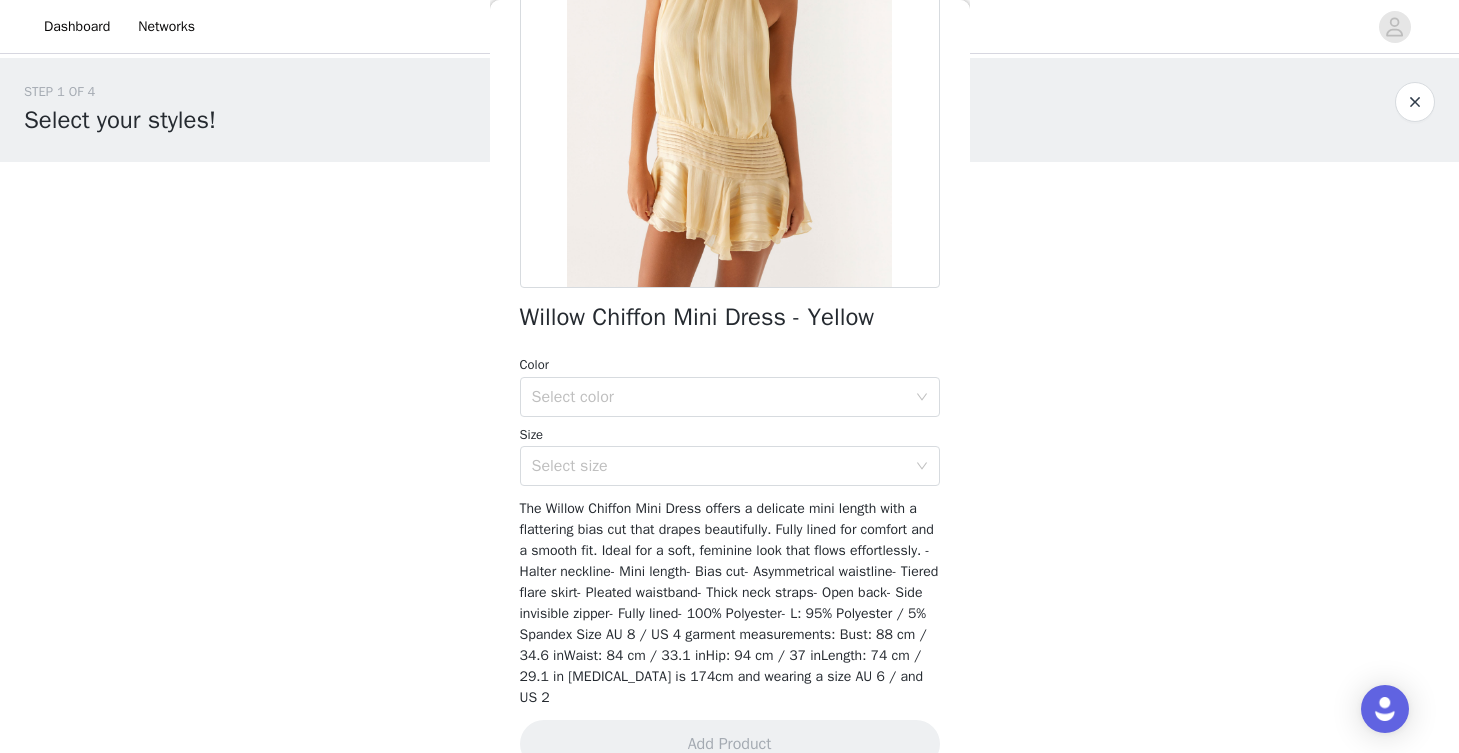 click on "Color   Select color" at bounding box center (730, 386) 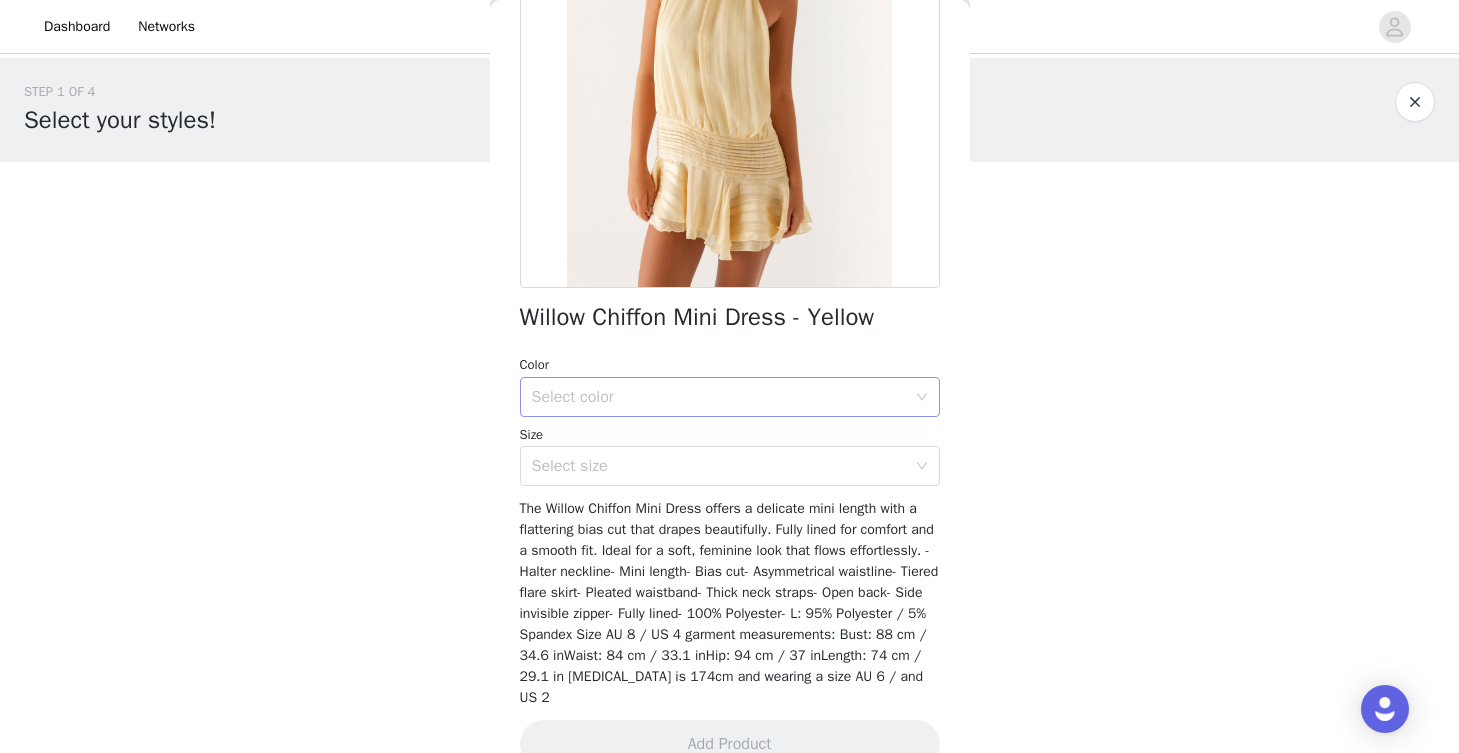 click on "Select color" at bounding box center [719, 397] 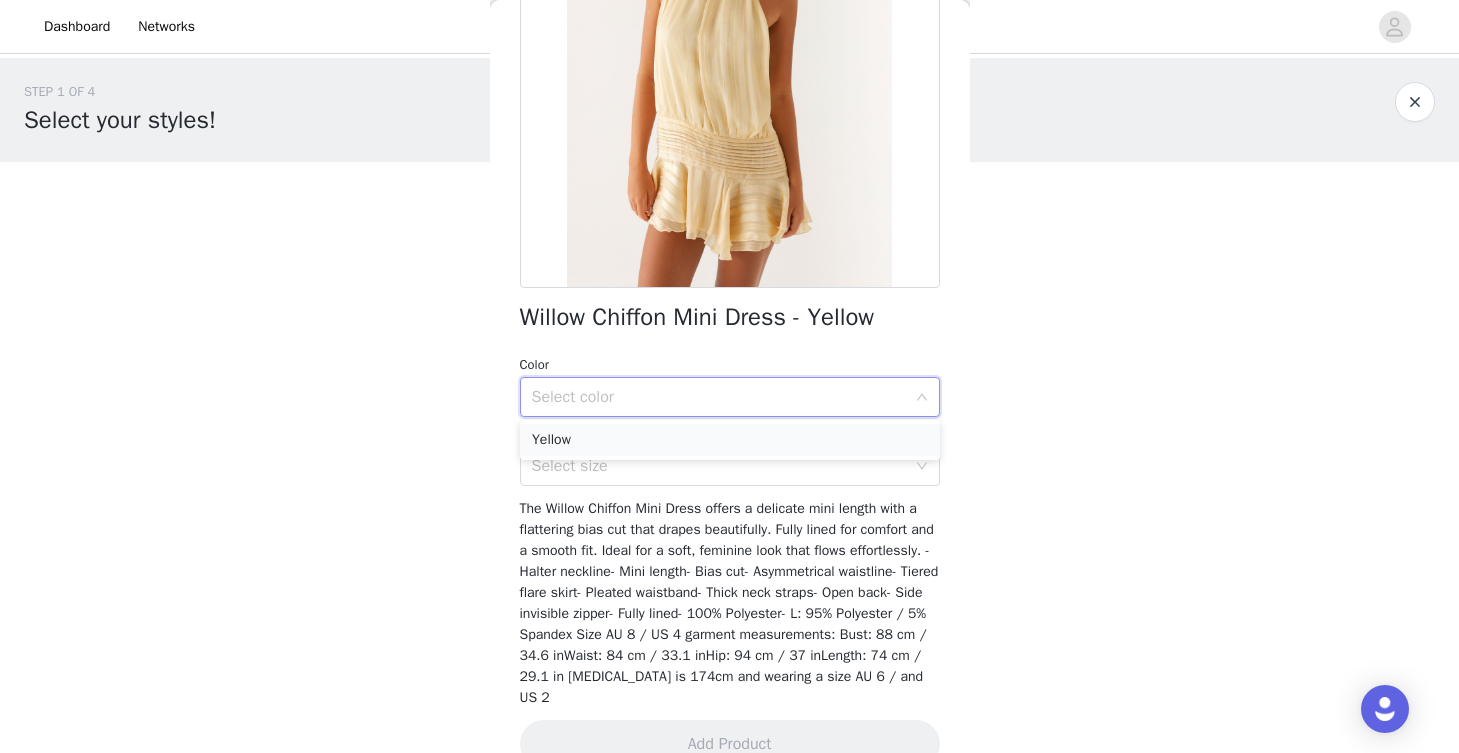 click on "Yellow" at bounding box center [730, 440] 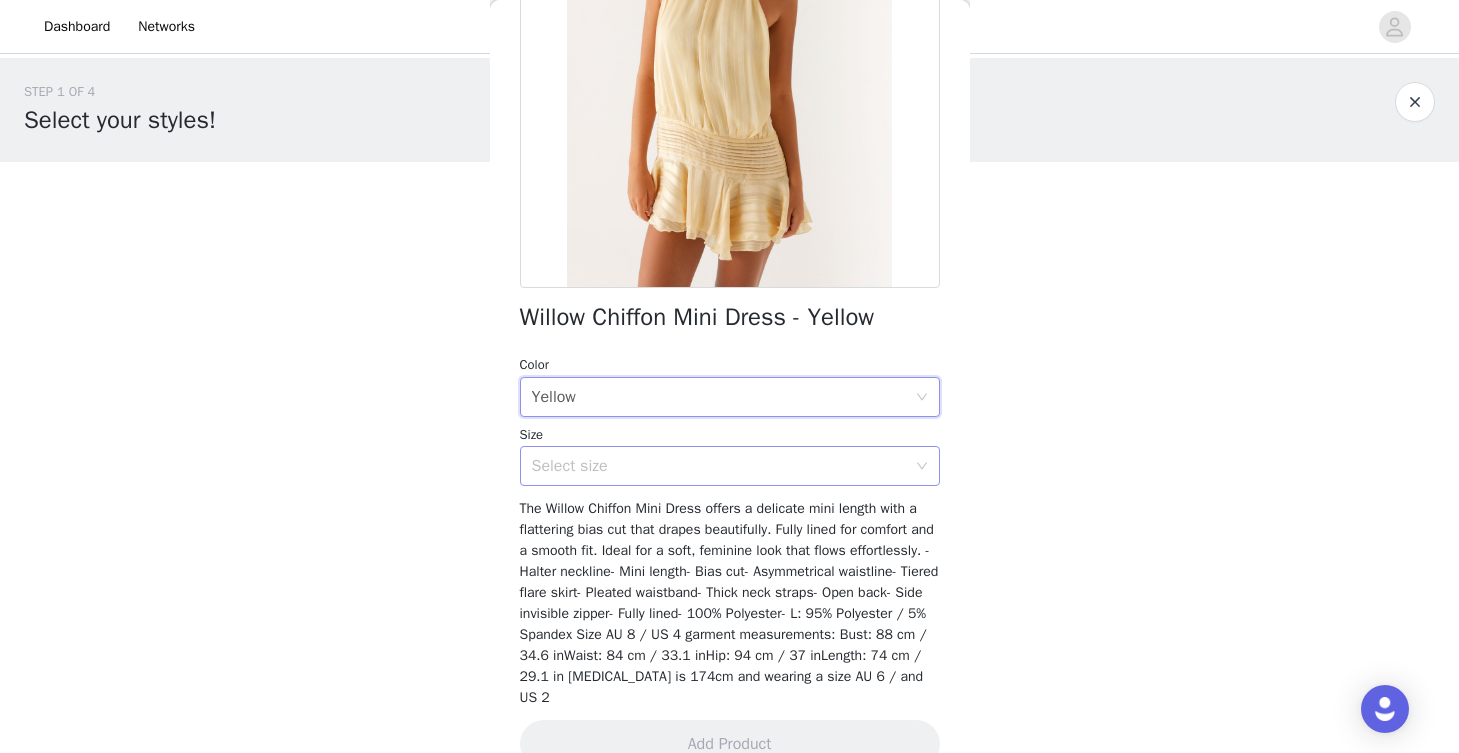 click on "Select size" at bounding box center [719, 466] 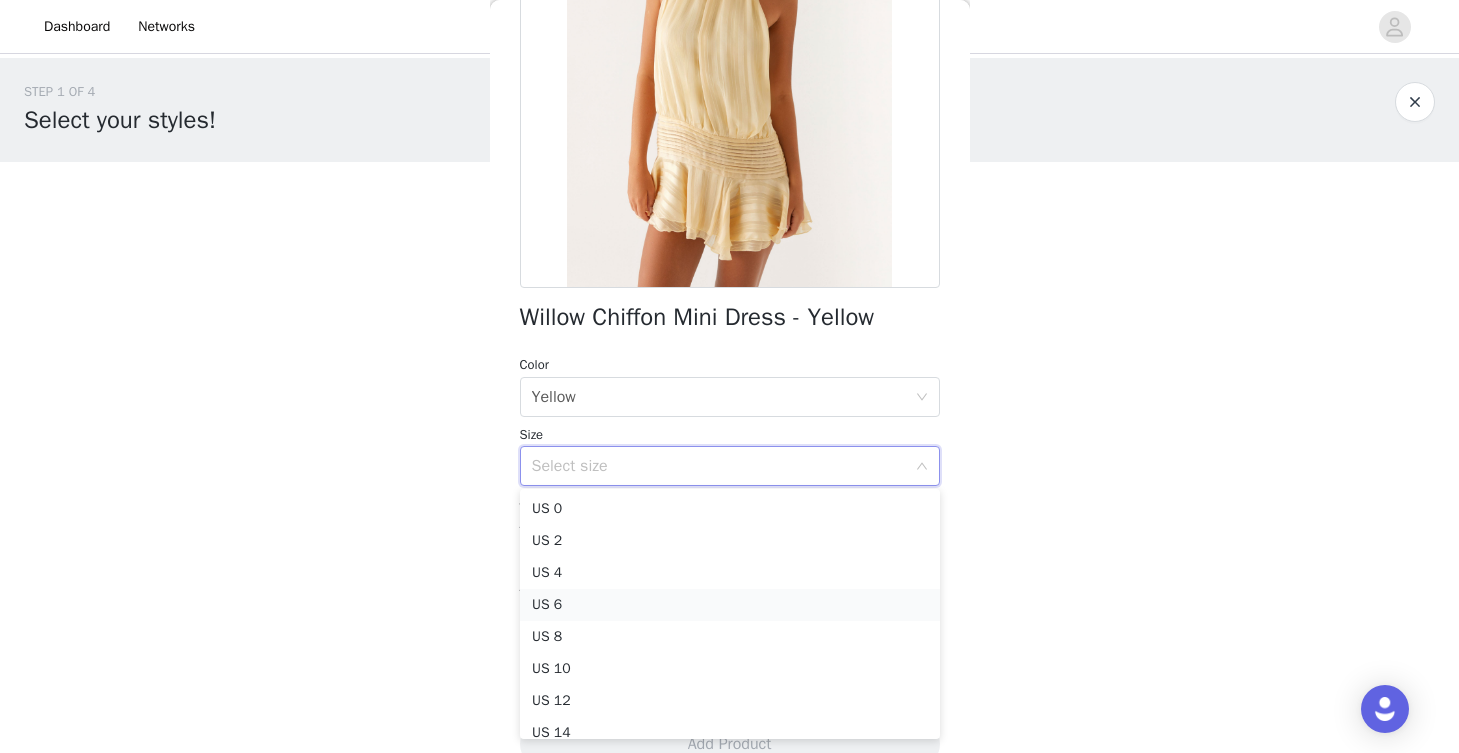 click on "US 6" at bounding box center [730, 605] 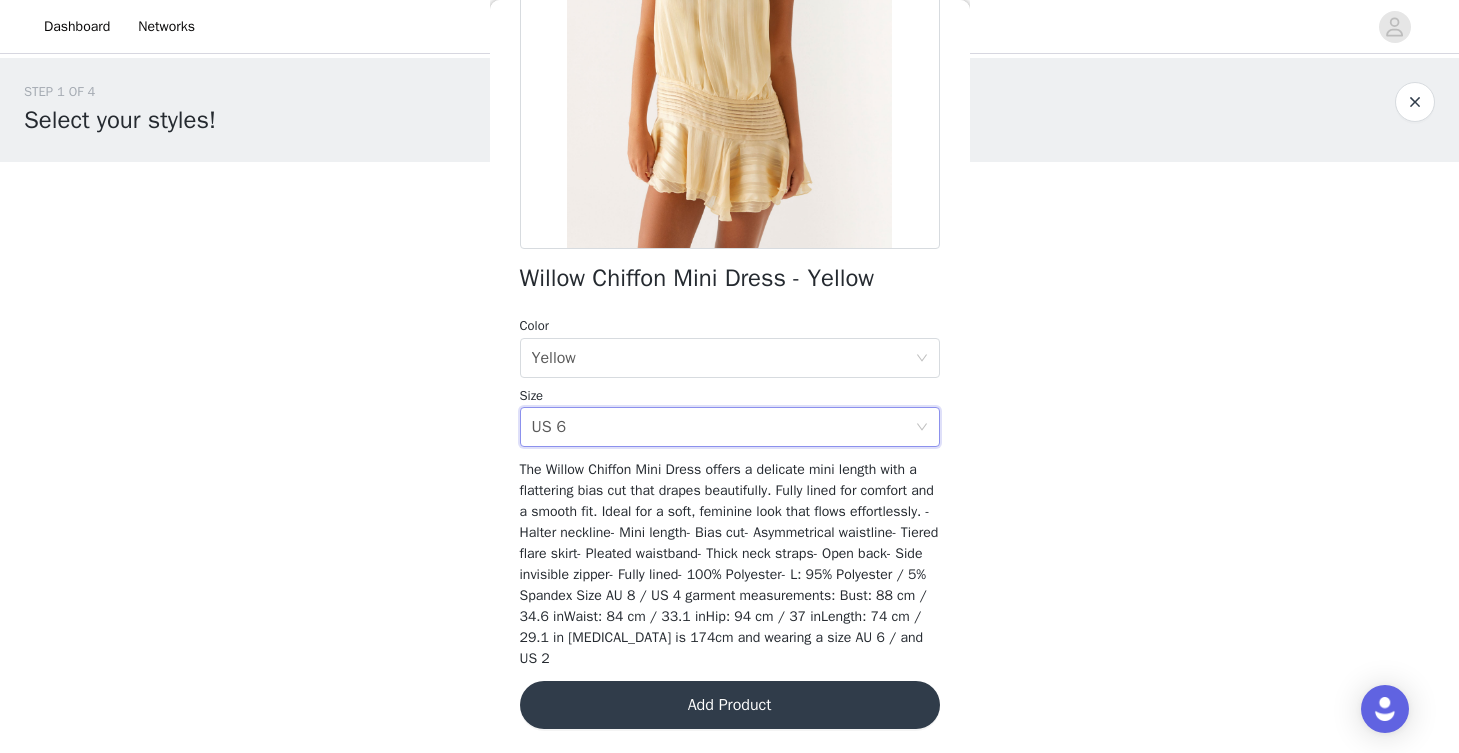 scroll, scrollTop: 300, scrollLeft: 0, axis: vertical 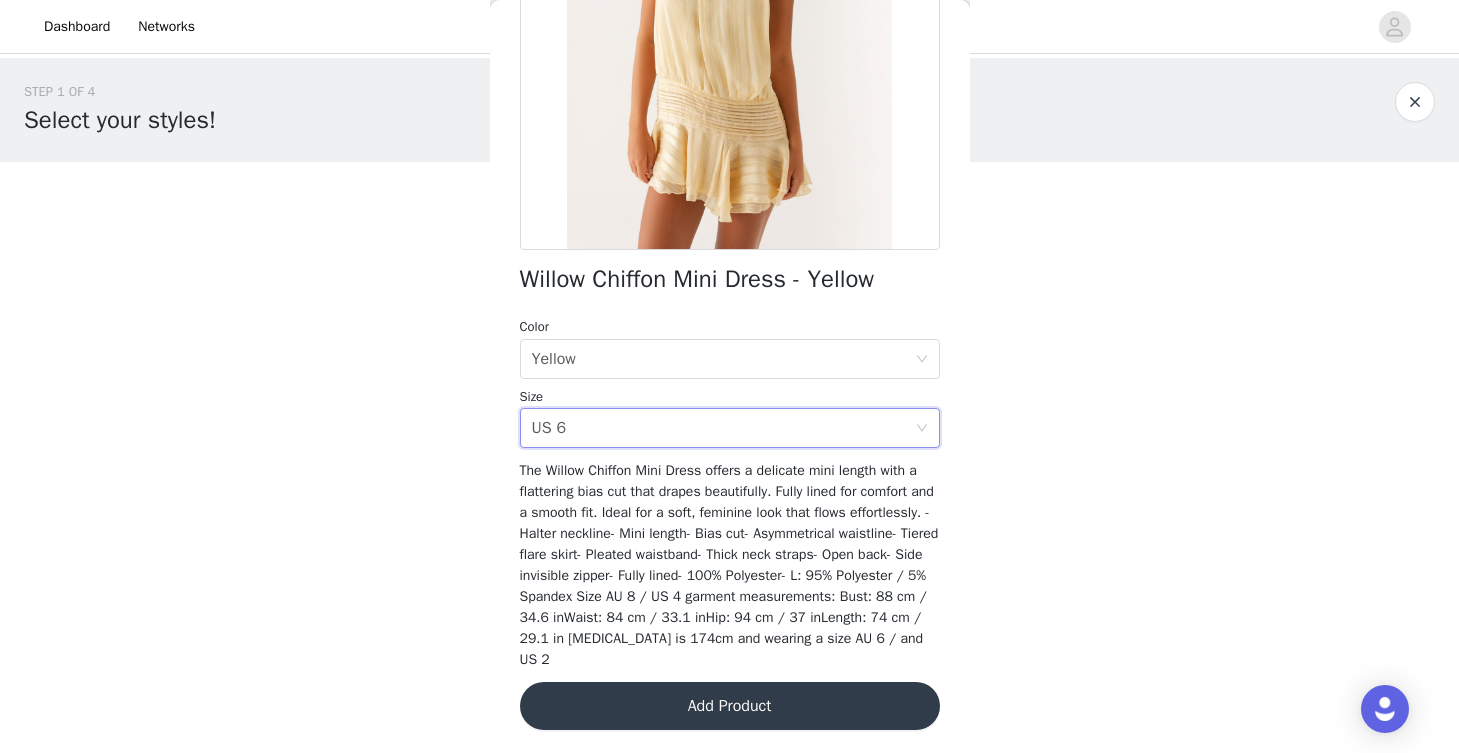 click on "Add Product" at bounding box center (730, 706) 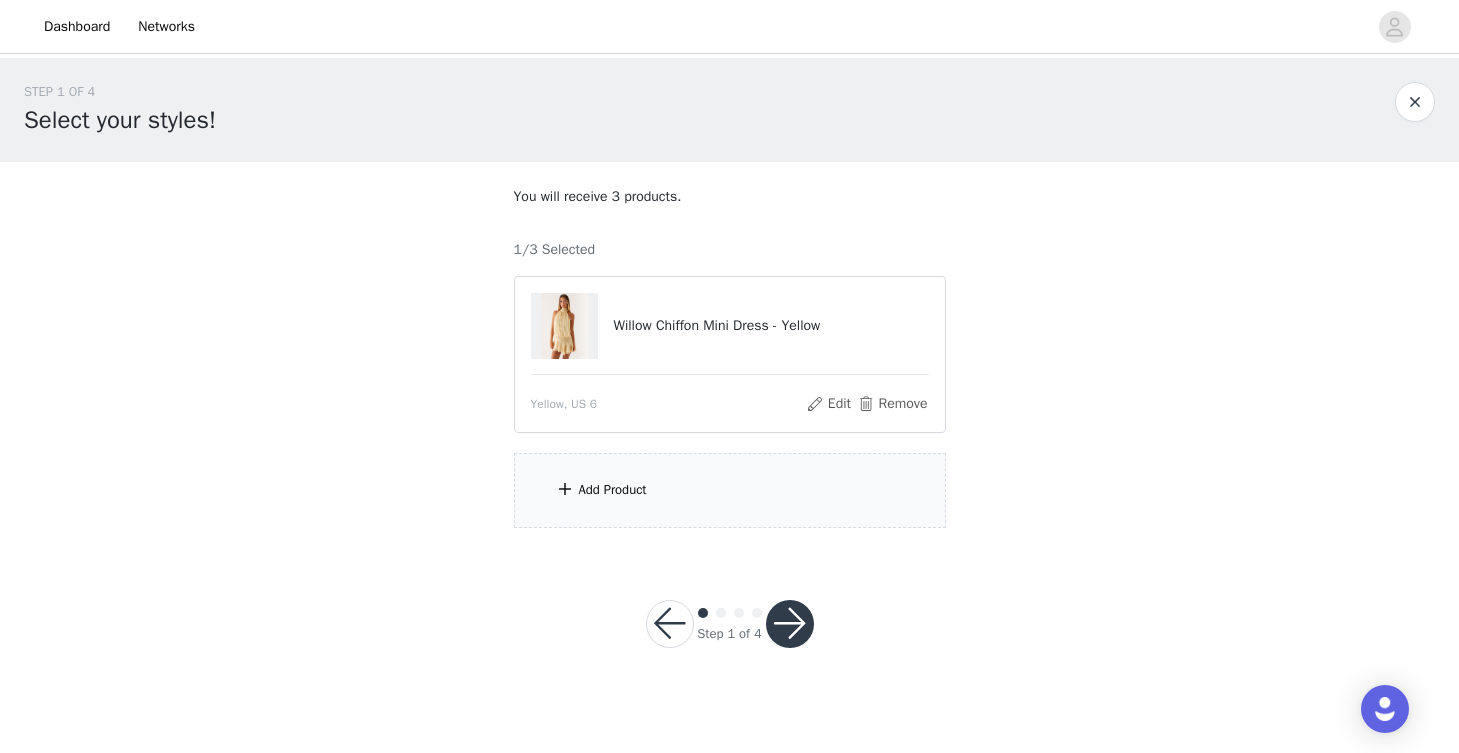 click on "Add Product" at bounding box center [613, 490] 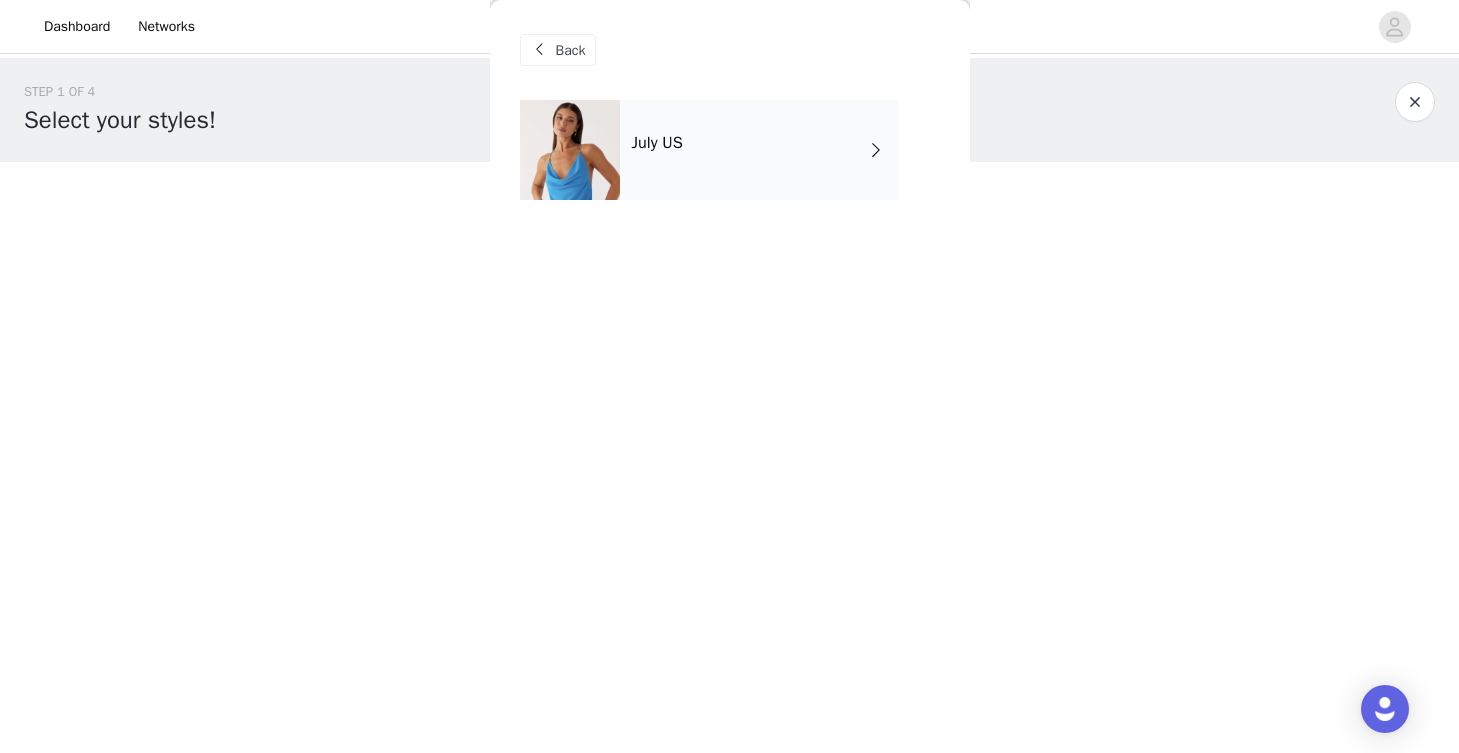 click at bounding box center (570, 150) 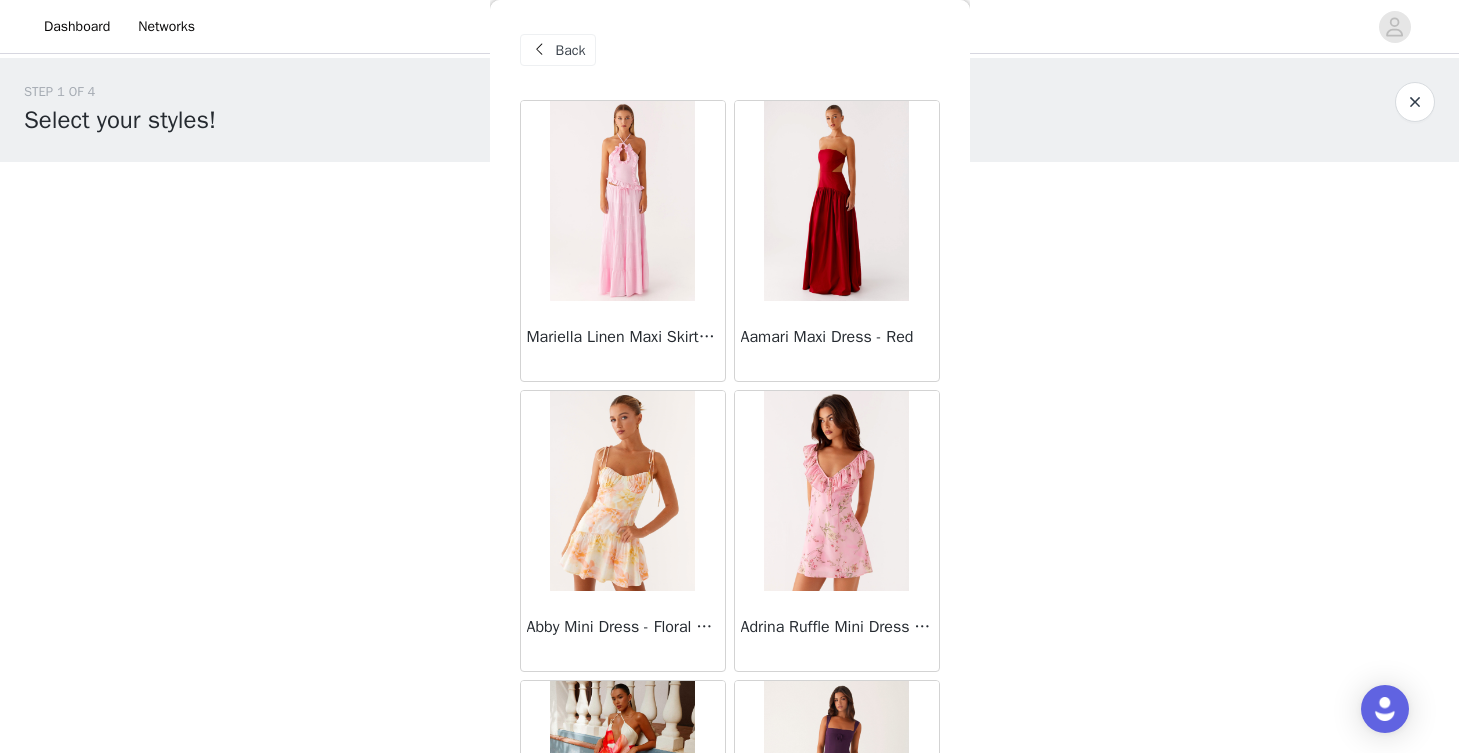 scroll, scrollTop: 0, scrollLeft: 0, axis: both 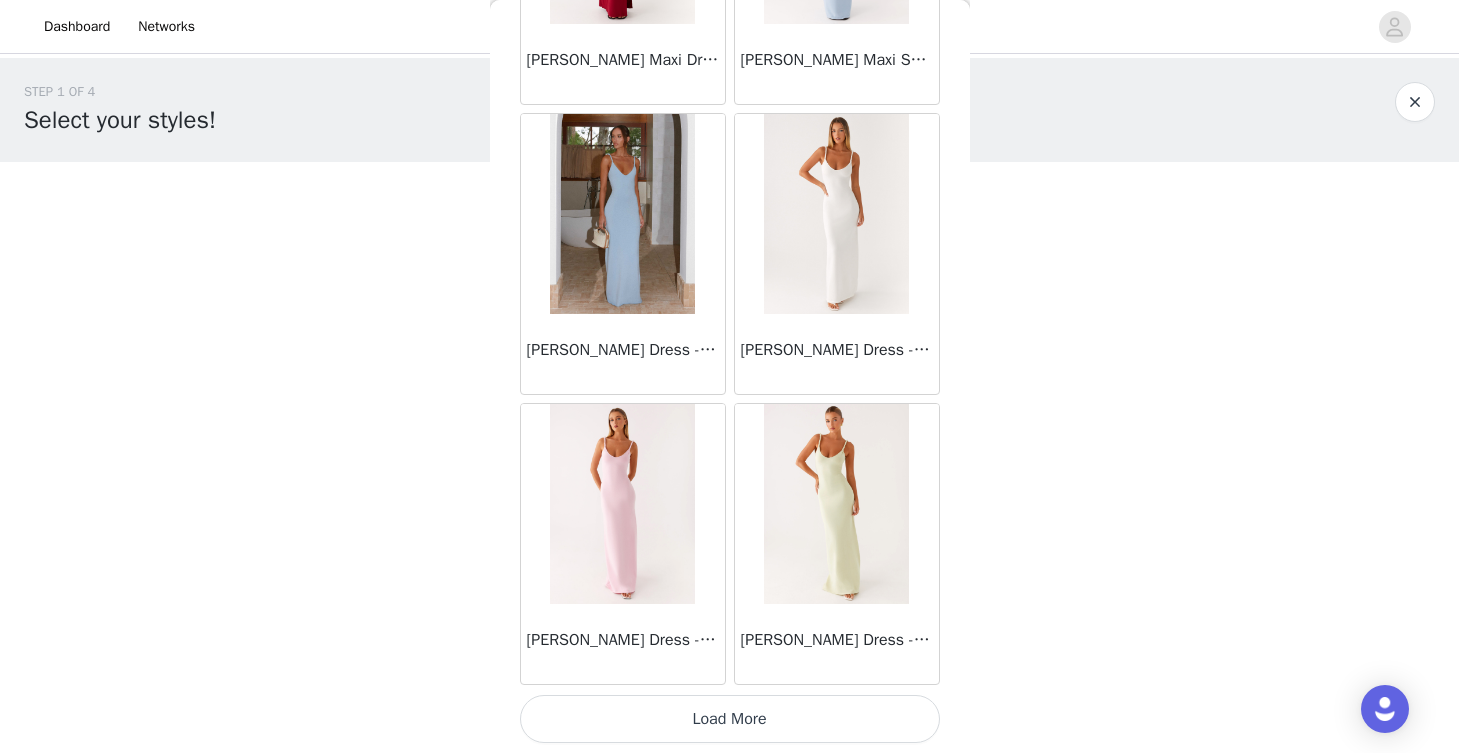 click on "Load More" at bounding box center [730, 719] 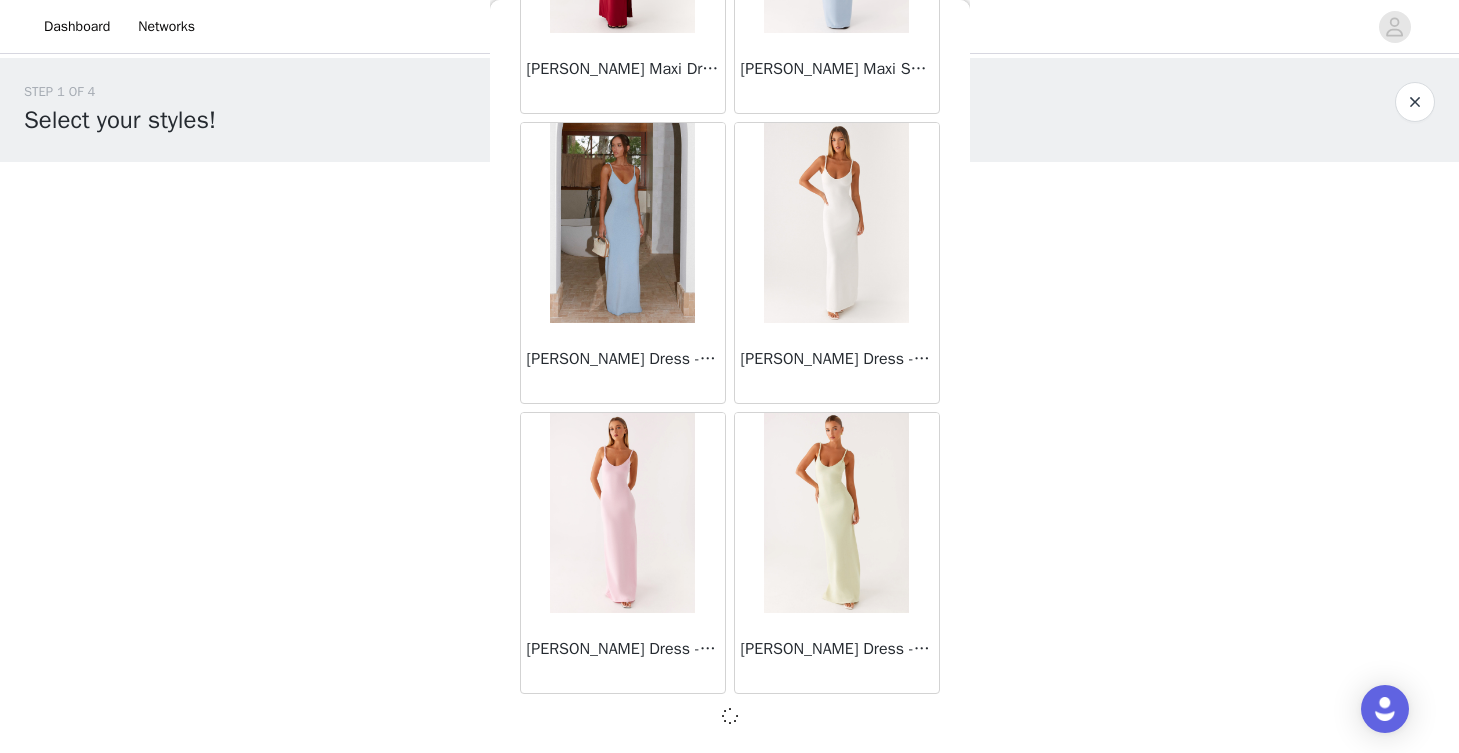 scroll, scrollTop: 2298, scrollLeft: 0, axis: vertical 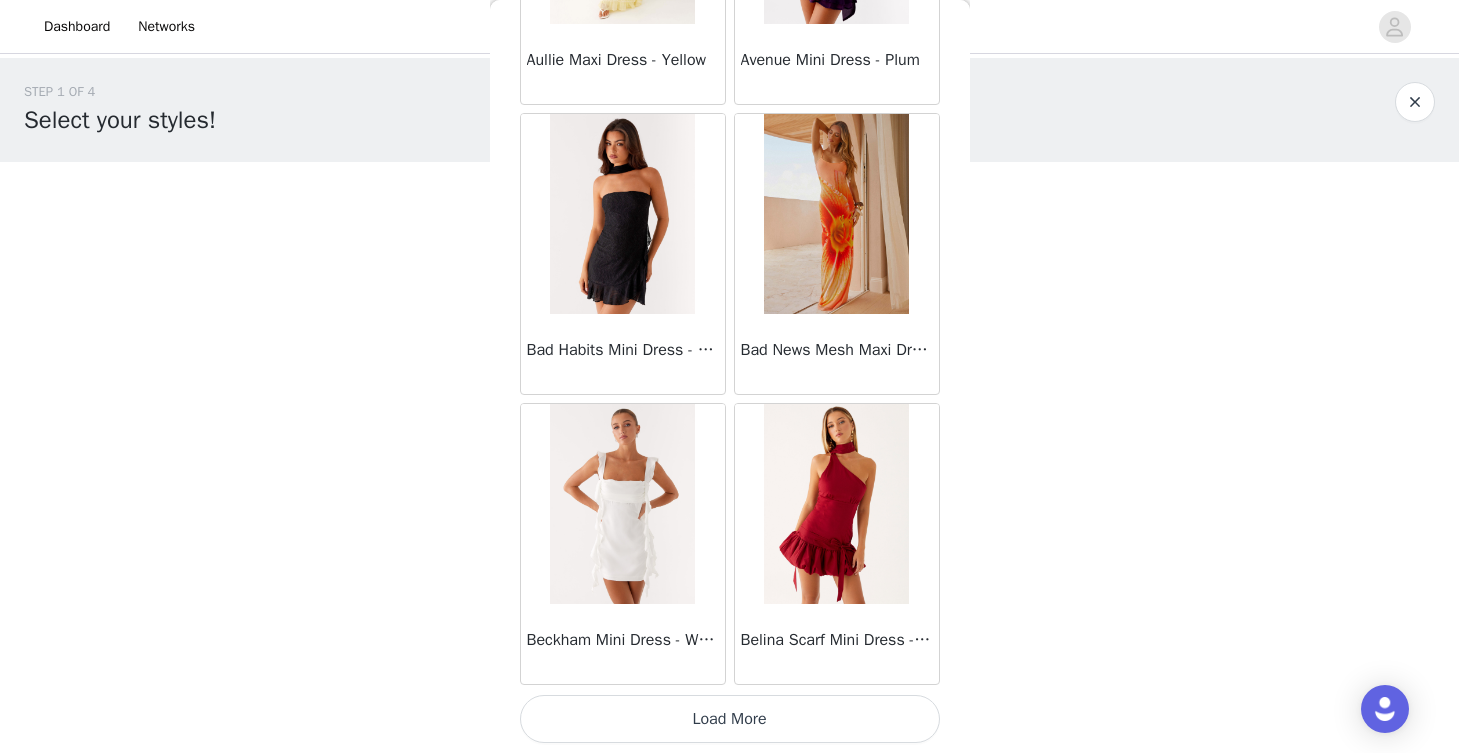 click on "Load More" at bounding box center (730, 719) 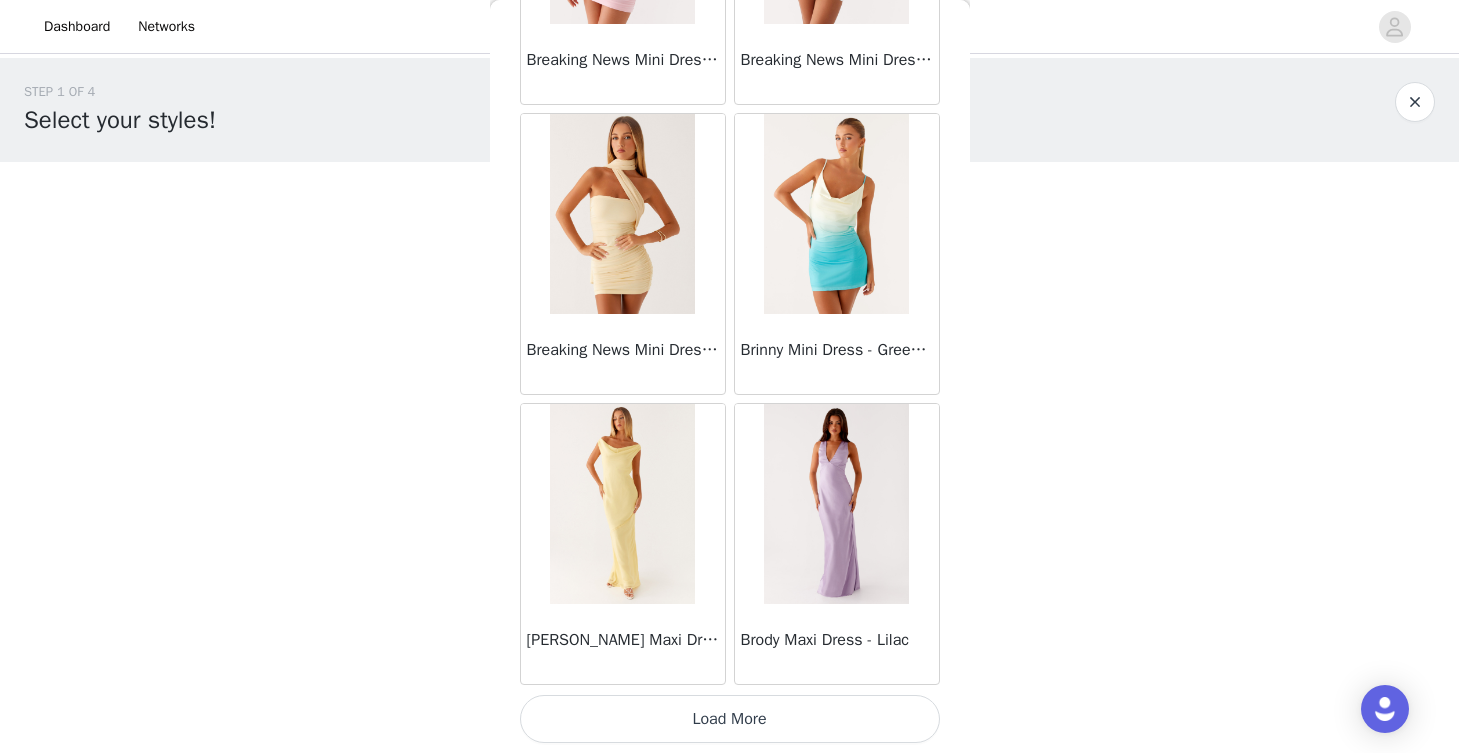 click on "Load More" at bounding box center (730, 719) 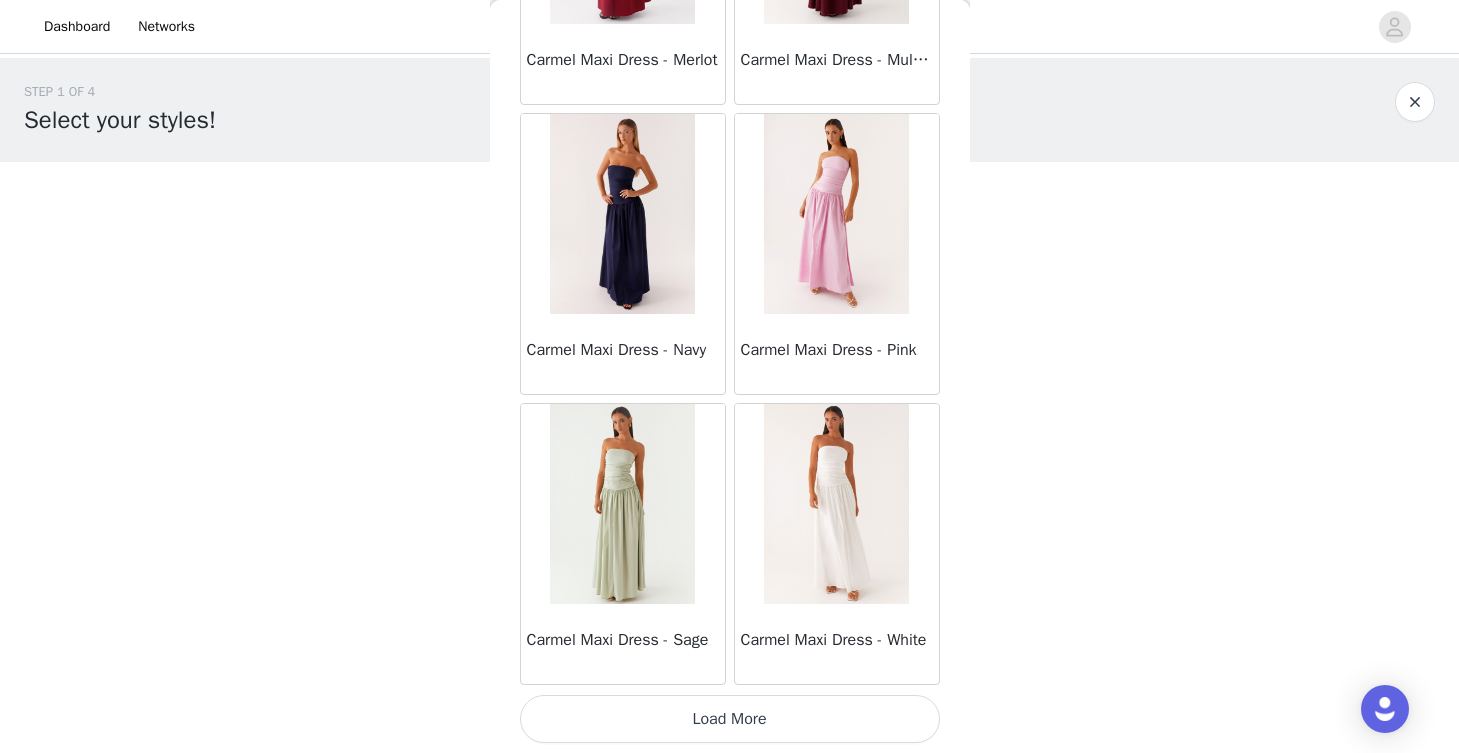 click on "Load More" at bounding box center [730, 719] 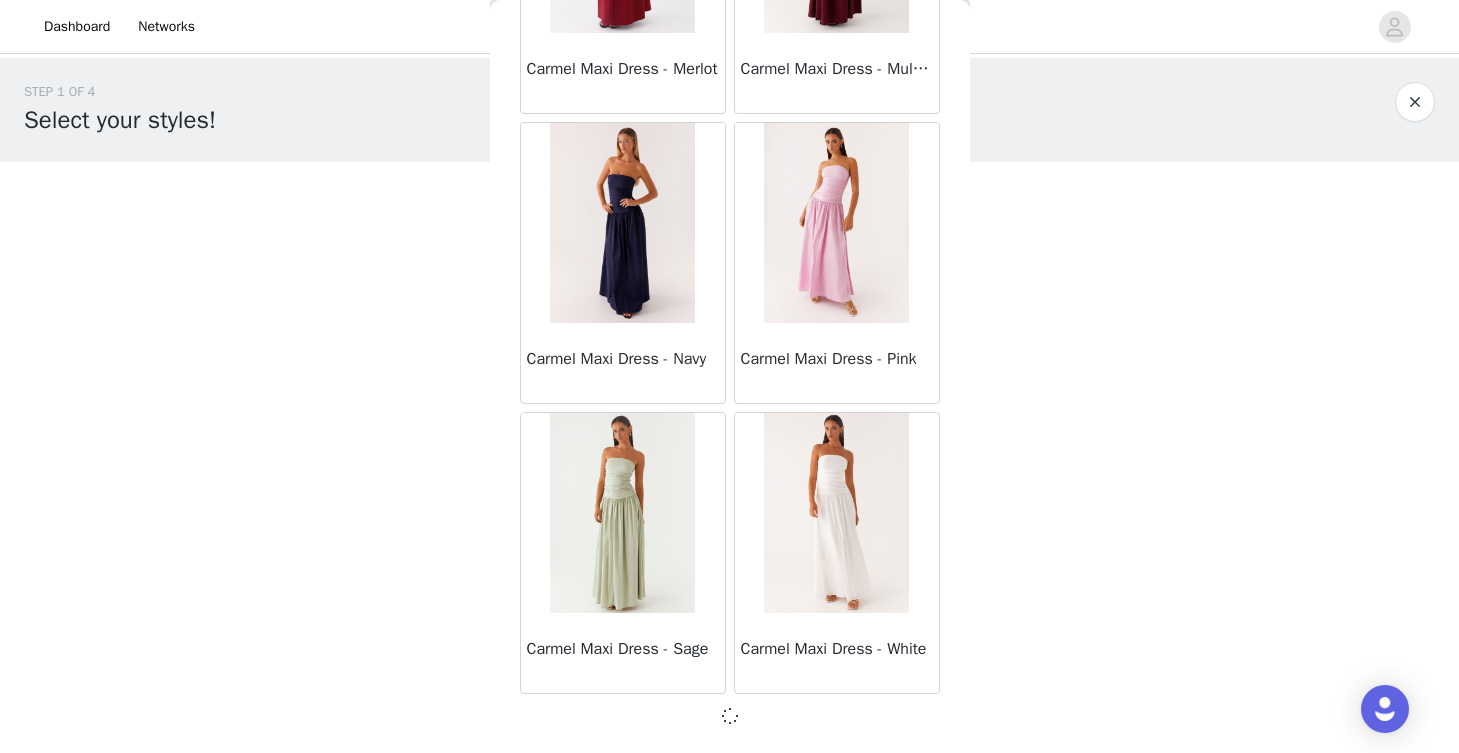 scroll, scrollTop: 10998, scrollLeft: 0, axis: vertical 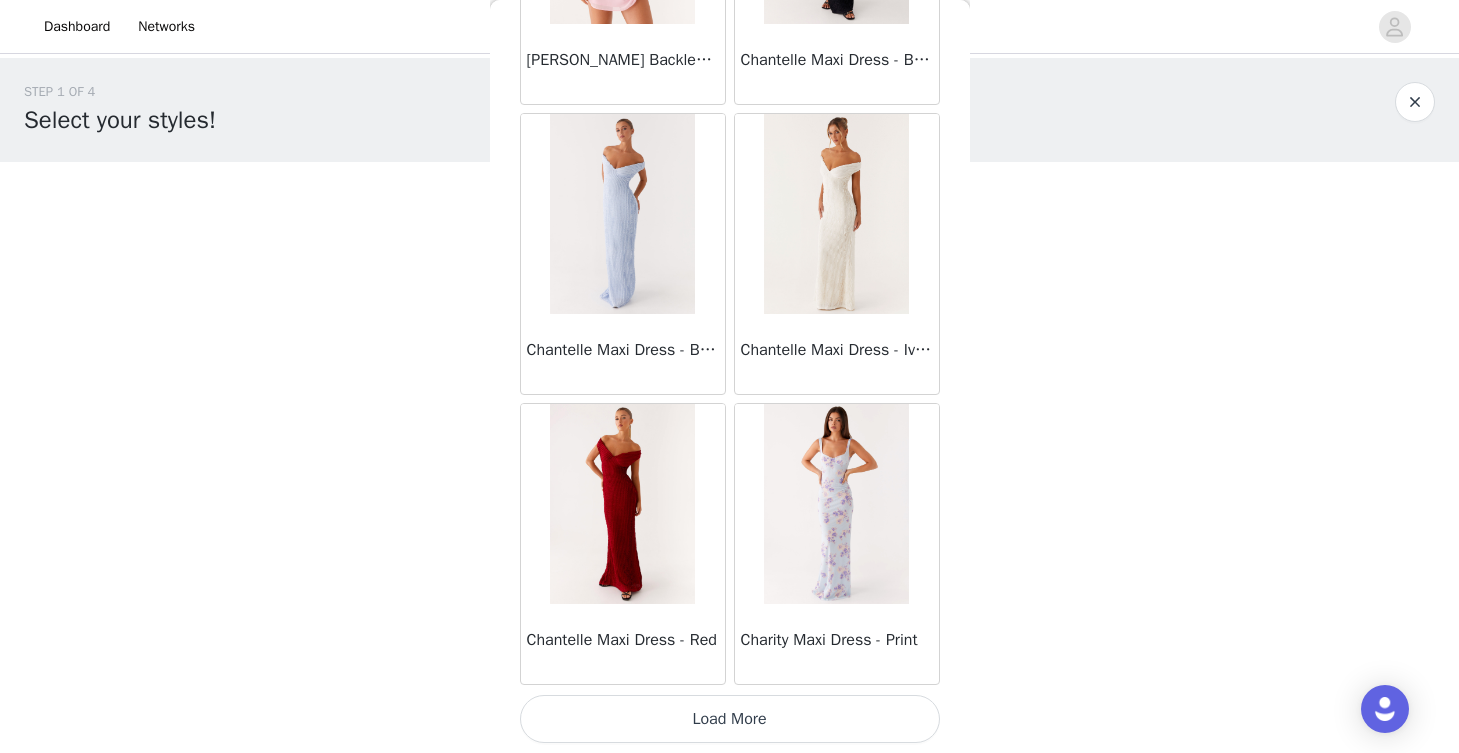 click on "Load More" at bounding box center [730, 719] 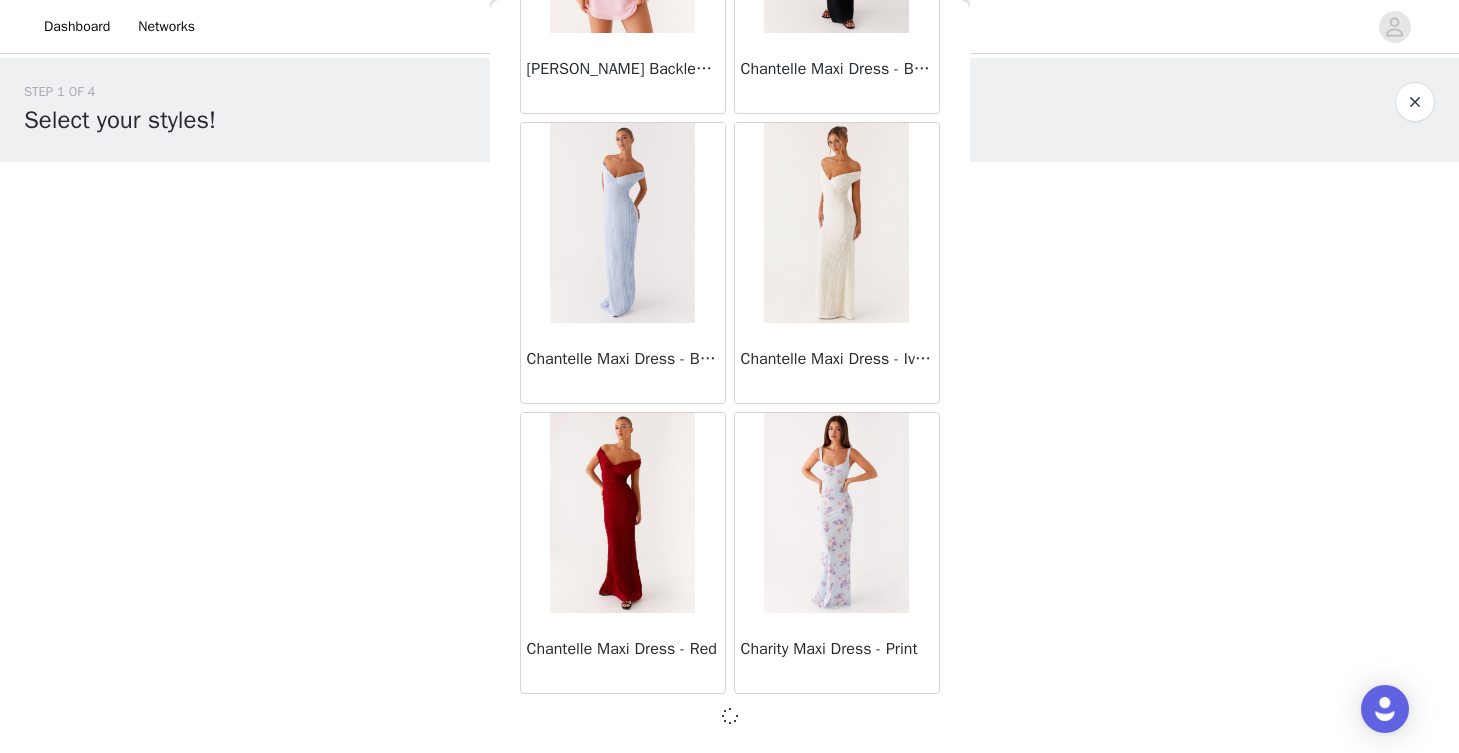scroll, scrollTop: 13898, scrollLeft: 0, axis: vertical 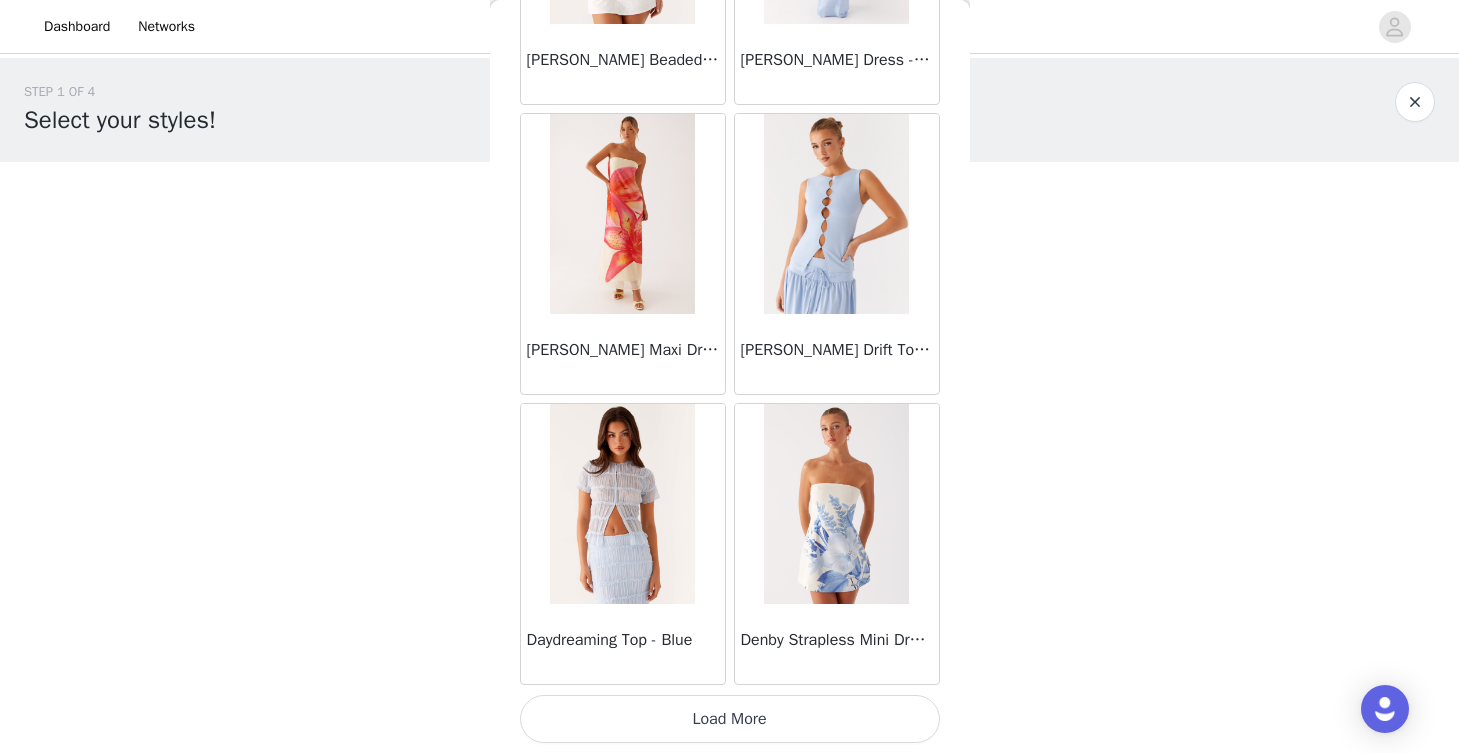 click on "Load More" at bounding box center [730, 719] 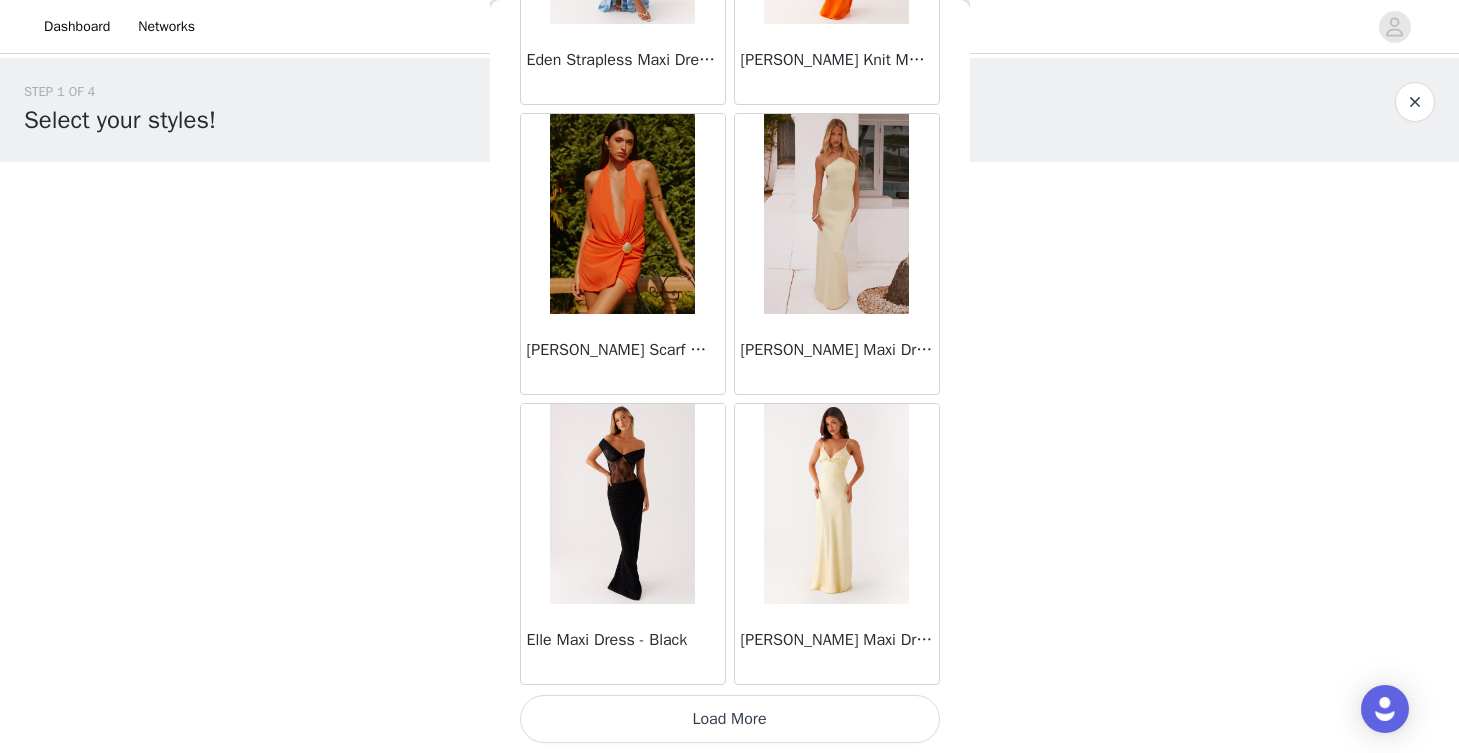 click on "Load More" at bounding box center (730, 719) 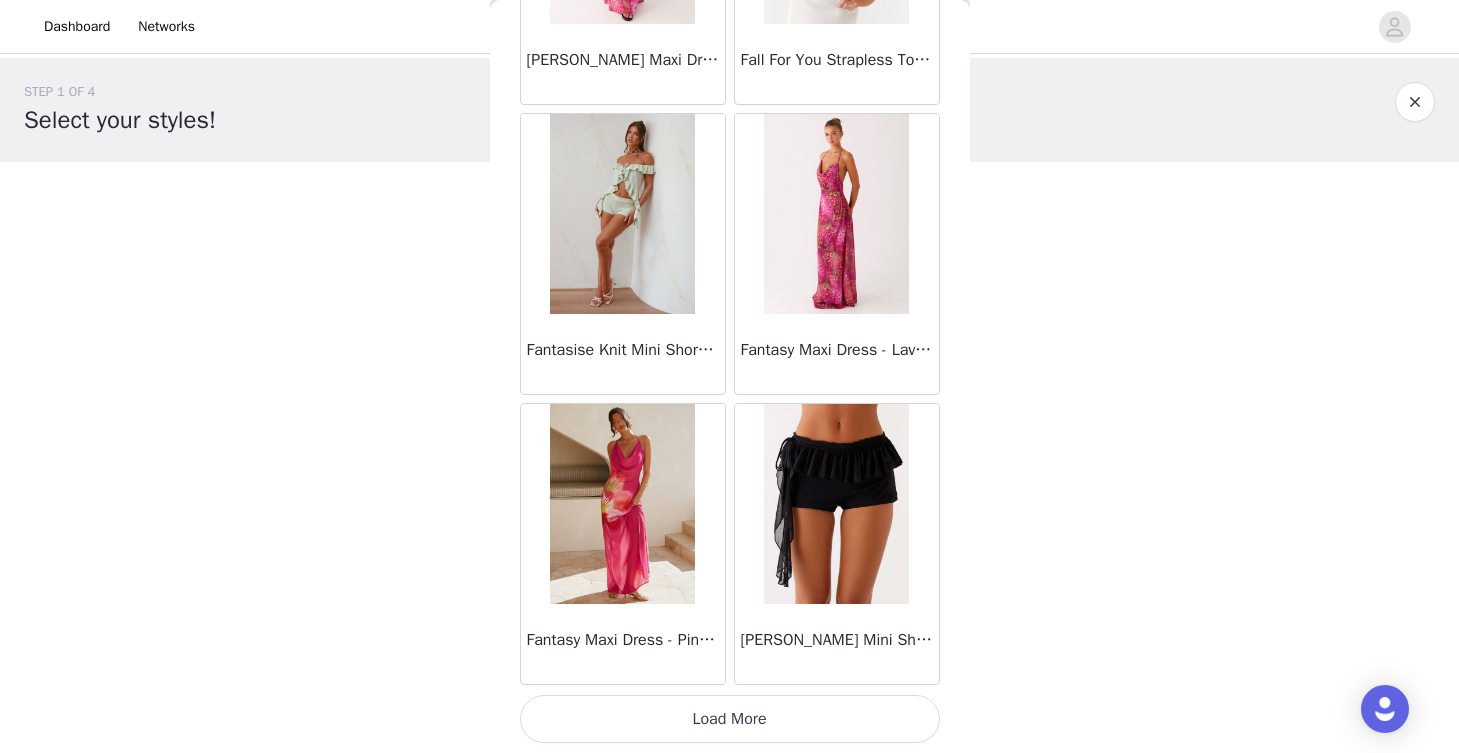 click on "Load More" at bounding box center [730, 719] 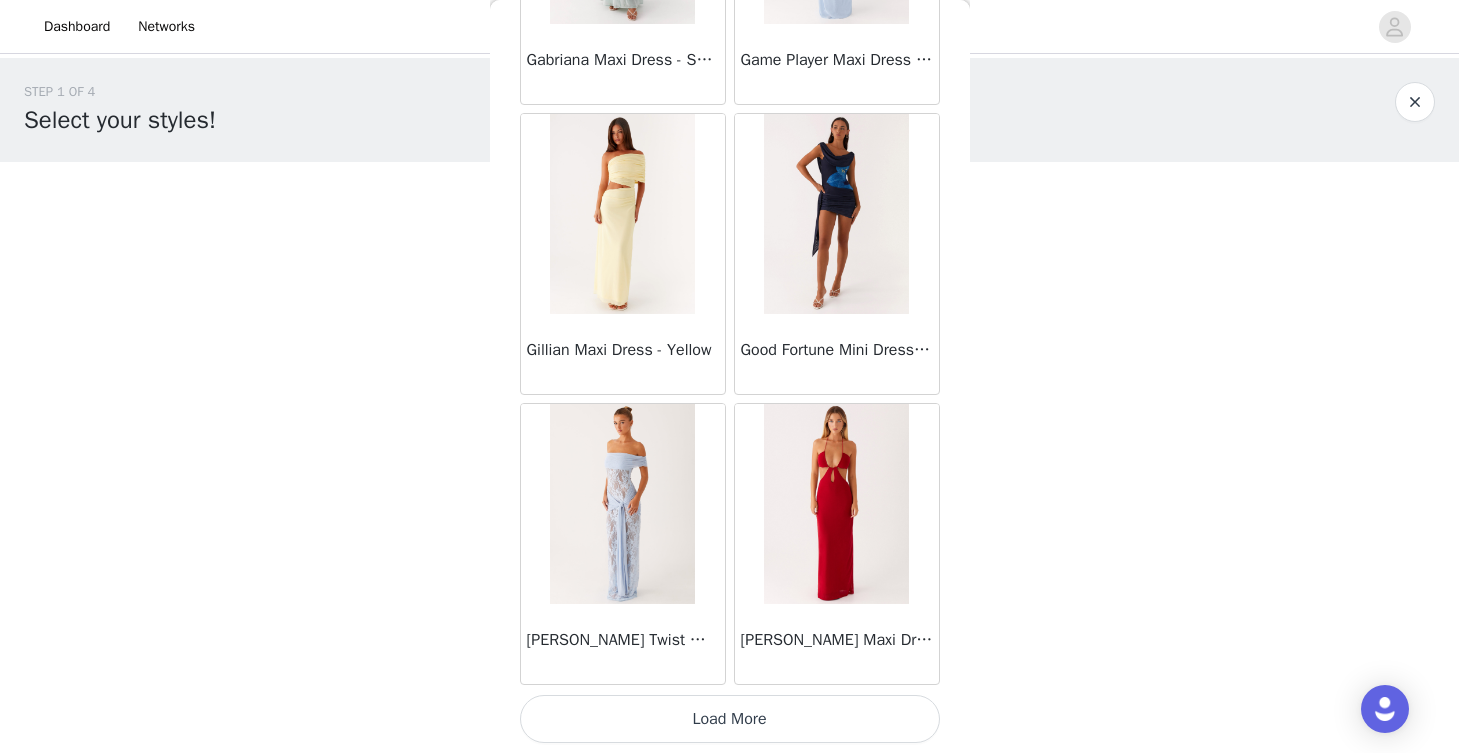 click on "Load More" at bounding box center [730, 719] 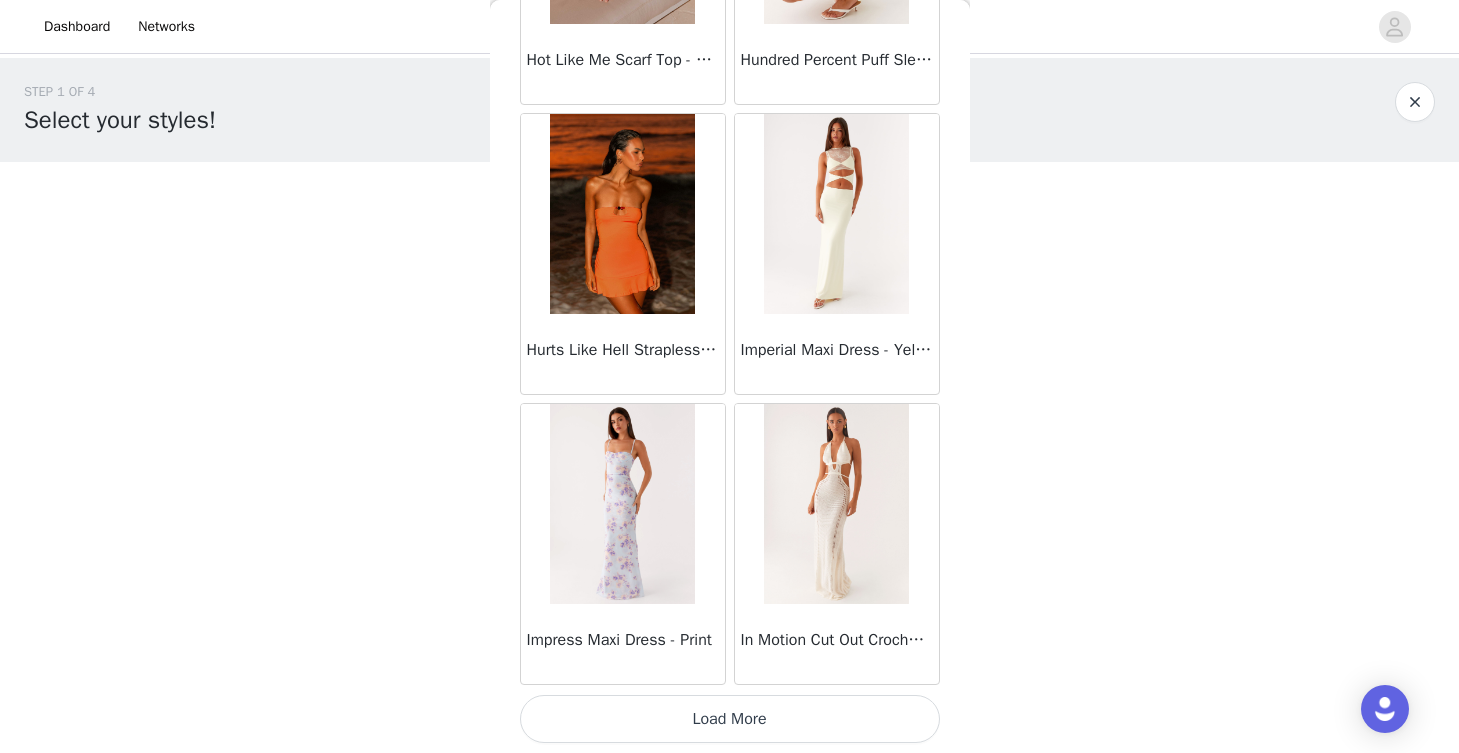 click on "Load More" at bounding box center (730, 719) 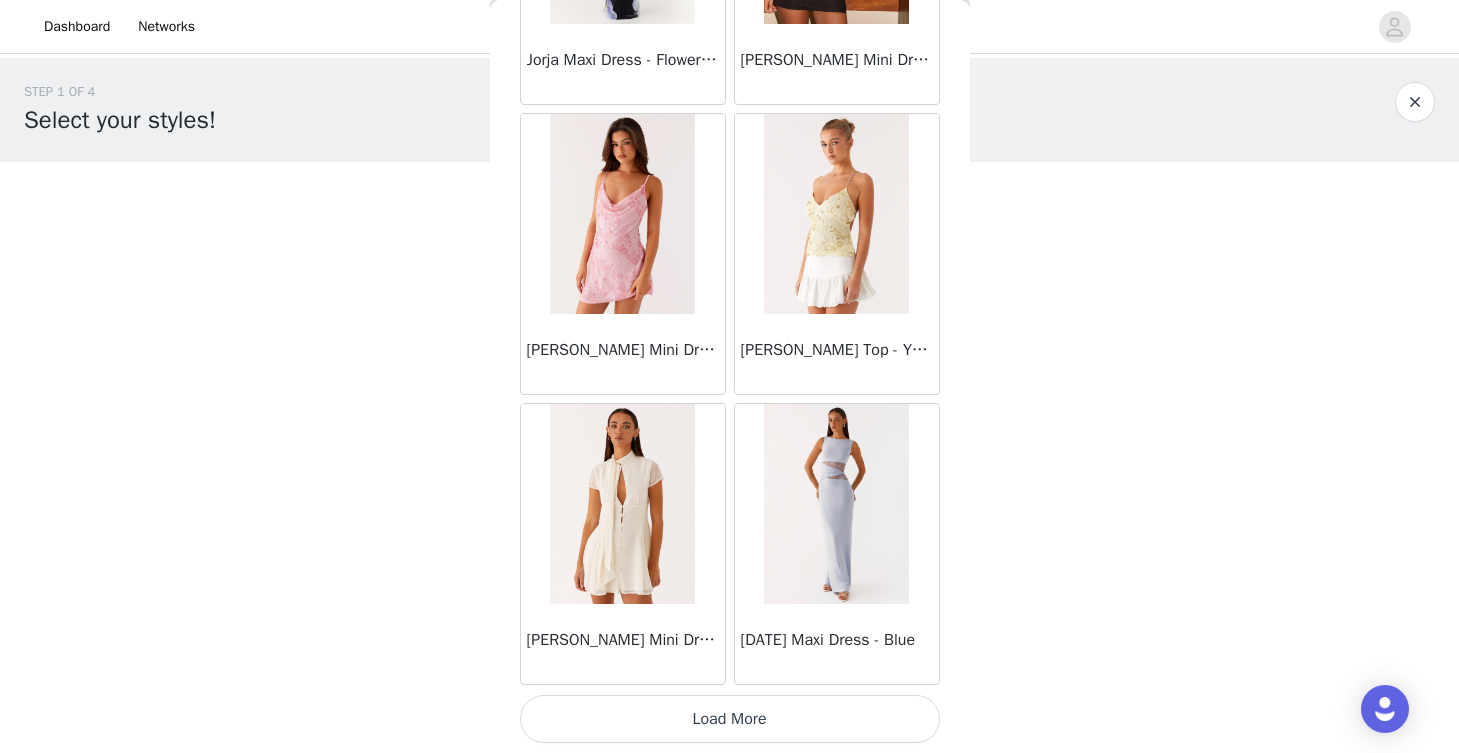 click on "Load More" at bounding box center (730, 719) 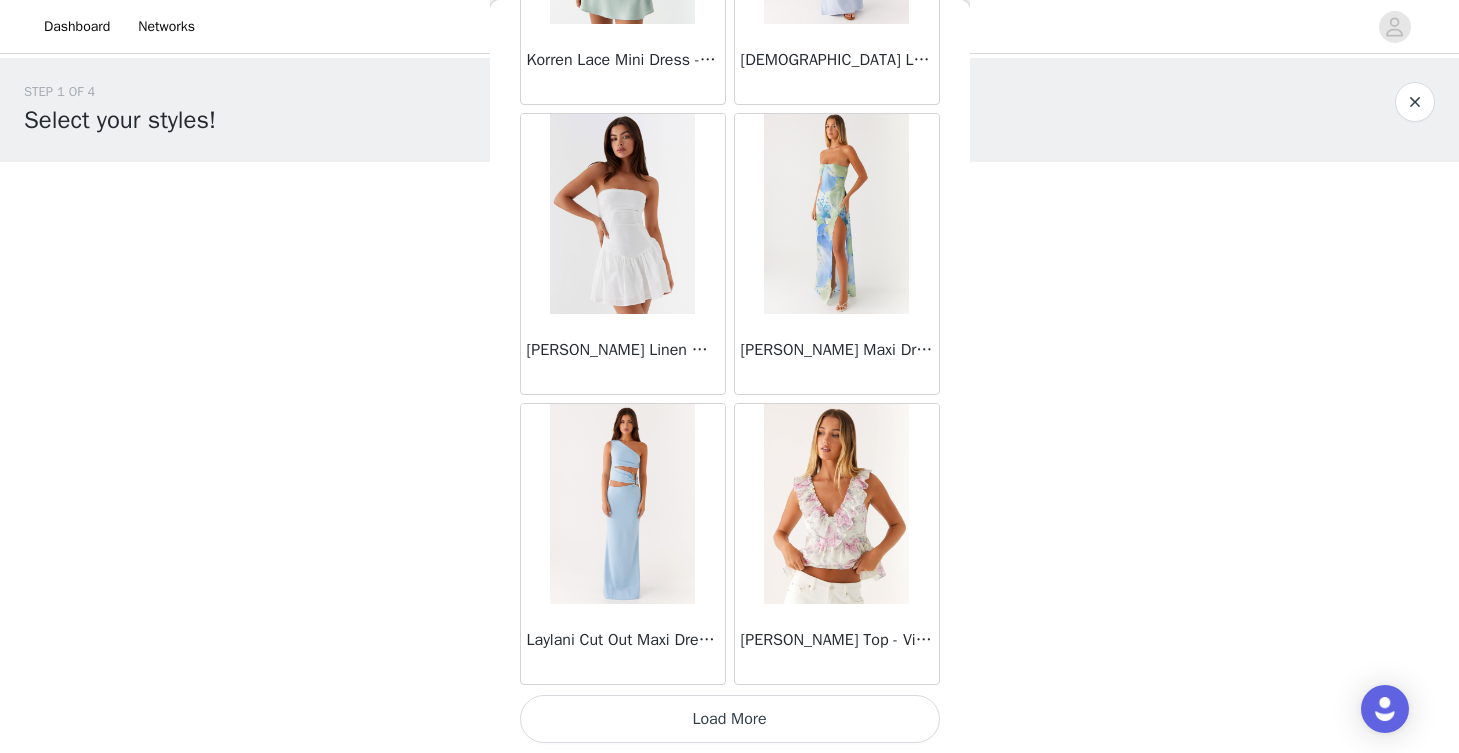 click on "Load More" at bounding box center [730, 719] 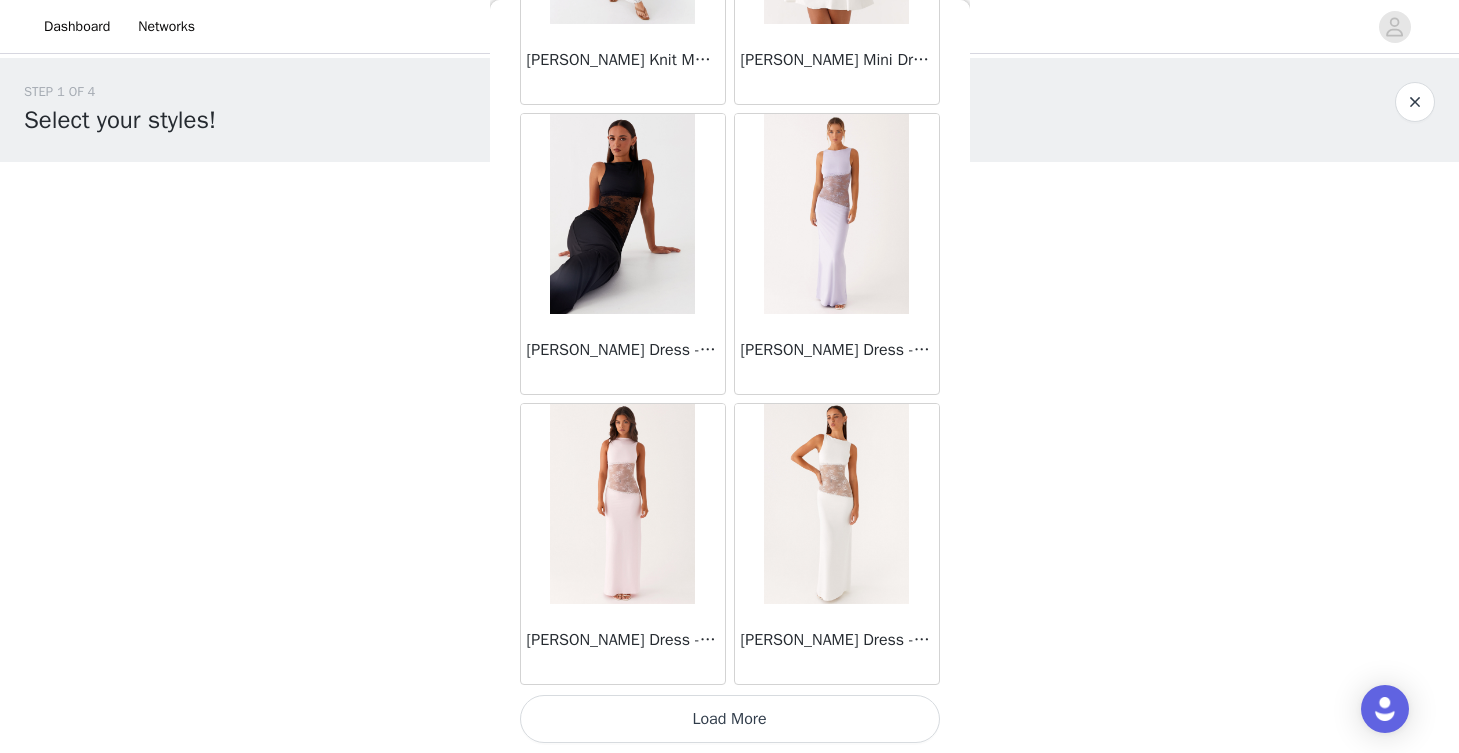 click on "Load More" at bounding box center [730, 719] 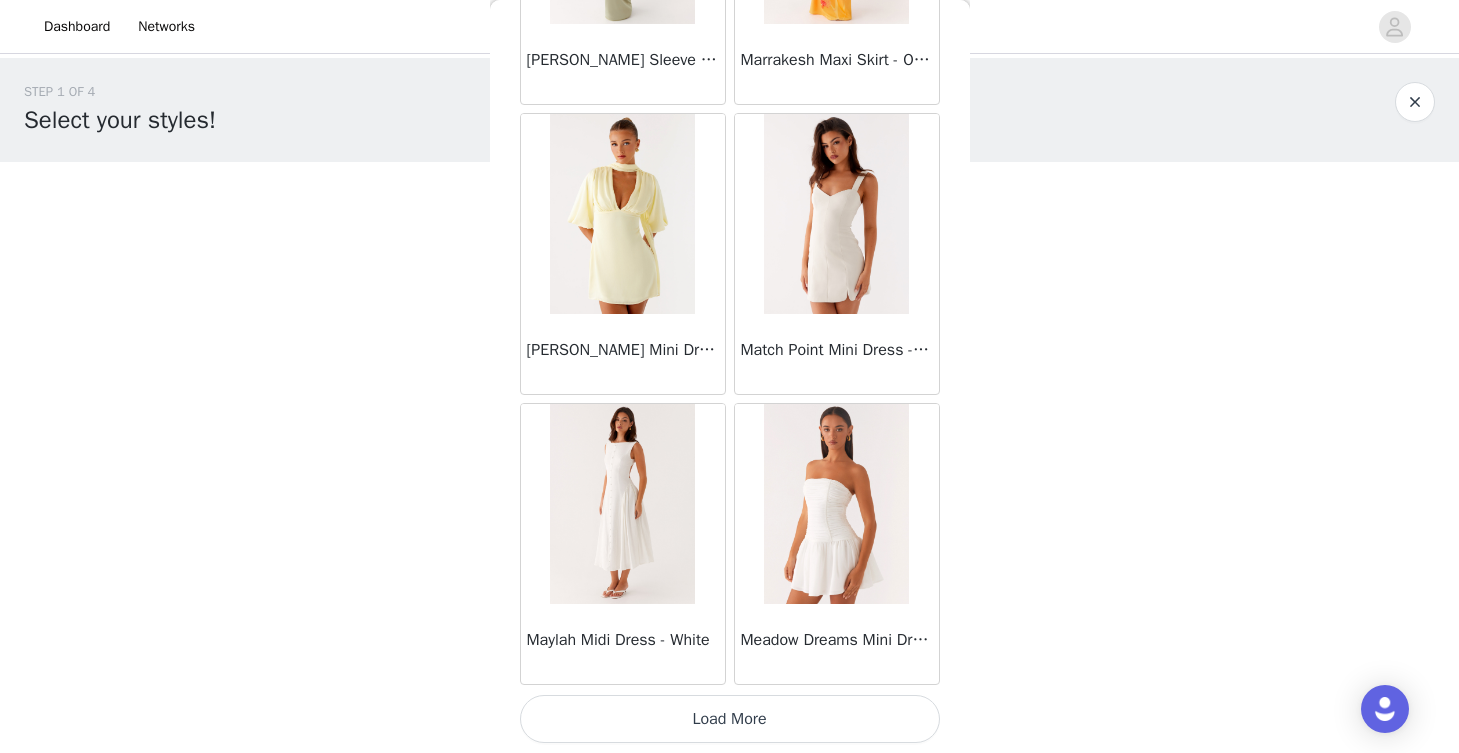 click on "Load More" at bounding box center [730, 719] 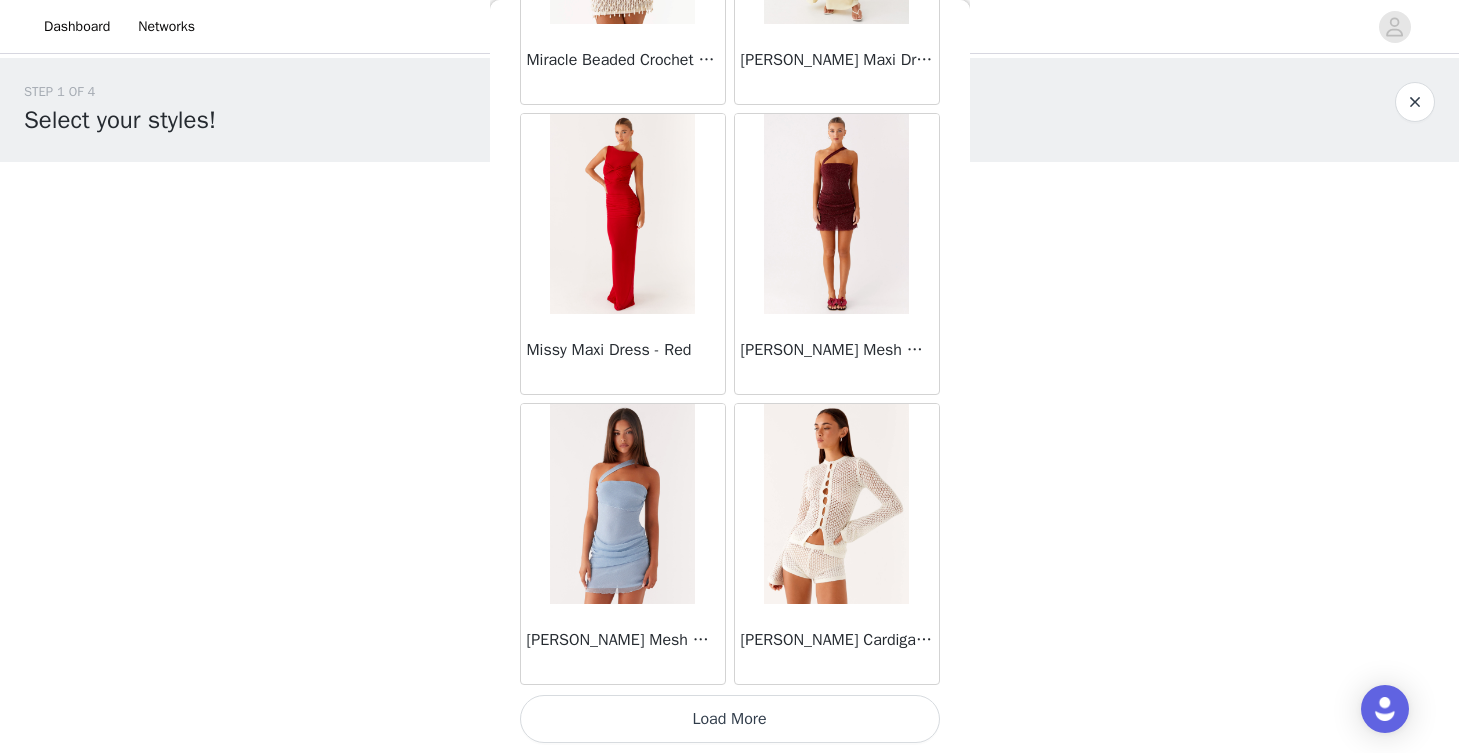 click on "Load More" at bounding box center [730, 719] 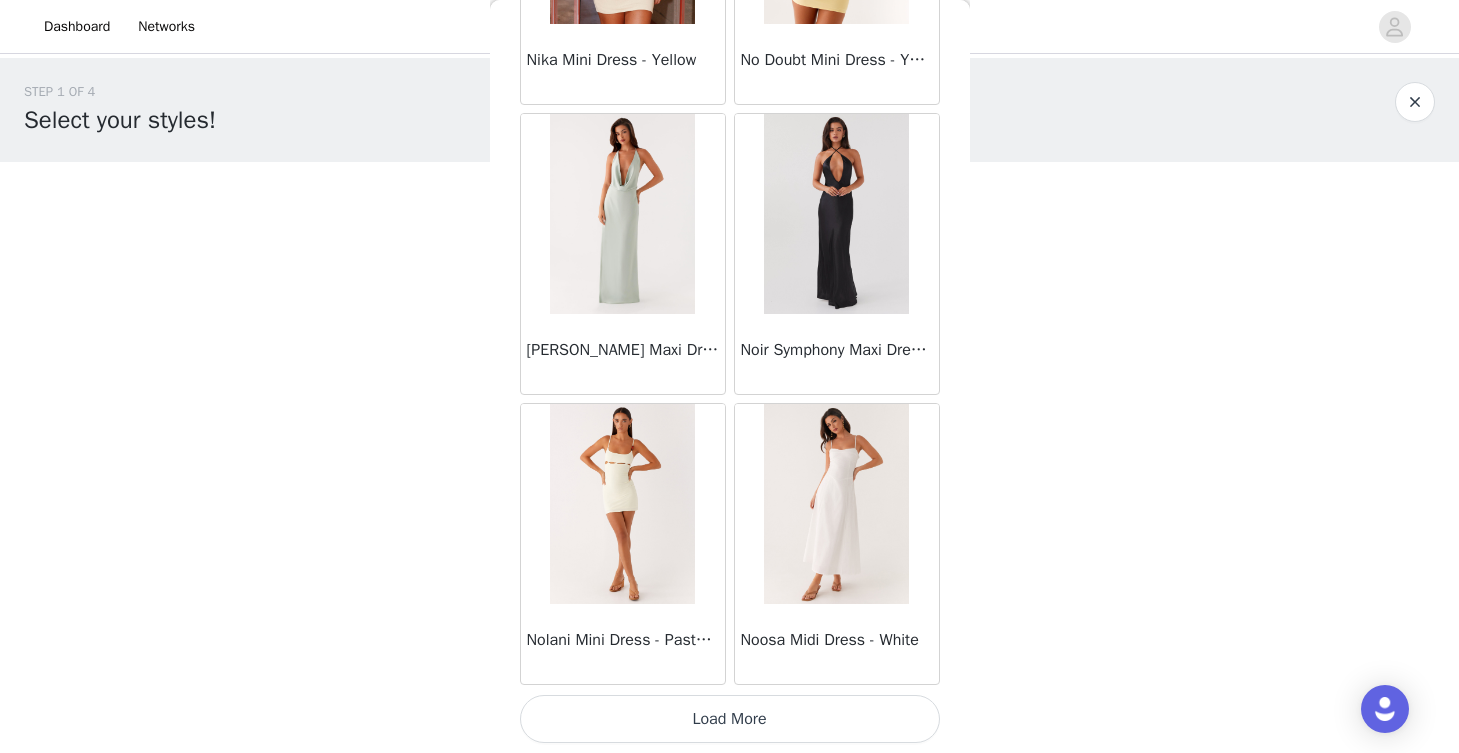 click on "Load More" at bounding box center (730, 719) 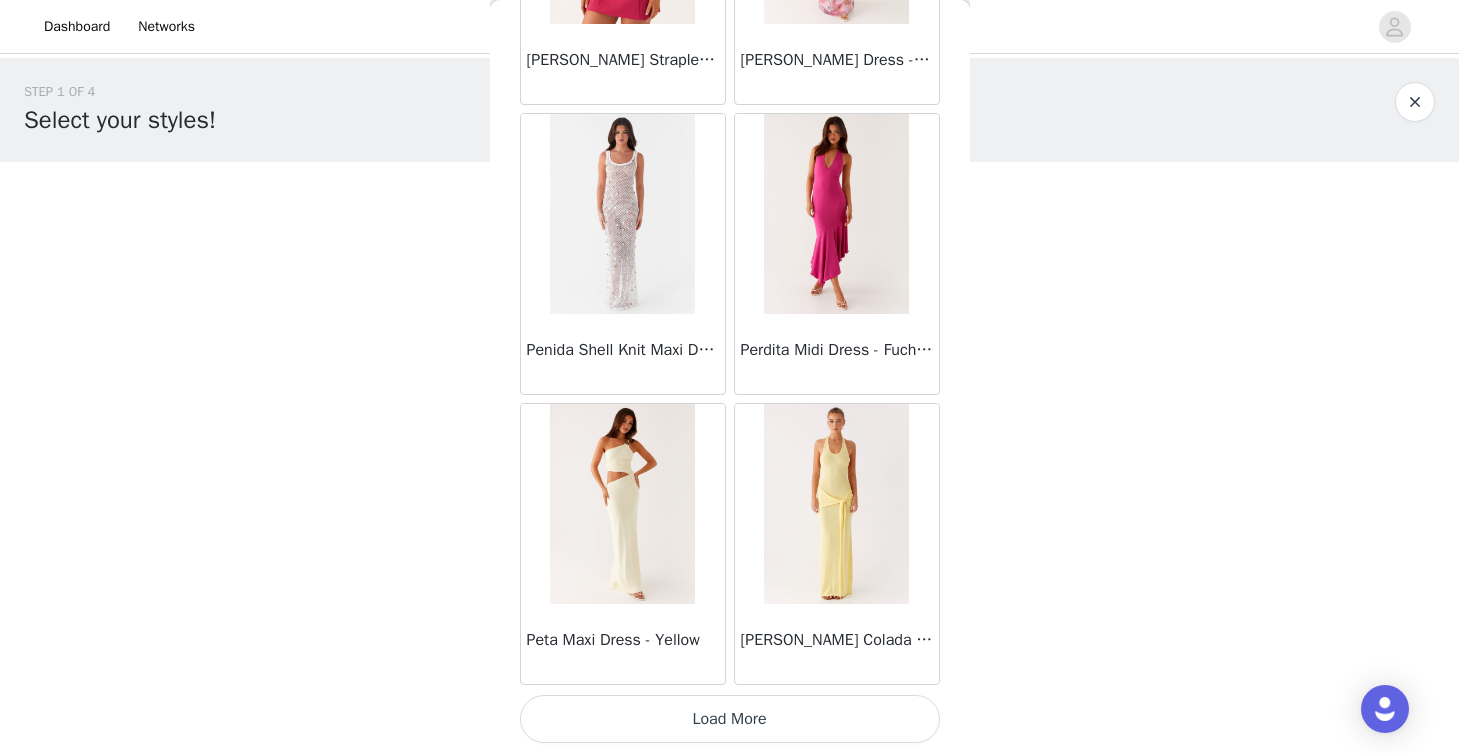 click on "Load More" at bounding box center (730, 719) 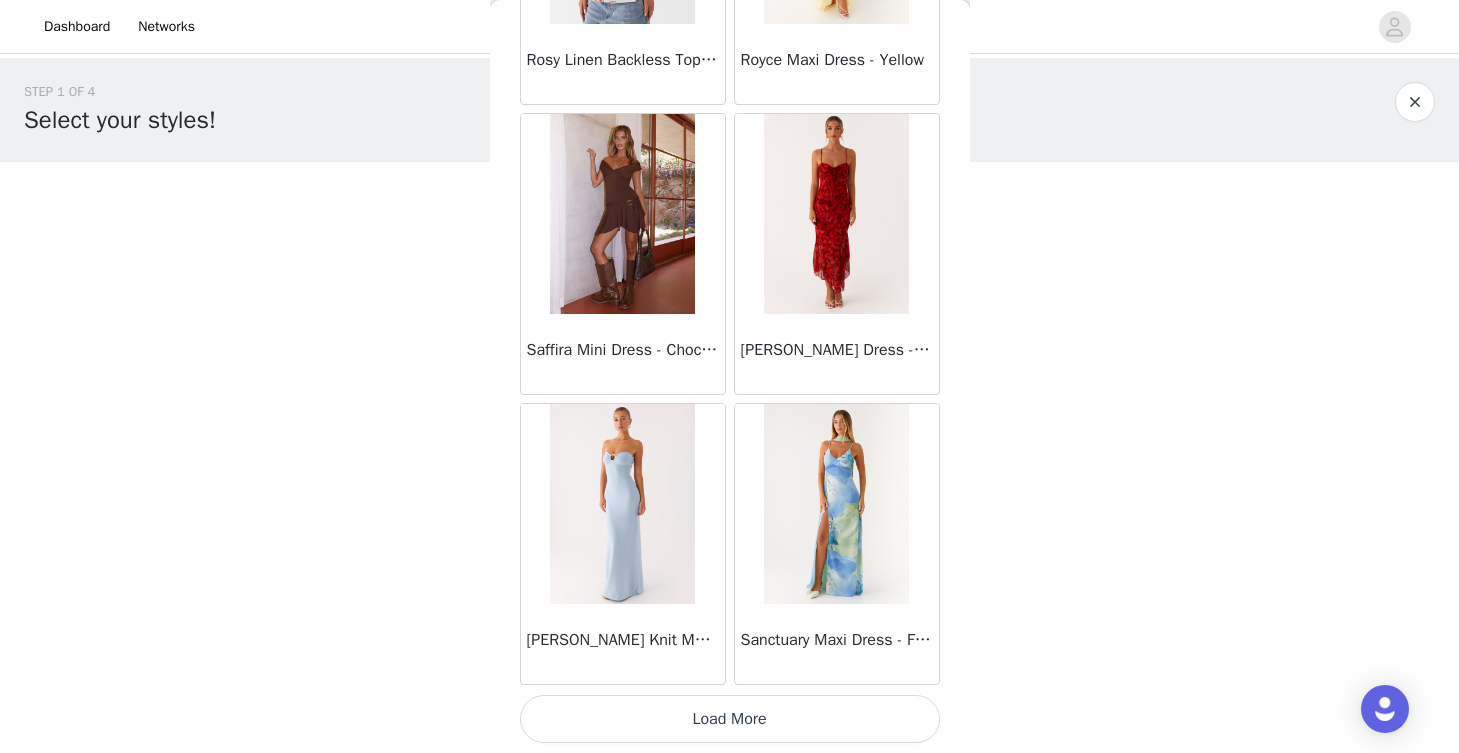 click on "Load More" at bounding box center (730, 719) 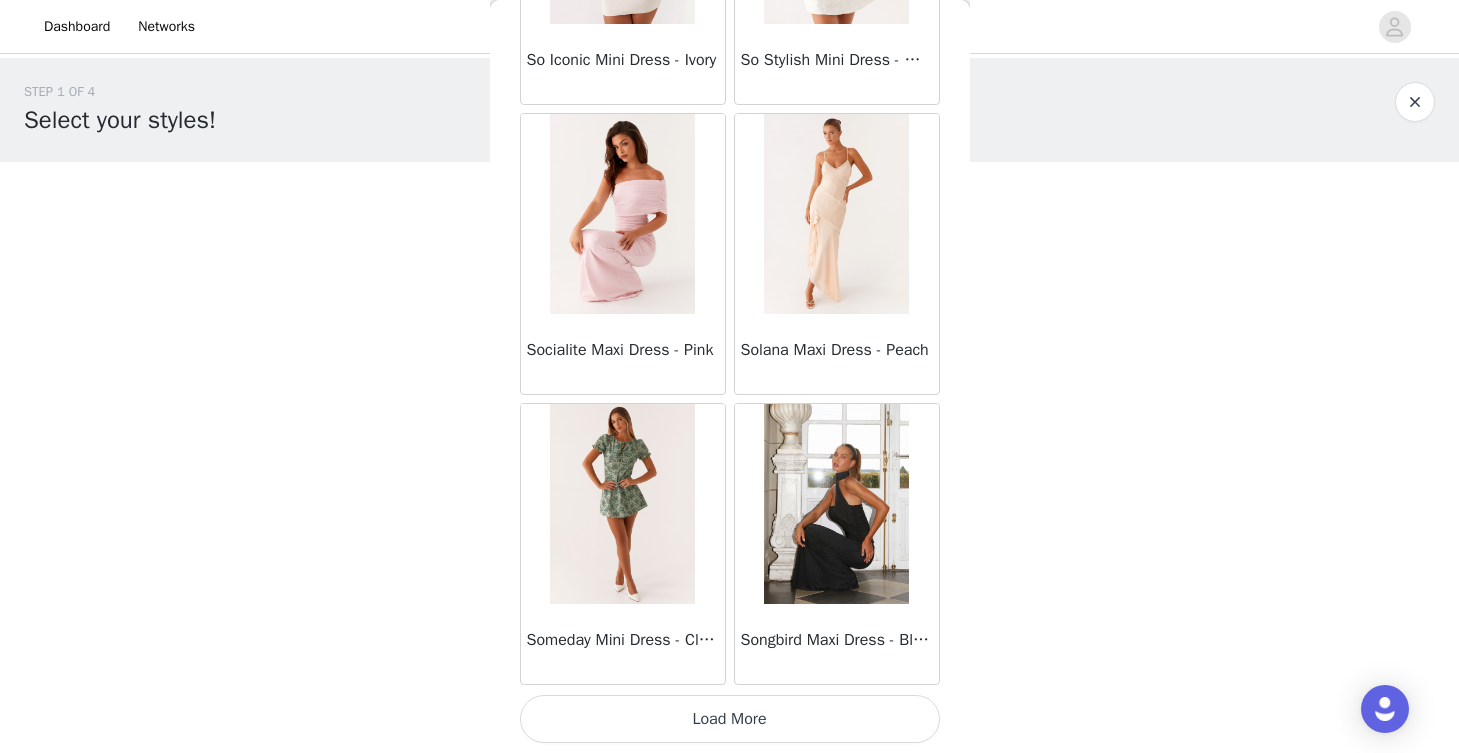 click on "Load More" at bounding box center (730, 719) 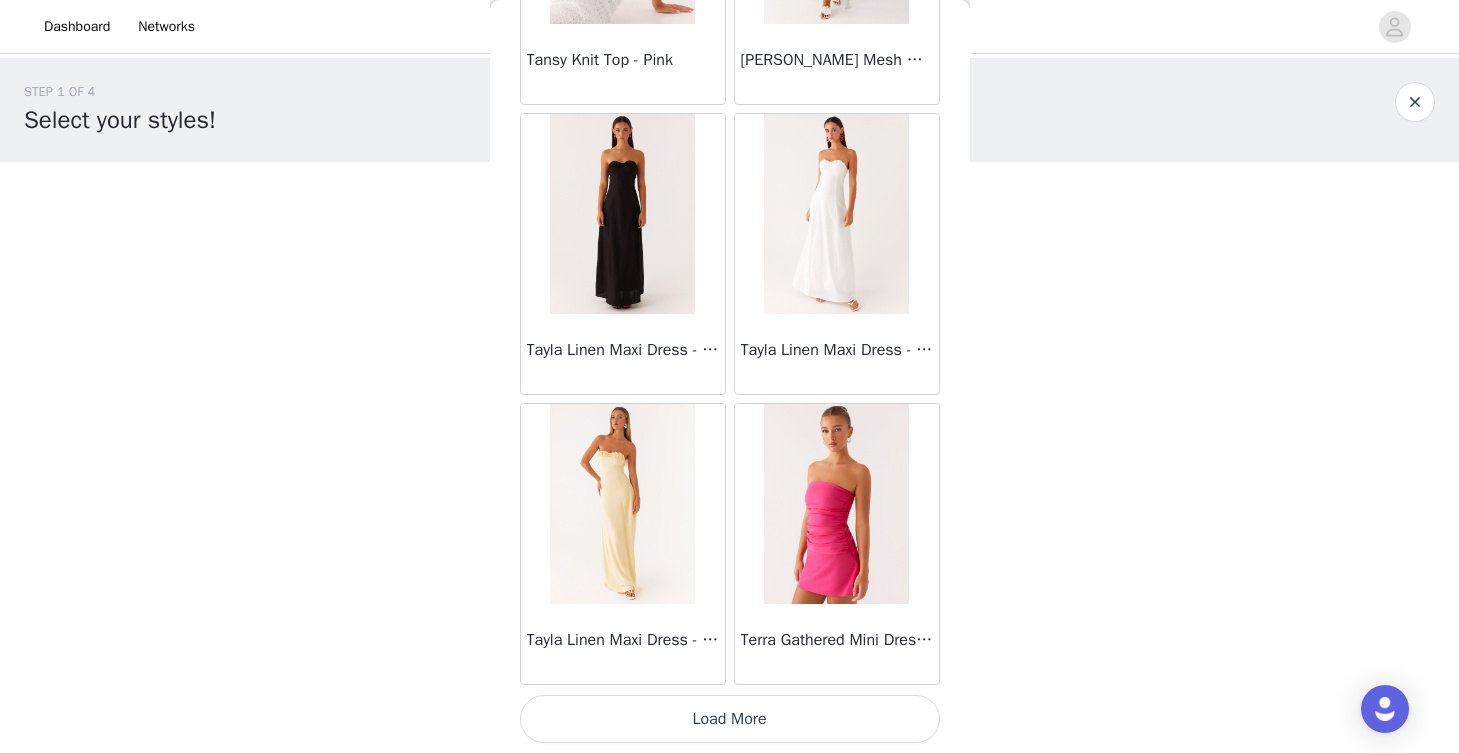 click on "Load More" at bounding box center (730, 719) 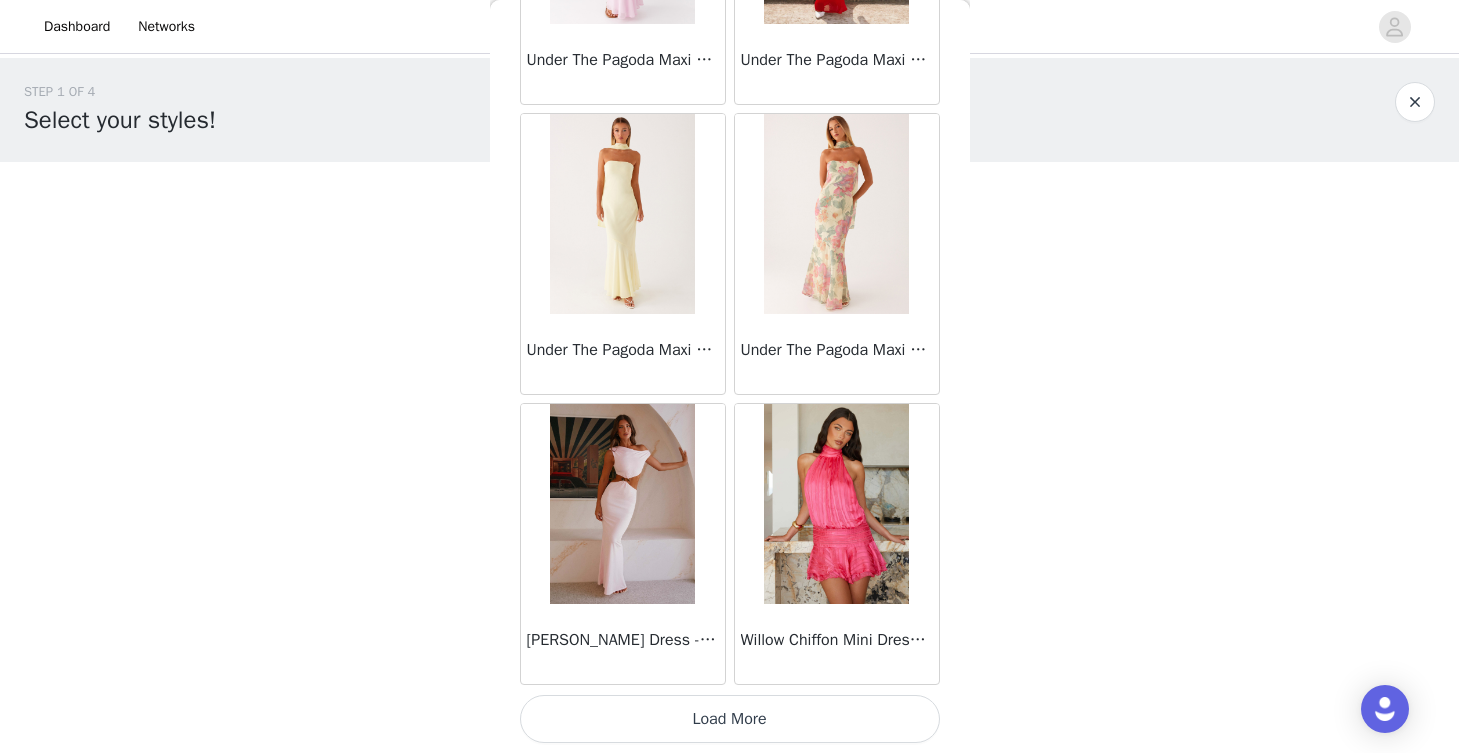 click on "Load More" at bounding box center (730, 719) 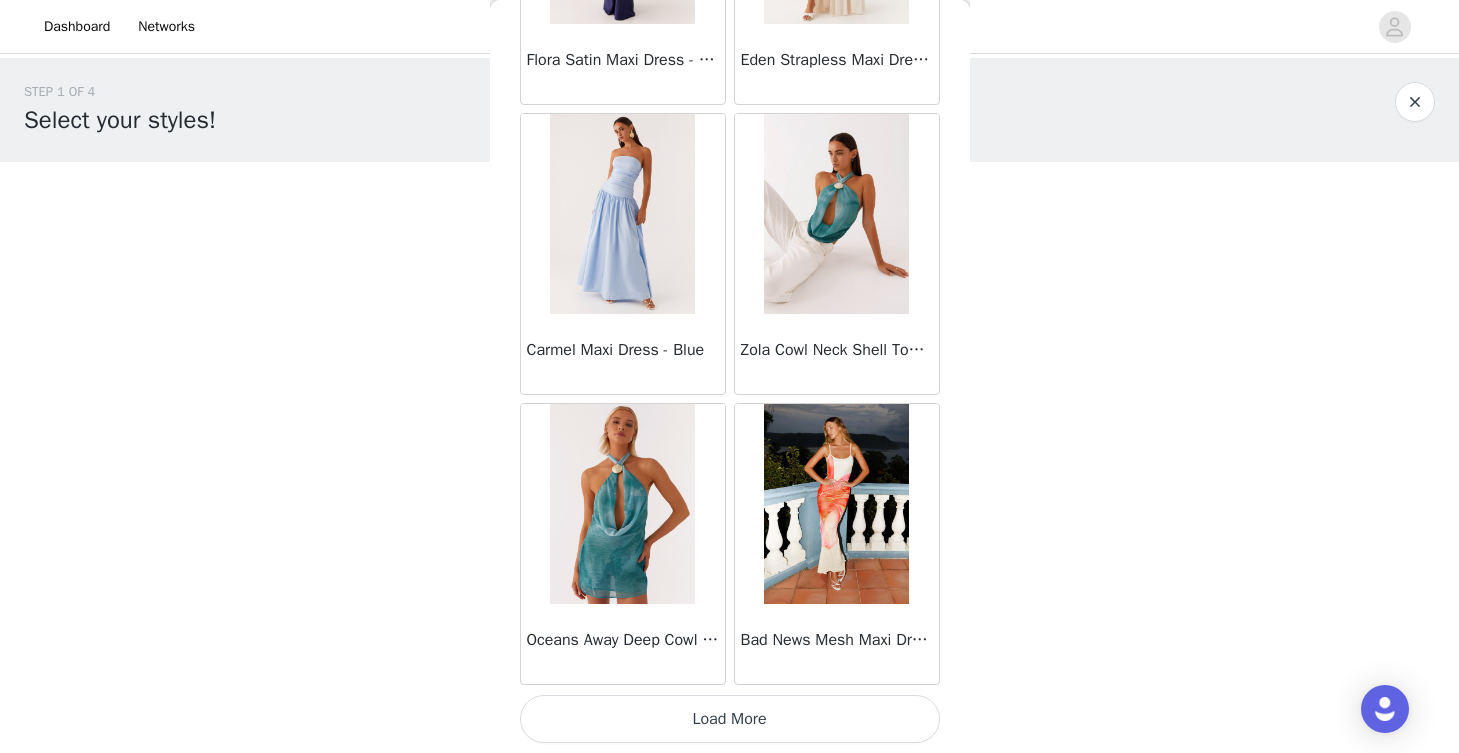 scroll, scrollTop: 63207, scrollLeft: 0, axis: vertical 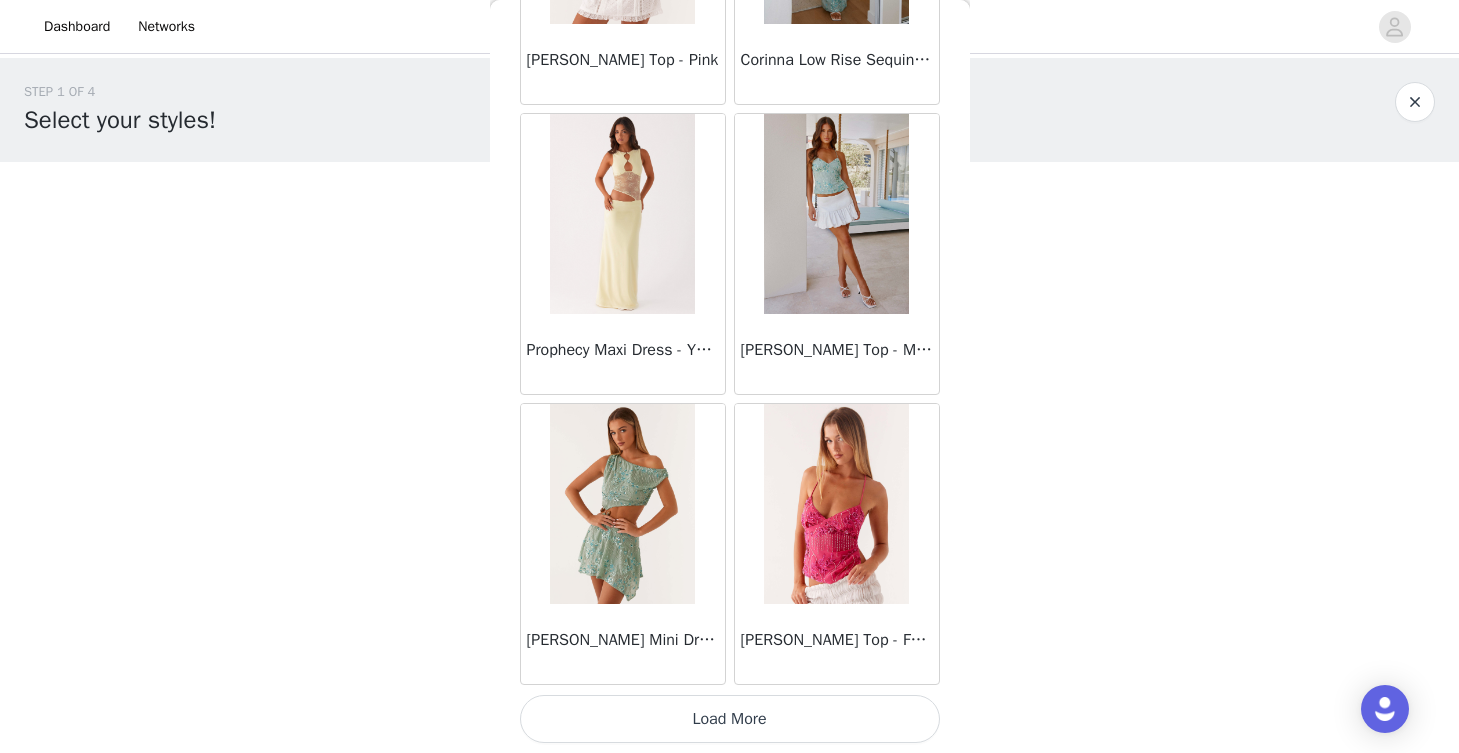 click on "Load More" at bounding box center [730, 719] 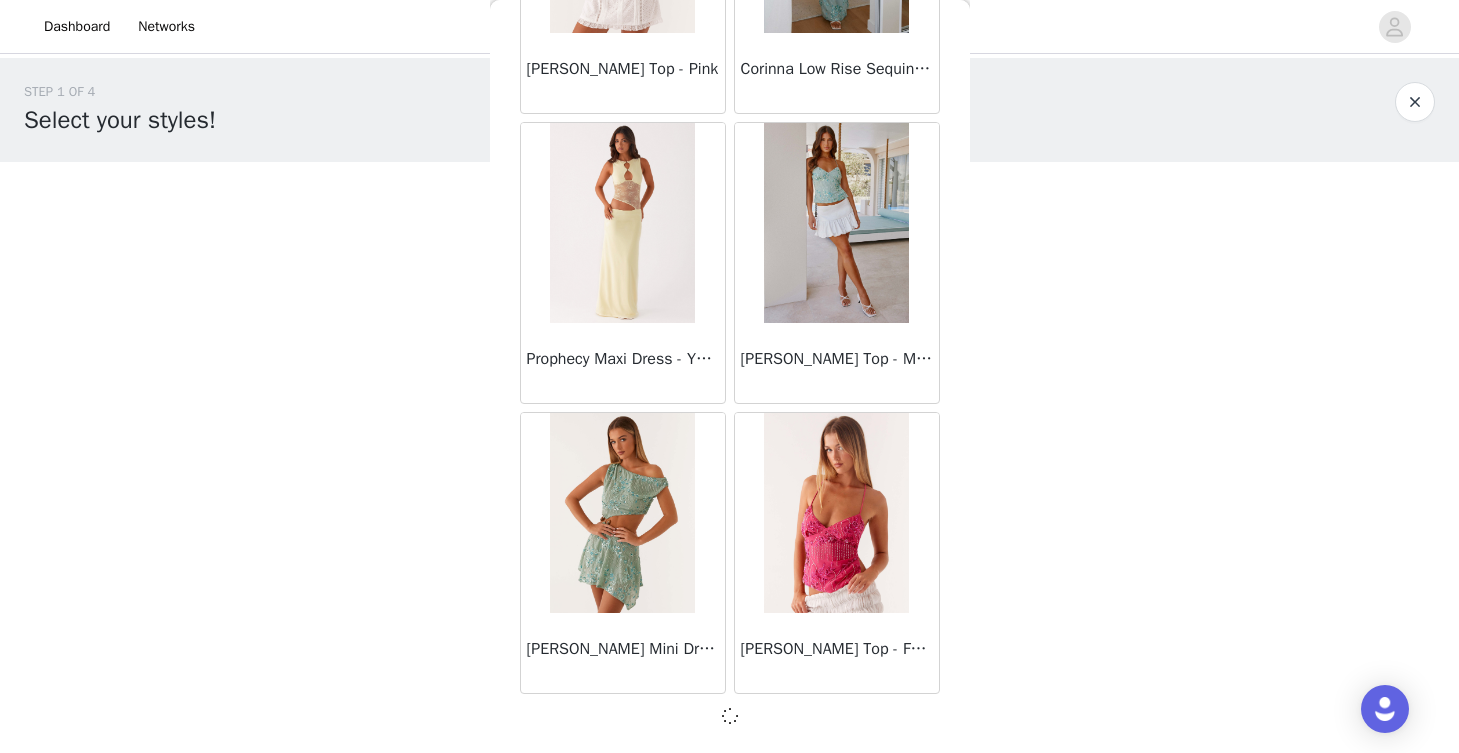 scroll, scrollTop: 66098, scrollLeft: 0, axis: vertical 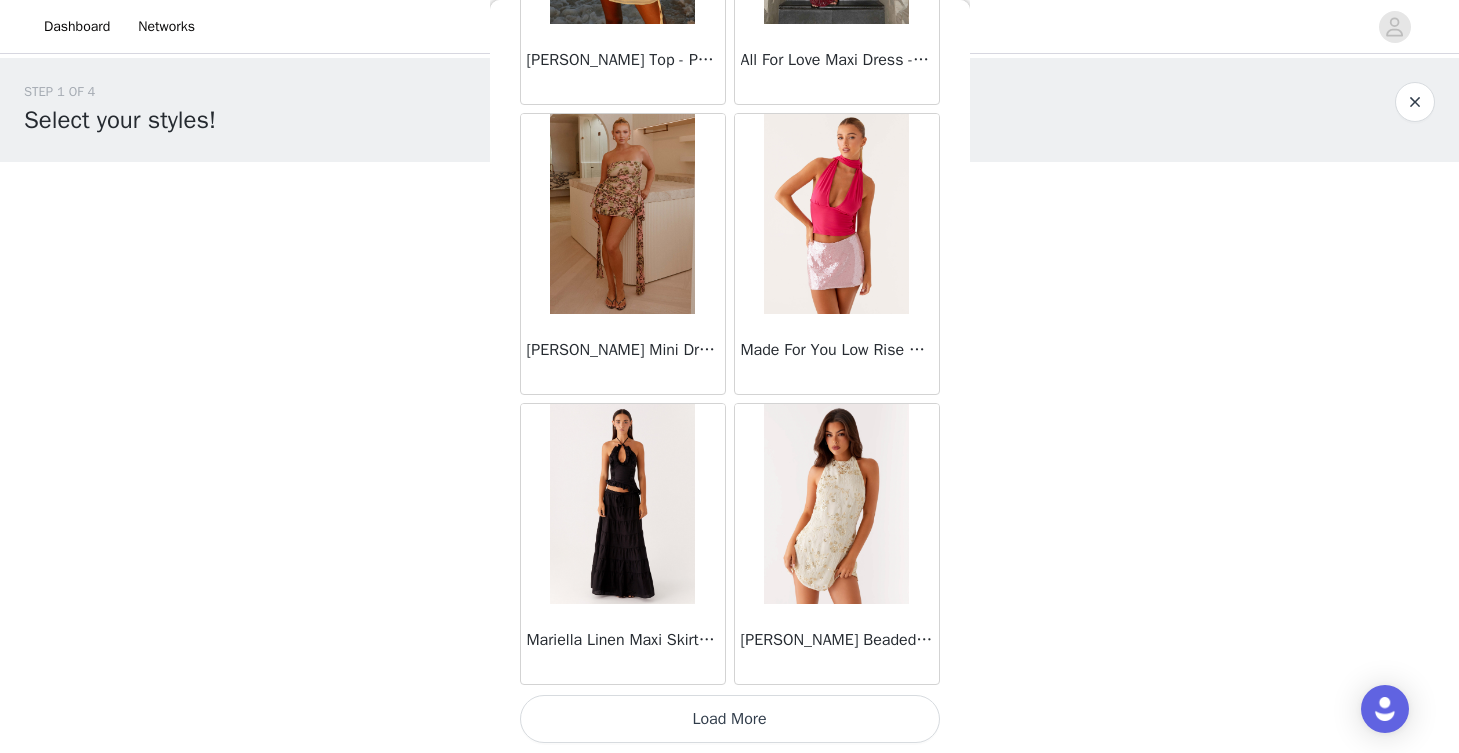 click on "Load More" at bounding box center (730, 719) 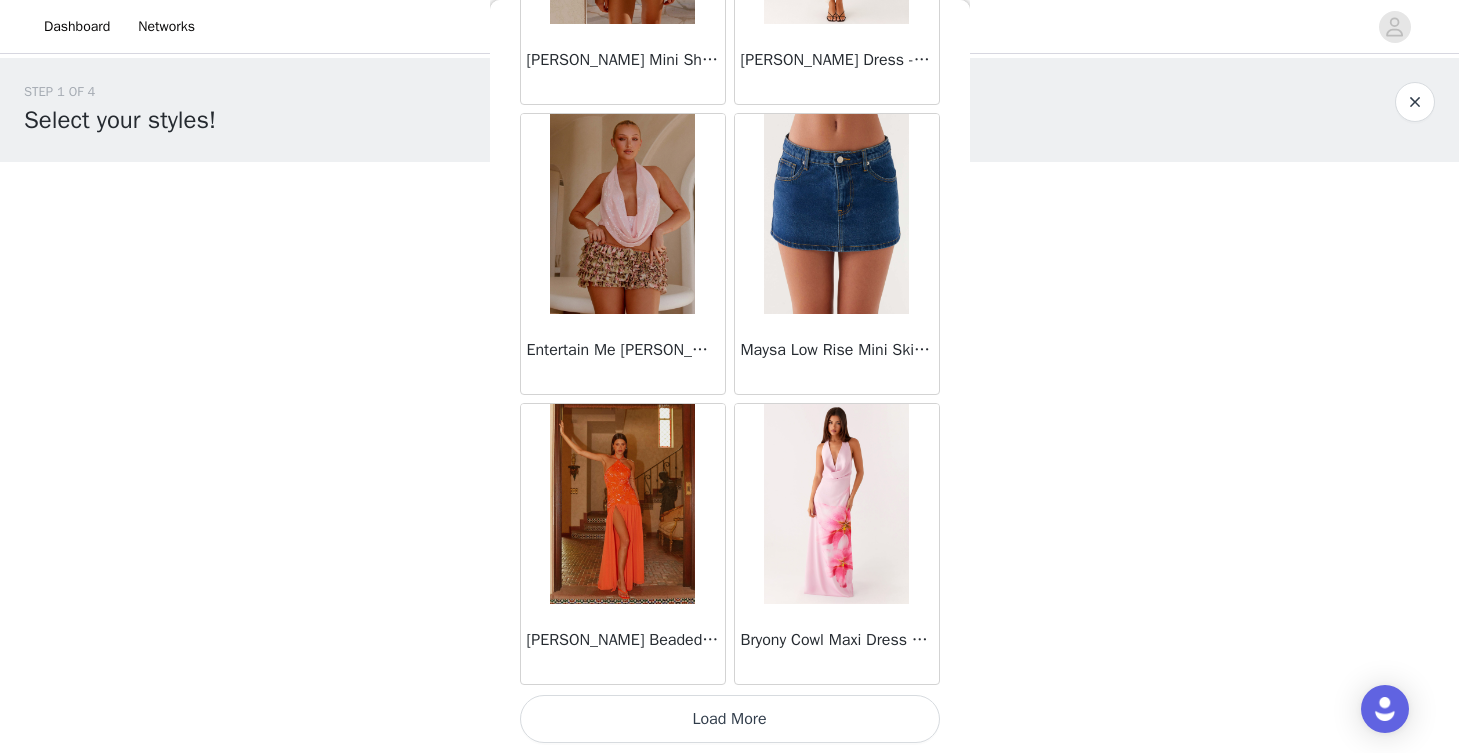 scroll, scrollTop: 71907, scrollLeft: 0, axis: vertical 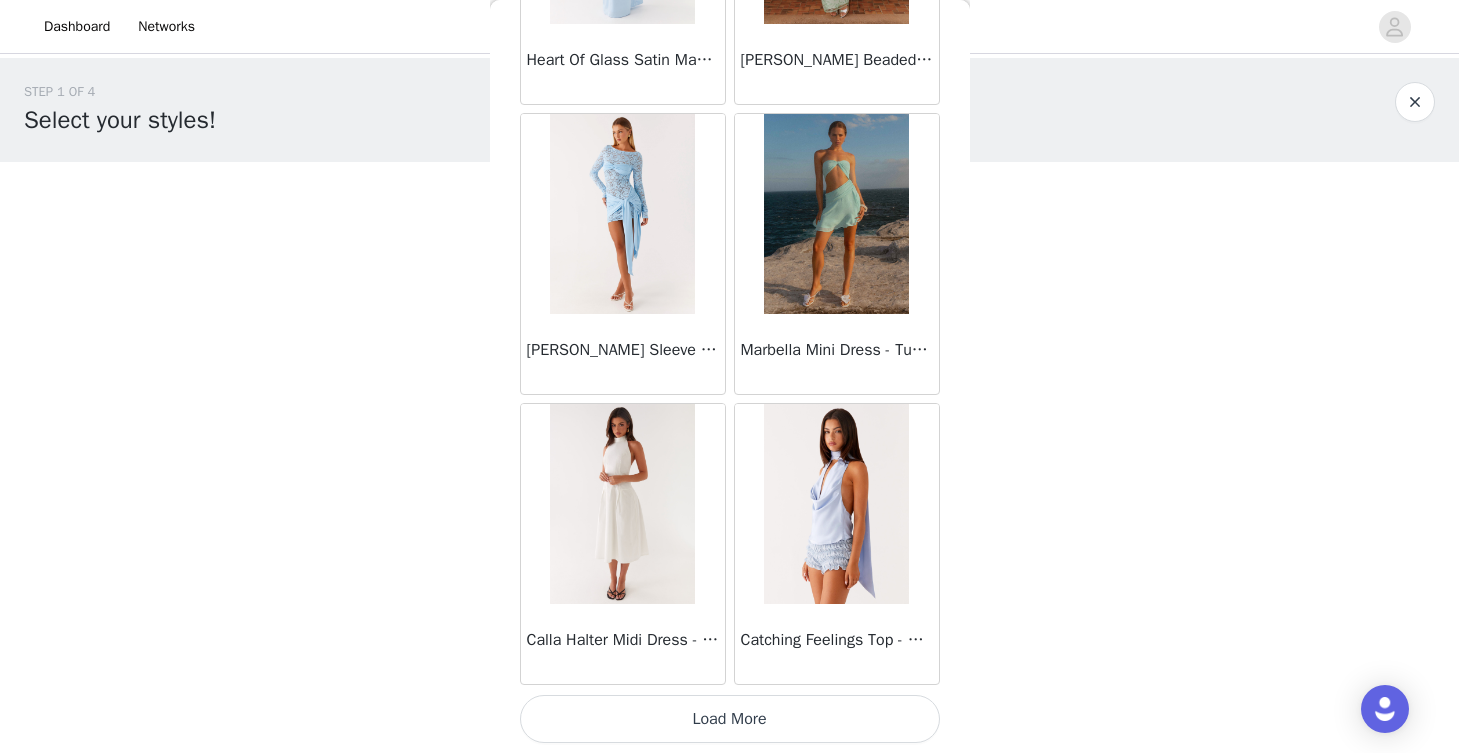 click on "Load More" at bounding box center (730, 719) 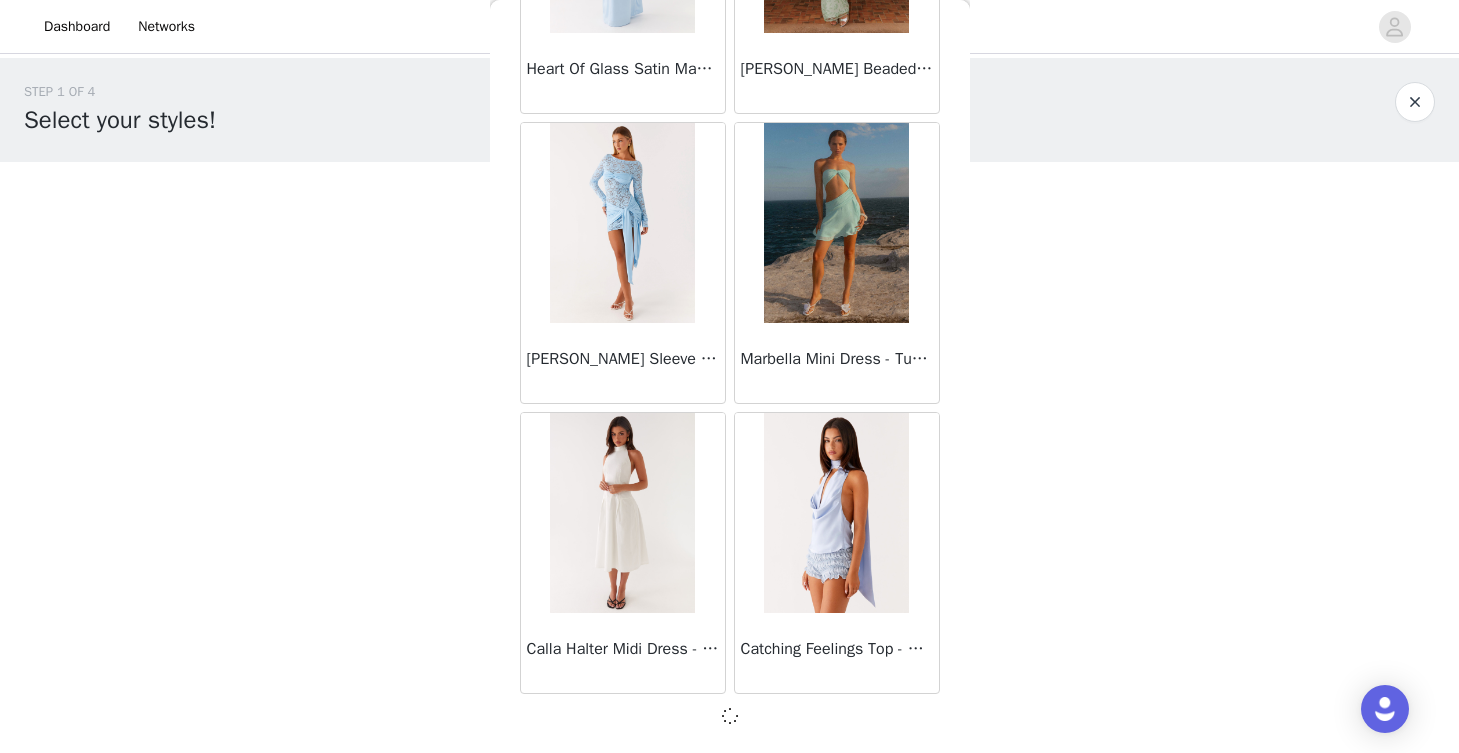 scroll, scrollTop: 74798, scrollLeft: 0, axis: vertical 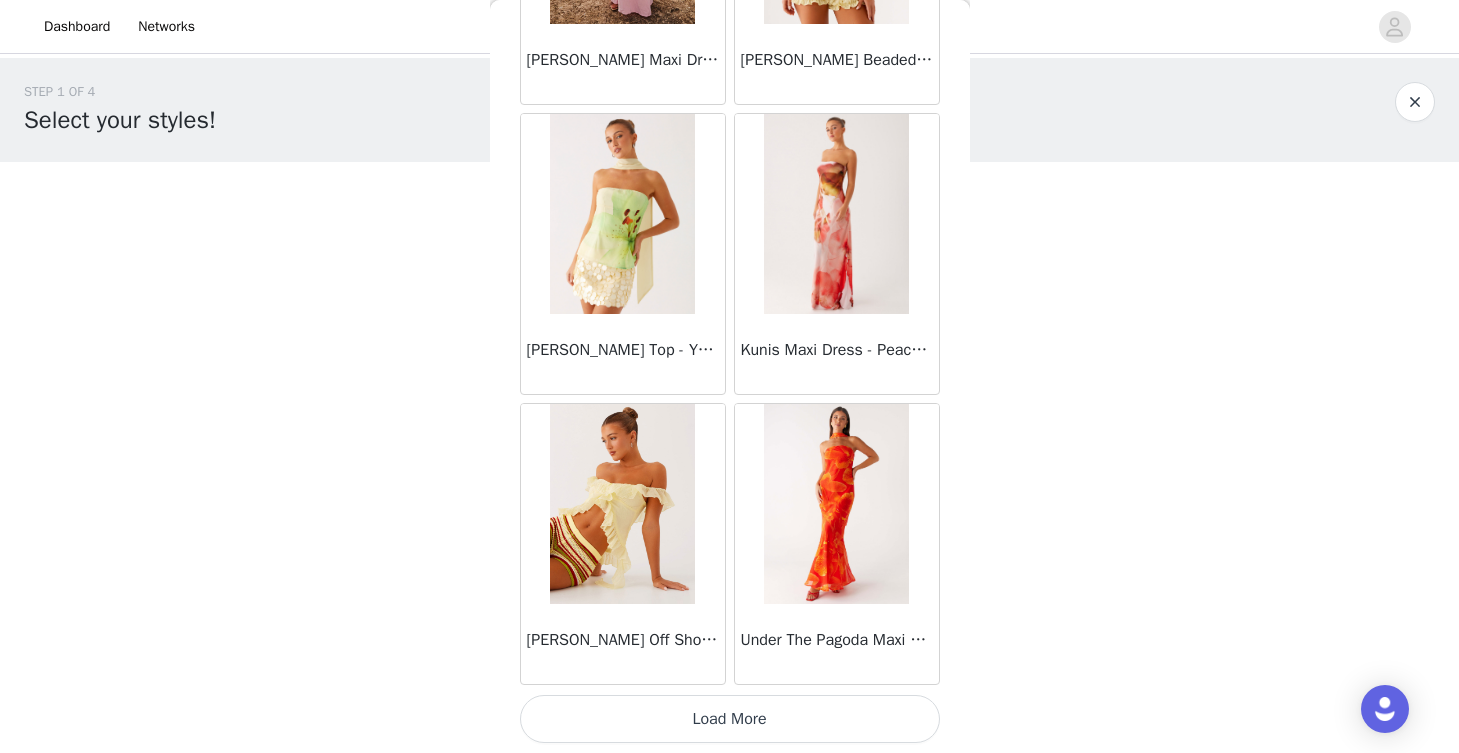 click on "Load More" at bounding box center (730, 719) 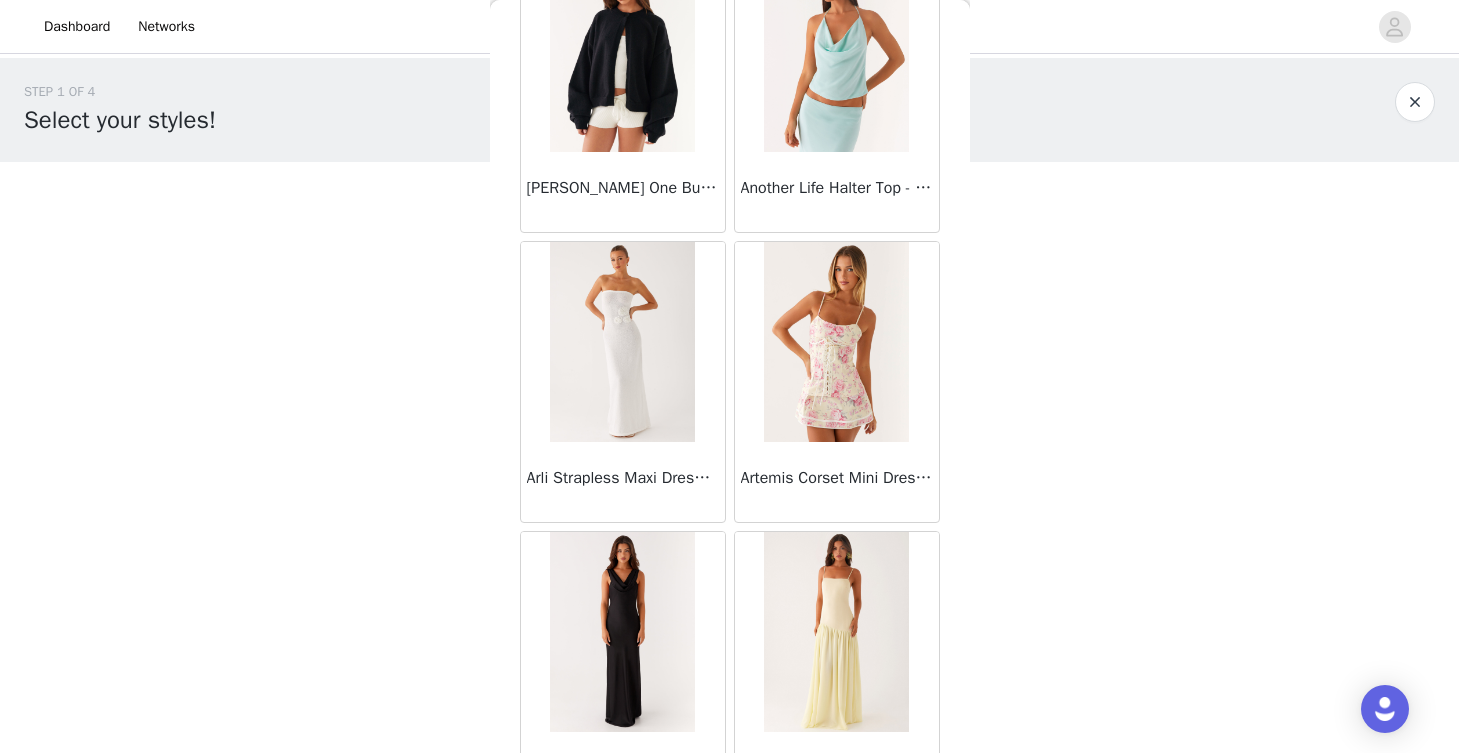 scroll, scrollTop: 0, scrollLeft: 0, axis: both 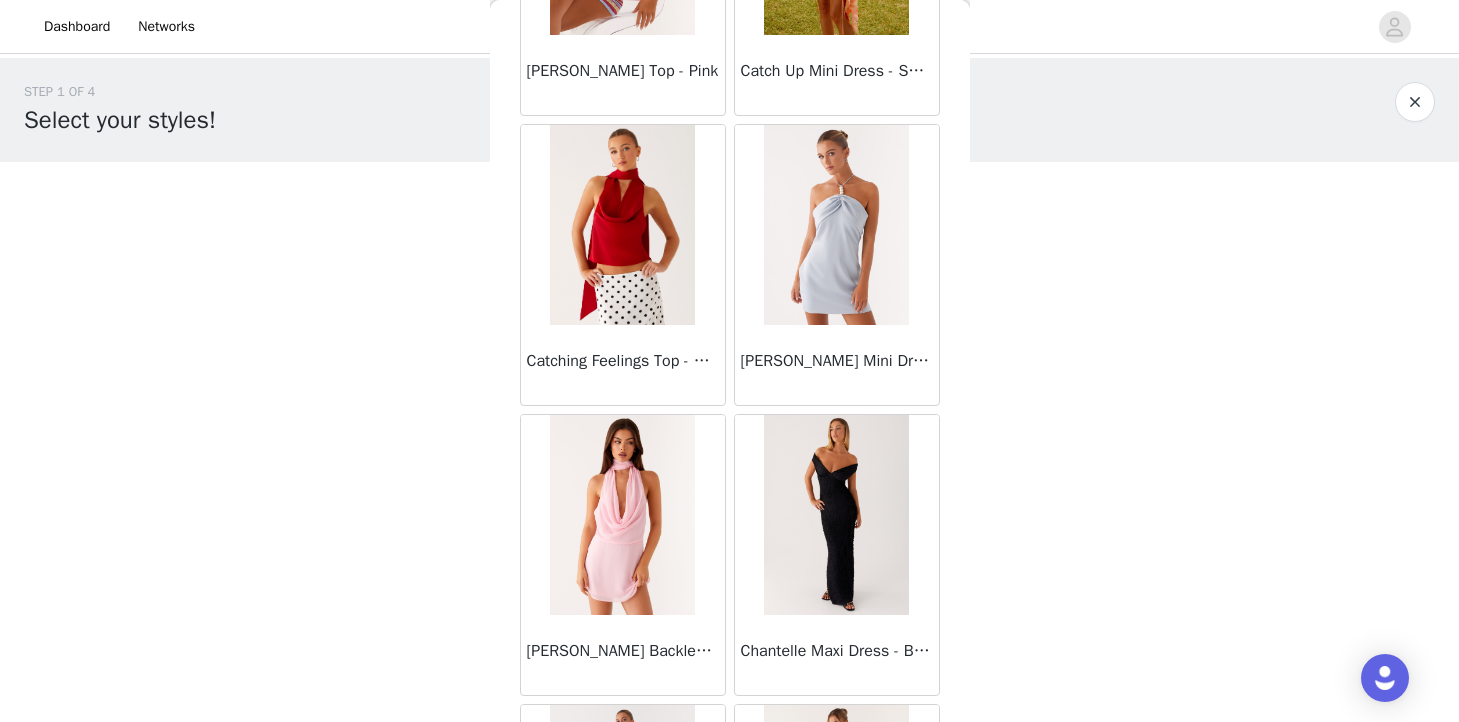 drag, startPoint x: 1113, startPoint y: 38, endPoint x: 1403, endPoint y: -15, distance: 294.8033 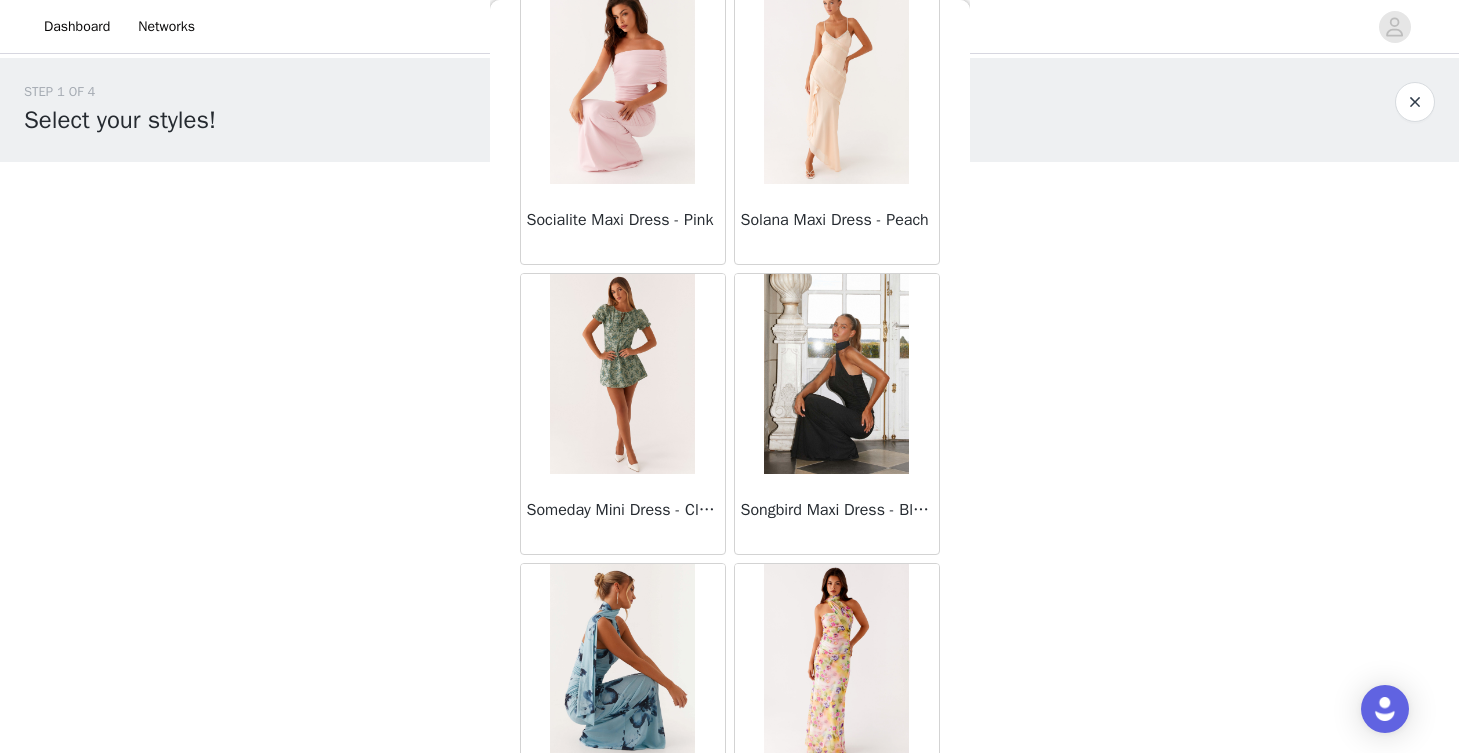 scroll, scrollTop: 54432, scrollLeft: 0, axis: vertical 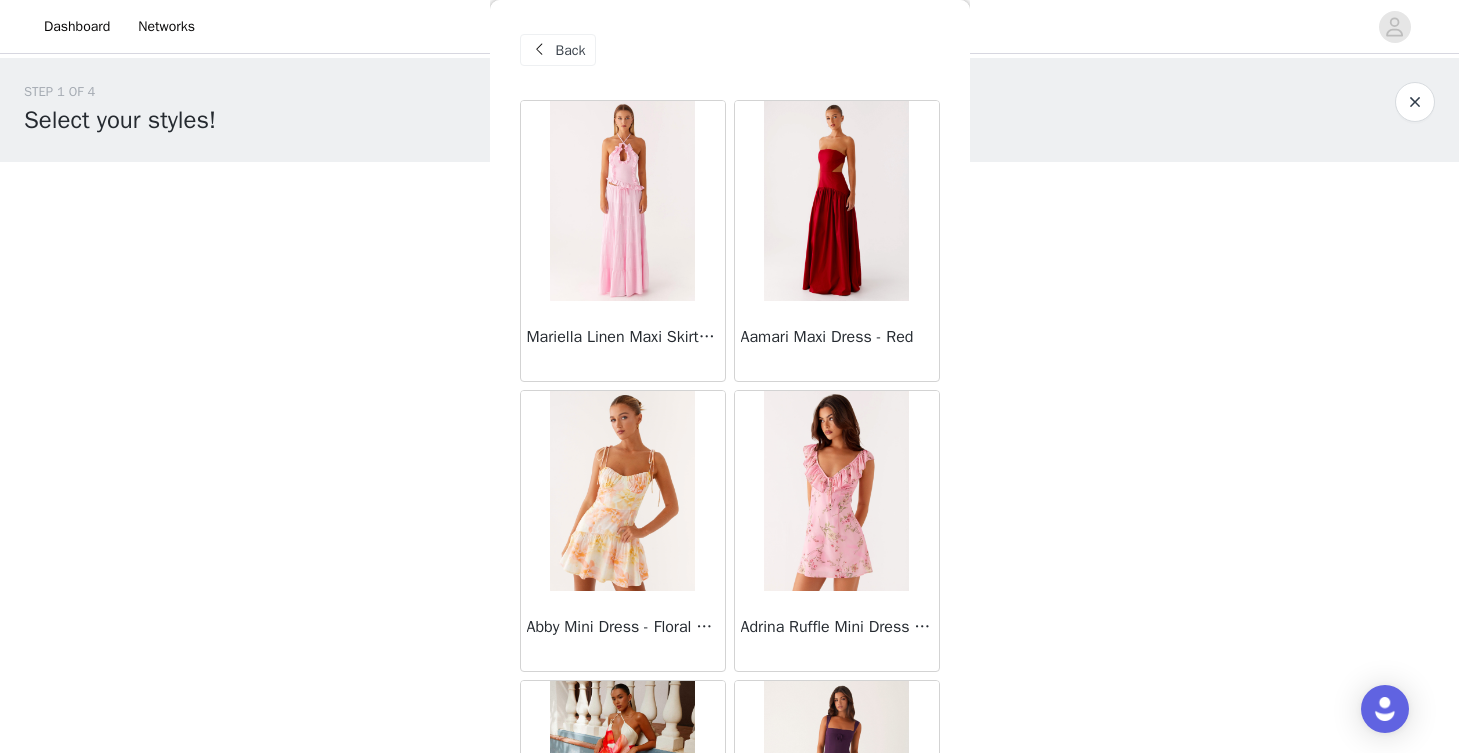 click on "STEP 1 OF 4
Select your styles!
You will receive 3 products.       1/3 Selected           Willow Chiffon Mini Dress - Yellow           Yellow, US 6       Edit   Remove     Add Product       Back       Mariella Linen Maxi Skirt - Pink       Aamari Maxi Dress - Red       Abby Mini Dress - Floral Print       Adrina Ruffle Mini Dress - Pink Floral Print       Aiva Mini Dress - Yellow Floral       Alberta Maxi Dress - Mulberry       Alden Mini Dress - Floral Print       Alexia Knit Maxi Dress - Multi       Aliah Knit Shorts - Yellow       Alicia Satin Halter Maxi Dress - Yellow       Alicia Satin Halter Mini Dress - Black       Alicia Satin Halter Mini Dress - Pastel Yellow       Alivia Mini Dress - Pink       Amerie Maxi Dress - Chocolate       Amerie Maxi Dress - Maroon       Anastasia Knit Maxi Skirt - Blue       Anastasia Maxi Dress - Blue       Anastasia Maxi Dress - Ivory       Anastasia Maxi Dress - Pink" at bounding box center [729, 305] 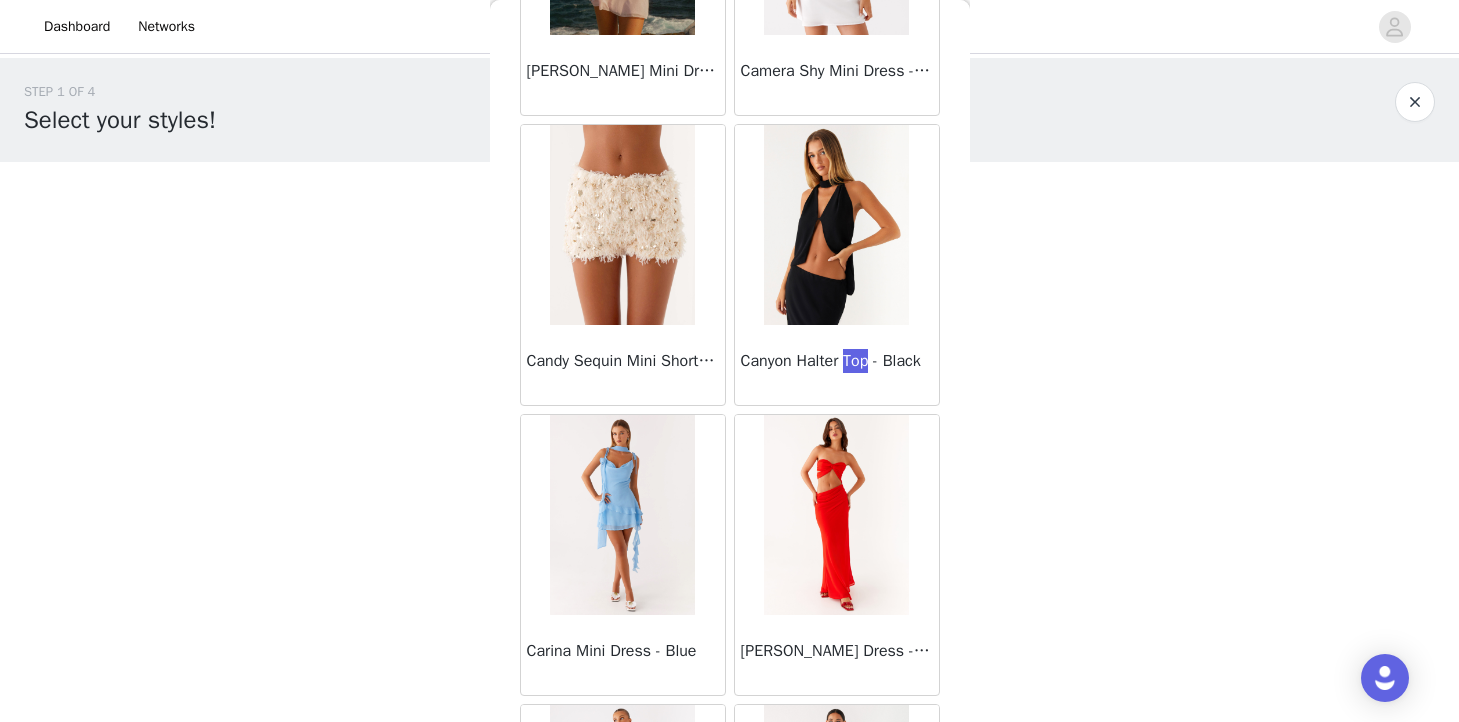 scroll, scrollTop: 13026, scrollLeft: 0, axis: vertical 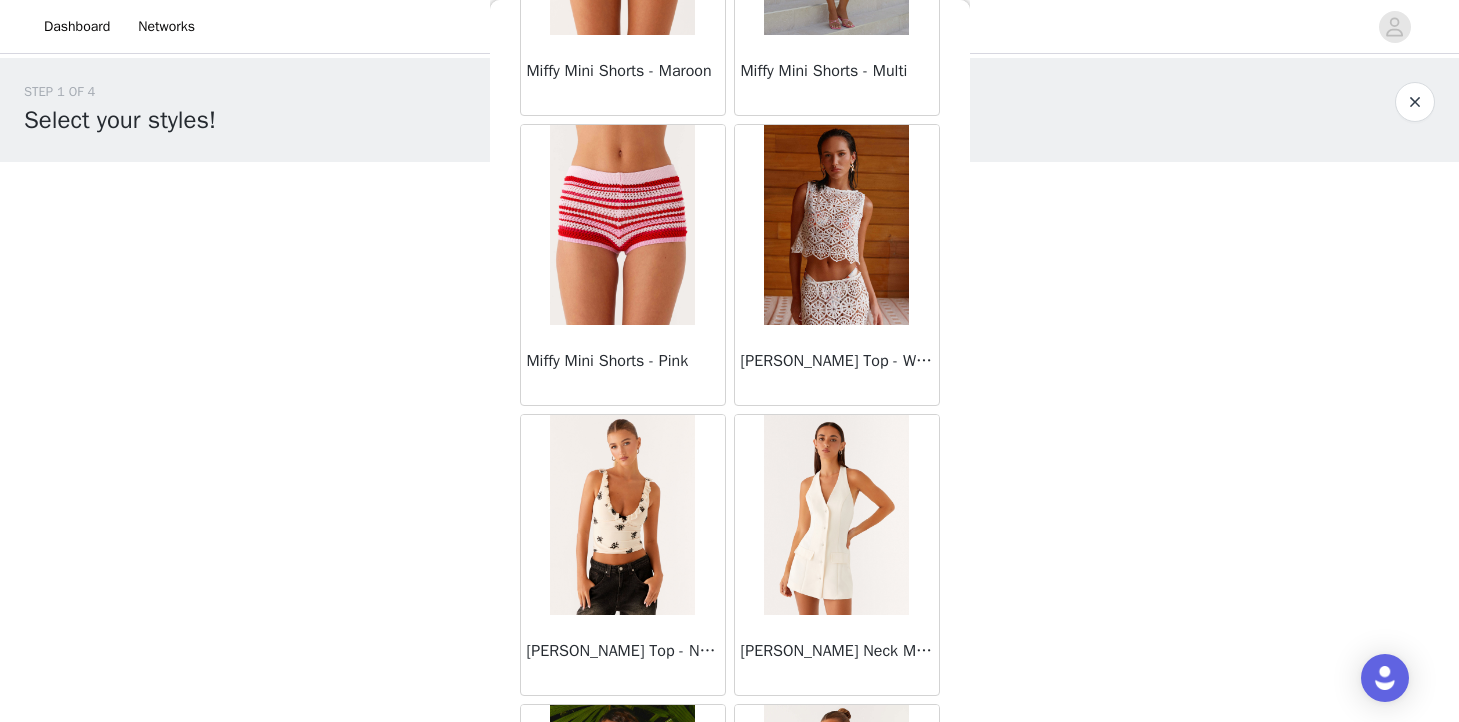 click on "STEP 1 OF 4
Select your styles!
You will receive 3 products.       1/3 Selected           Willow Chiffon Mini Dress - Yellow           Yellow, US 6       Edit   Remove     Add Product       Back       Mariella Linen Maxi Skirt - Pink       Aamari Maxi Dress - Red       Abby Mini Dress - Floral Print       Adrina Ruffle Mini Dress - Pink Floral Print       Aiva Mini Dress - Yellow Floral       Alberta Maxi Dress - Mulberry       Alden Mini Dress - Floral Print       Alexia Knit Maxi Dress - Multi       Aliah Knit Shorts - Yellow       Alicia Satin Halter Maxi Dress - Yellow       Alicia Satin Halter Mini Dress - Black       Alicia Satin Halter Mini Dress - Pastel Yellow       Alivia Mini Dress - Pink       Amerie Maxi Dress - Chocolate       Amerie Maxi Dress - Maroon       Anastasia Knit Maxi Skirt - Blue       Anastasia Maxi Dress - Blue       Anastasia Maxi Dress - Ivory       Anastasia Maxi Dress - Pink" at bounding box center [729, 305] 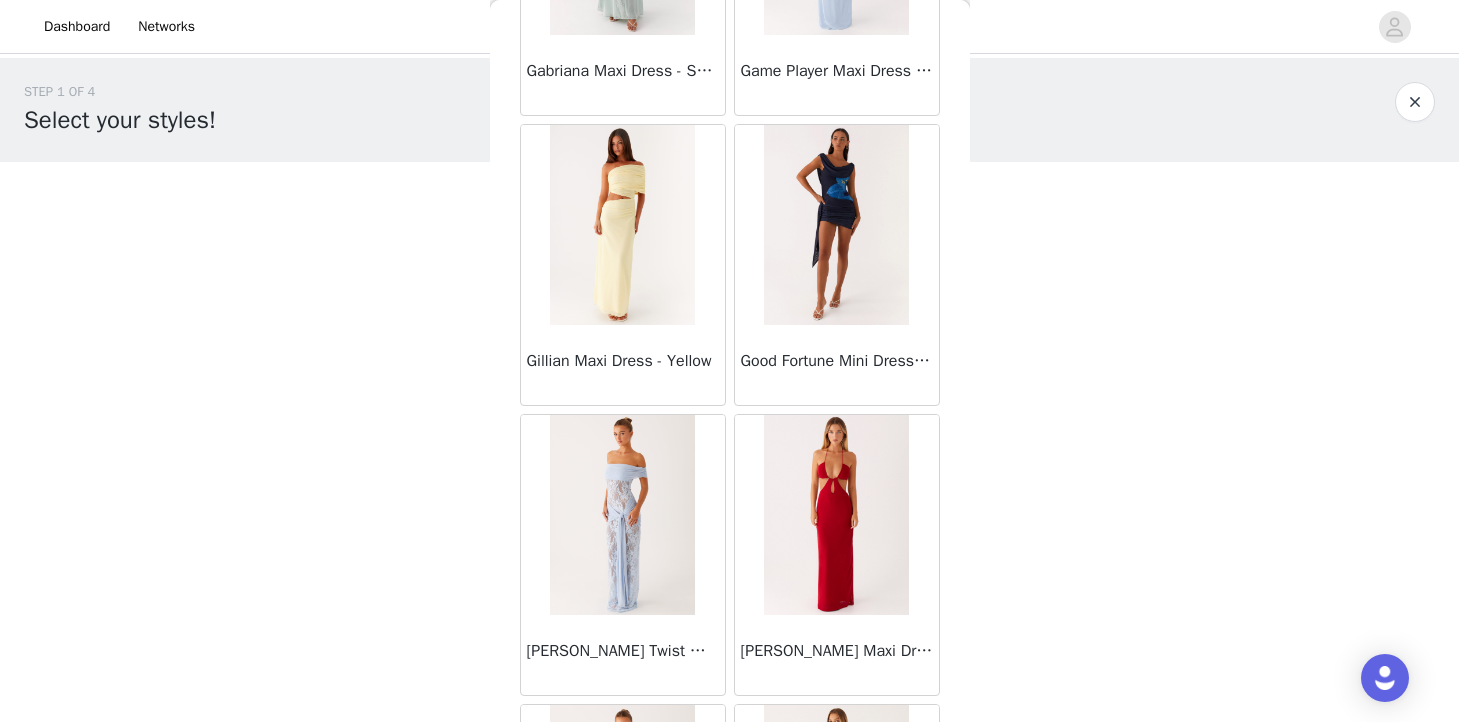 click at bounding box center [837, 225] 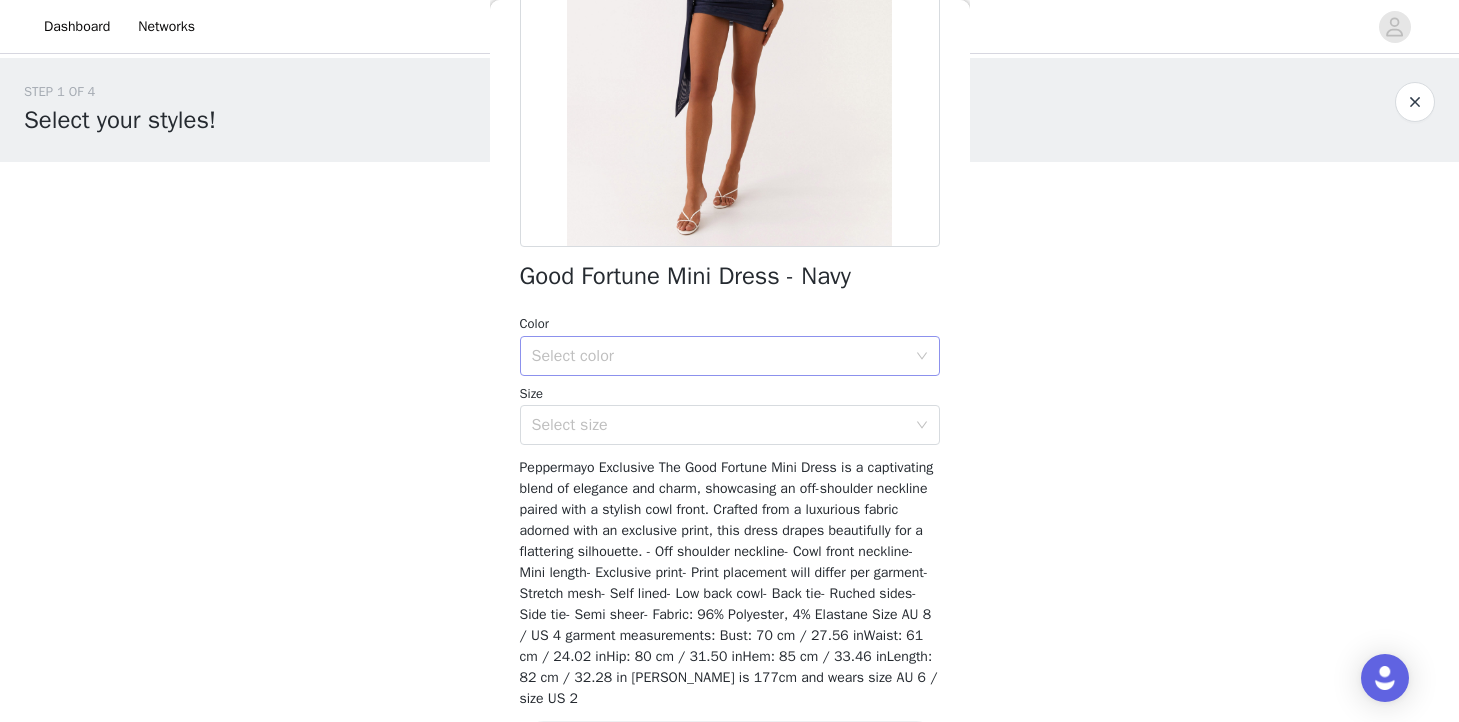 scroll, scrollTop: 310, scrollLeft: 0, axis: vertical 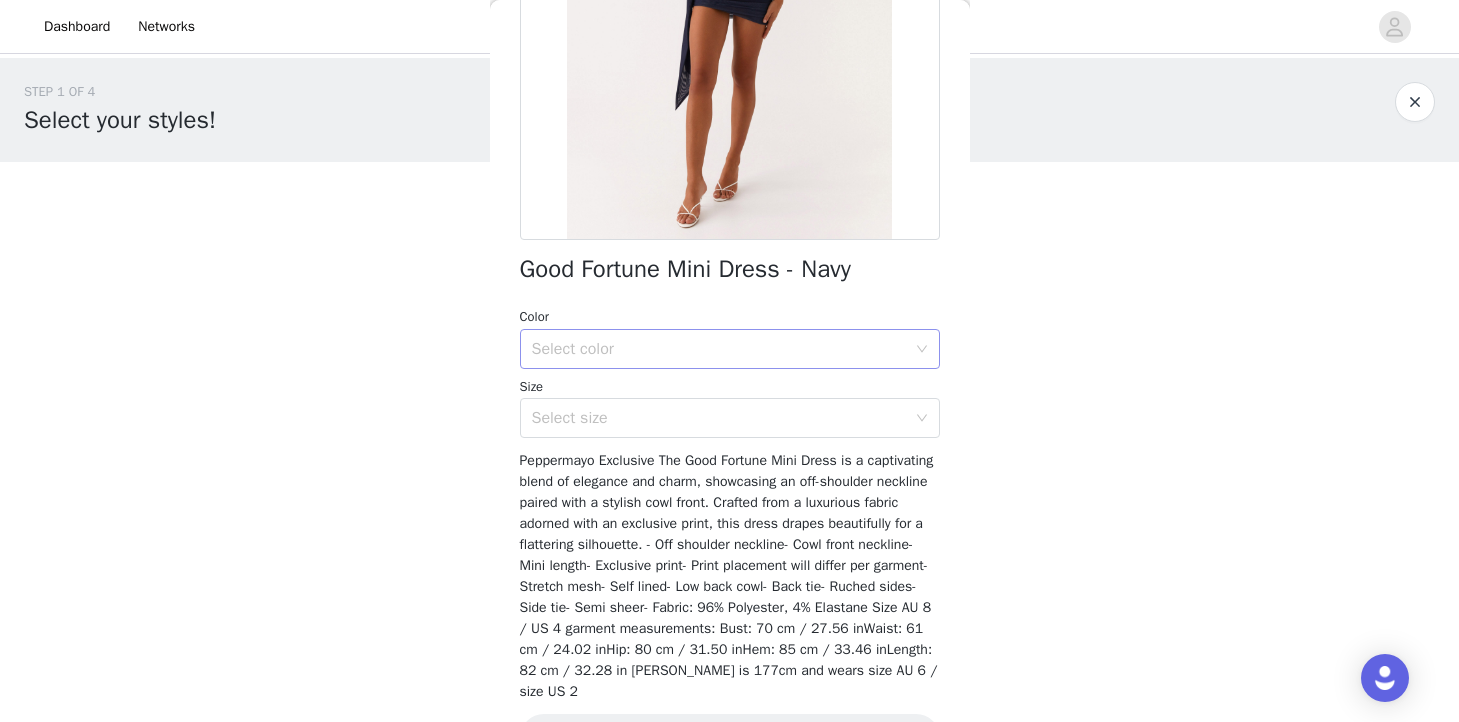 click on "Select color" at bounding box center [719, 349] 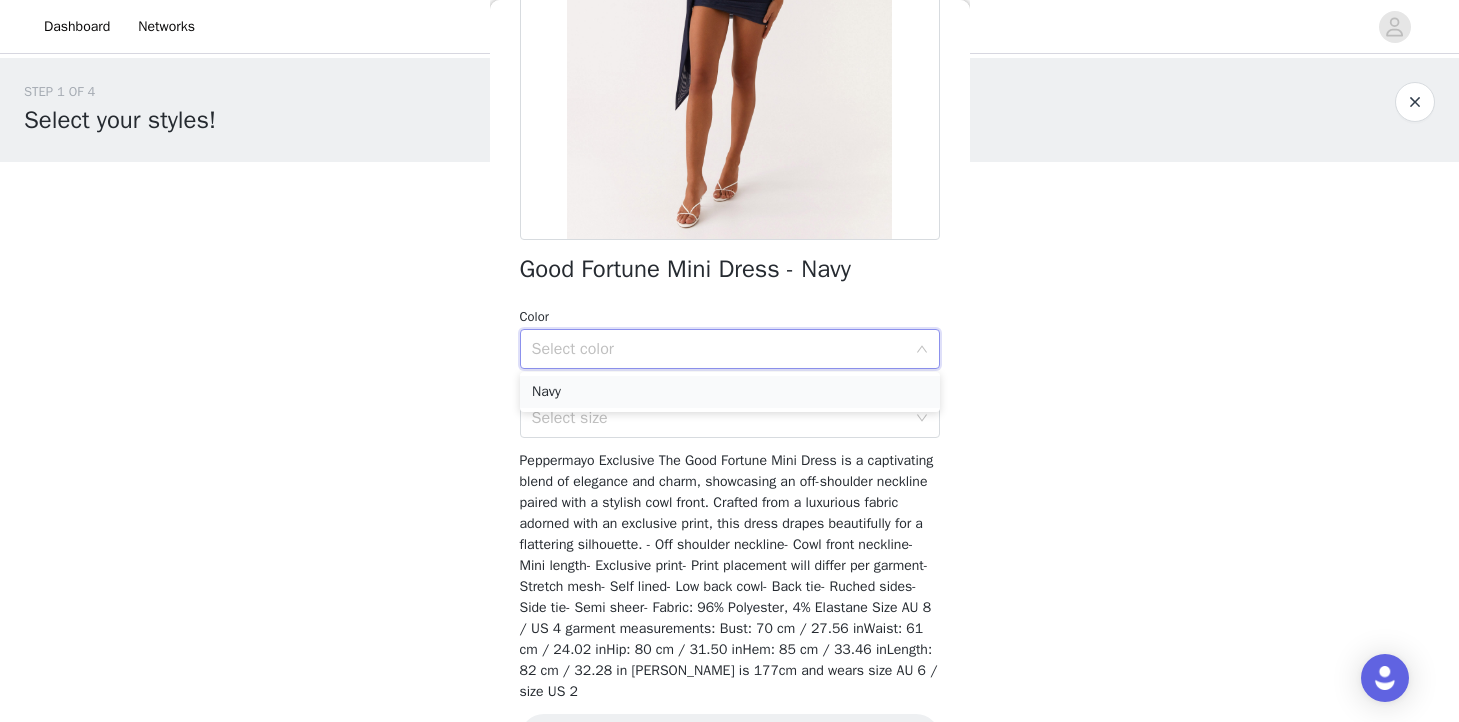 click on "Navy" at bounding box center [730, 392] 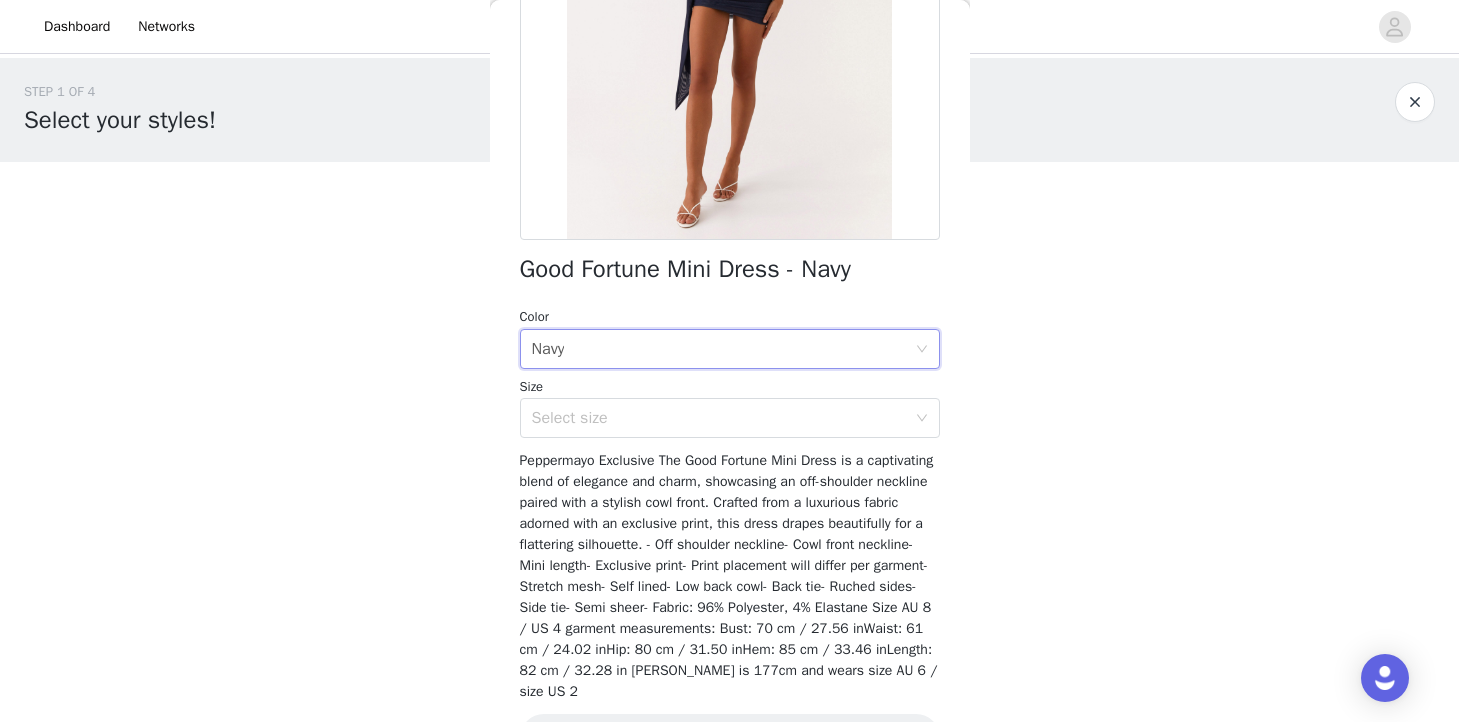 scroll, scrollTop: 301, scrollLeft: 0, axis: vertical 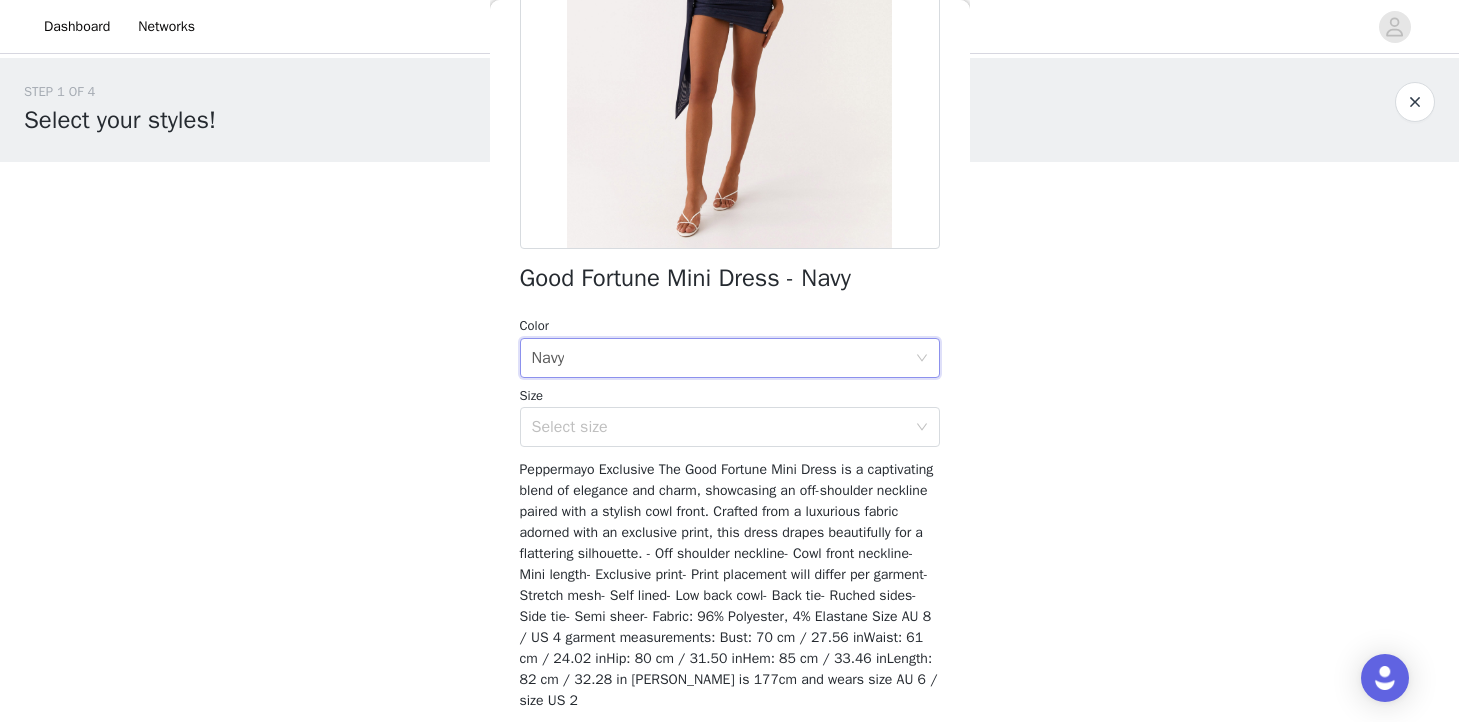 click on "Size" at bounding box center (730, 396) 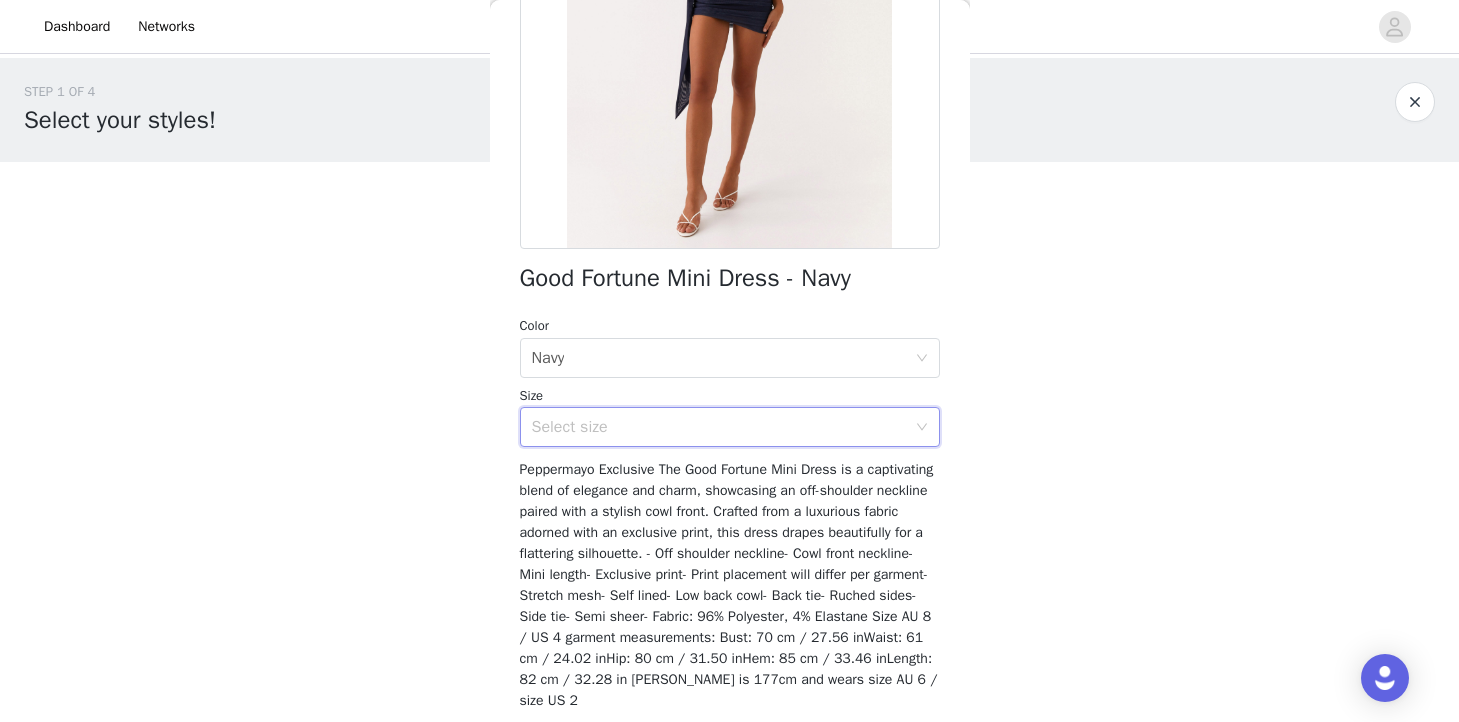 click on "Select size" at bounding box center [723, 427] 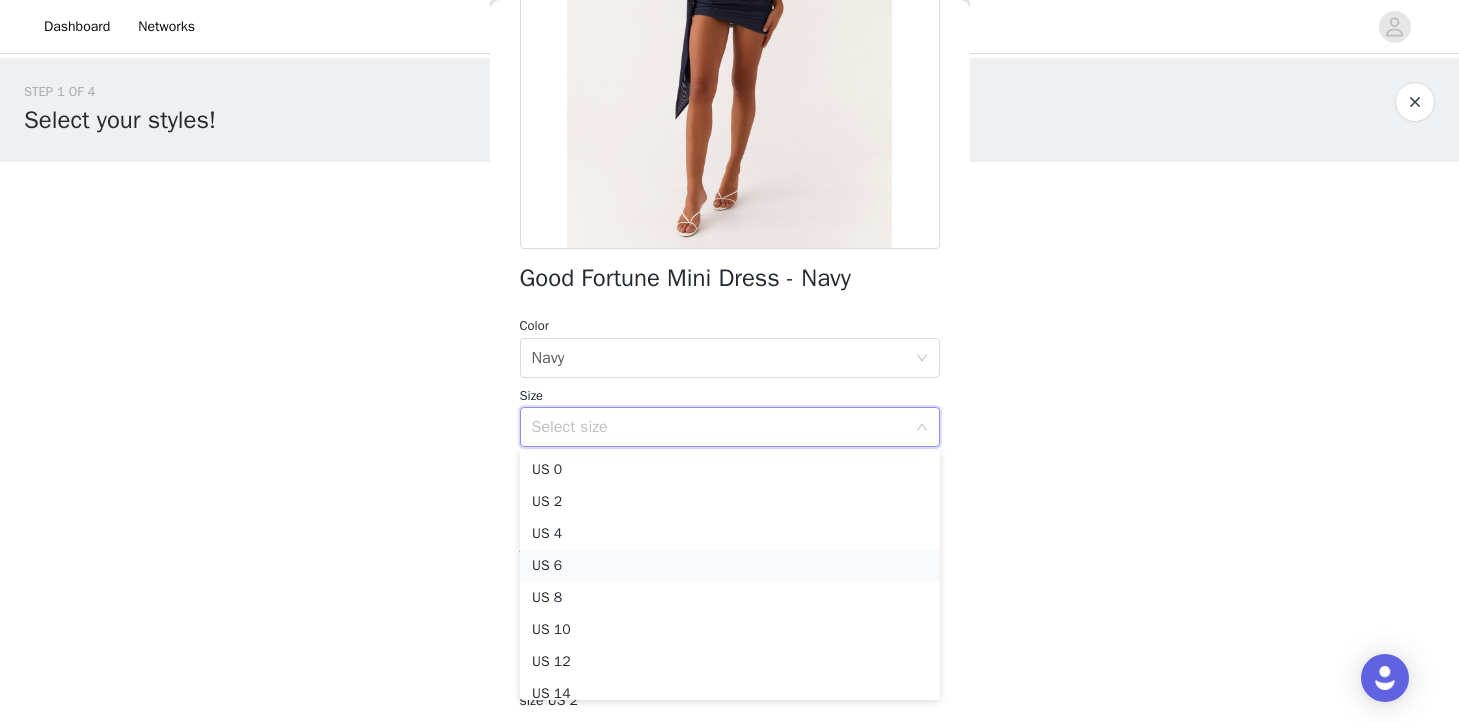 click on "US 6" at bounding box center (730, 566) 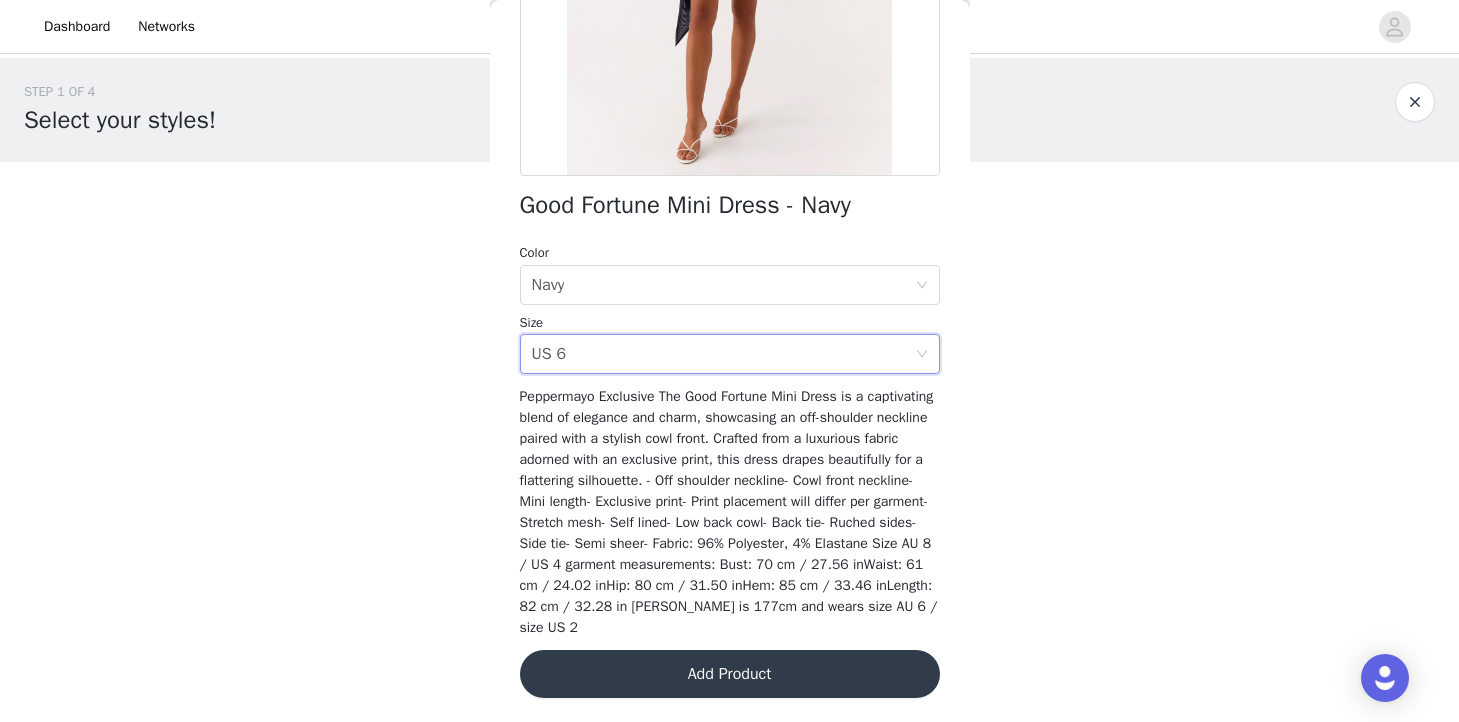 scroll, scrollTop: 373, scrollLeft: 0, axis: vertical 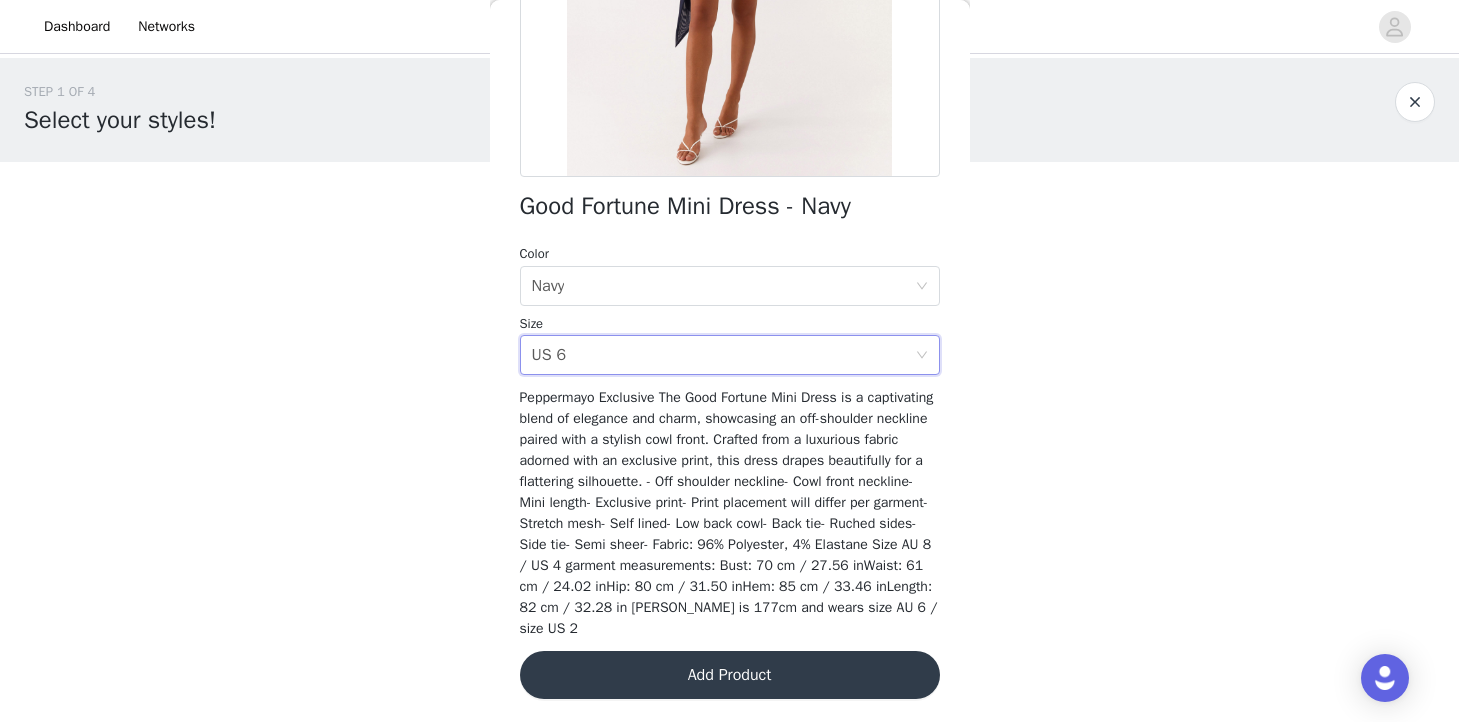 click on "Add Product" at bounding box center [730, 675] 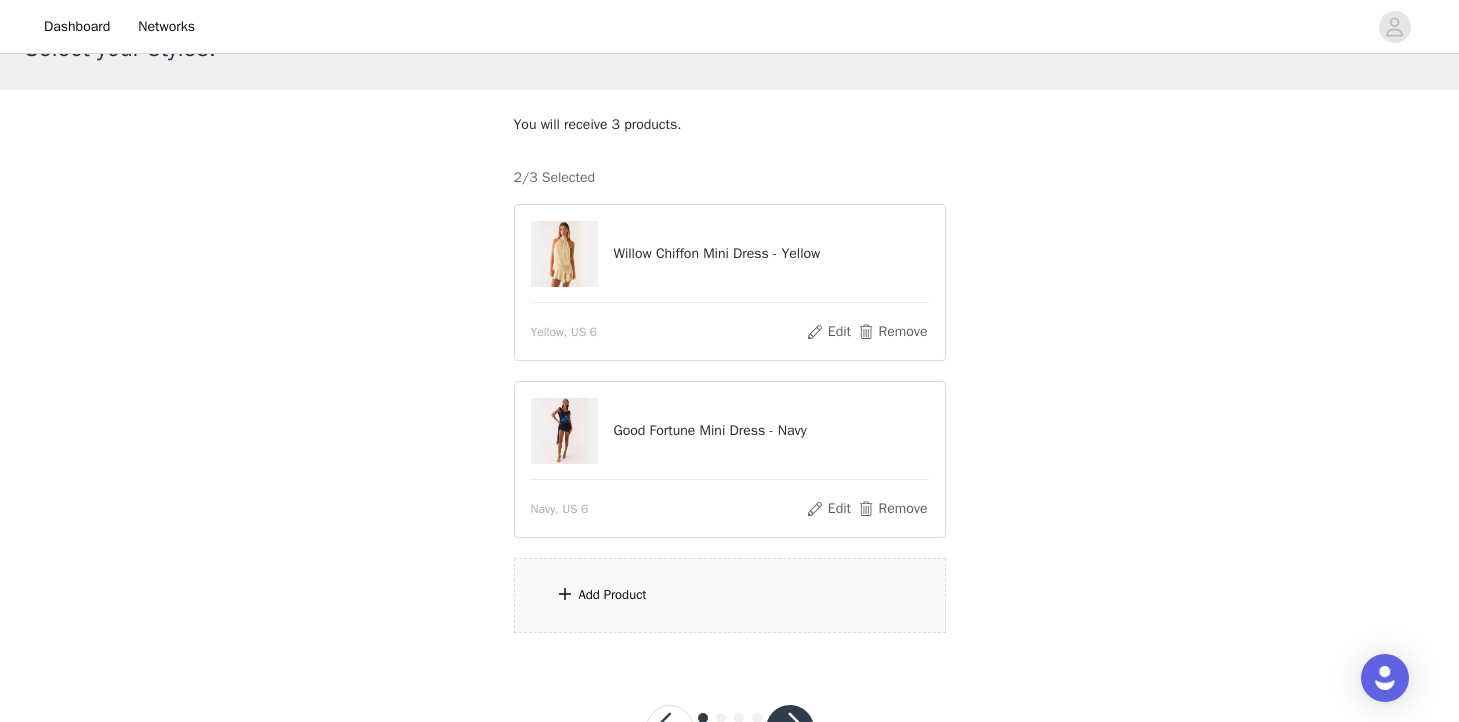 scroll, scrollTop: 95, scrollLeft: 0, axis: vertical 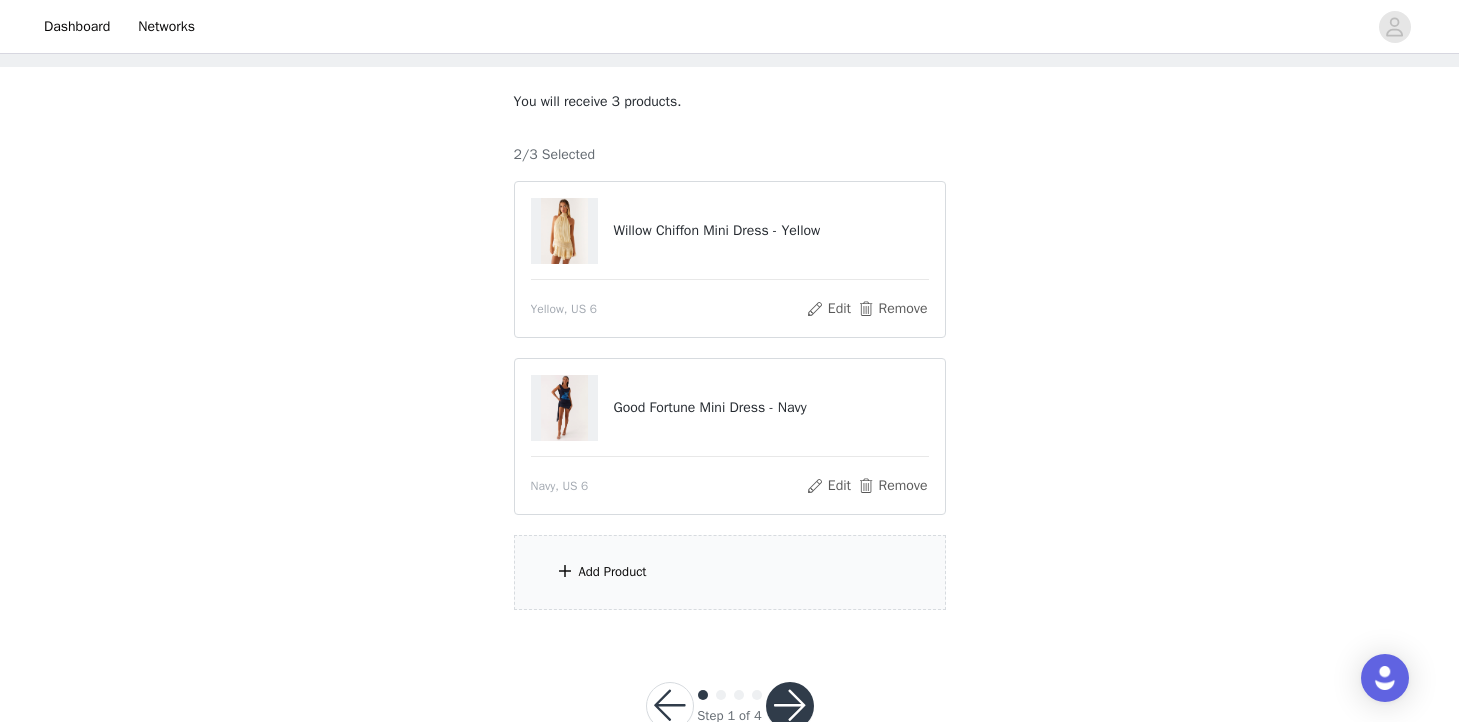 click on "Add Product" at bounding box center [730, 572] 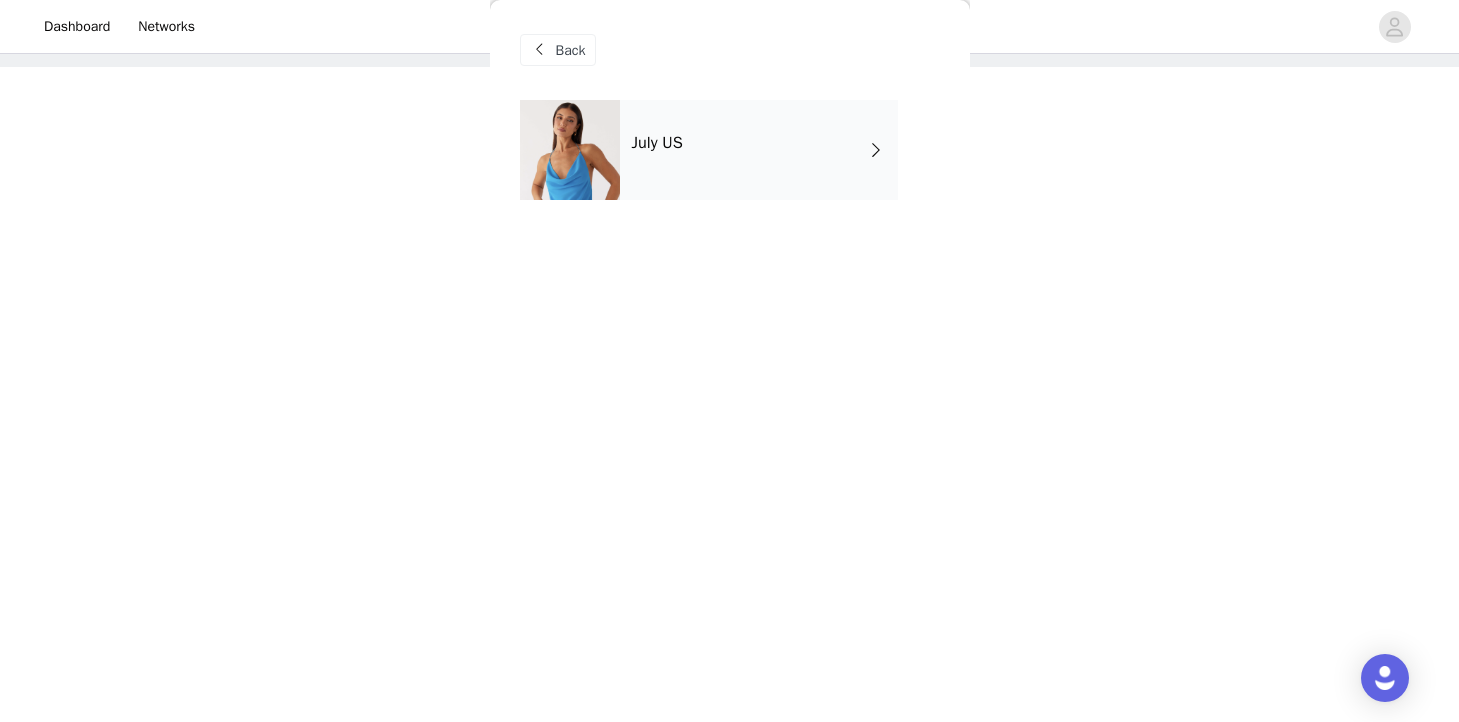click on "July US" at bounding box center [759, 150] 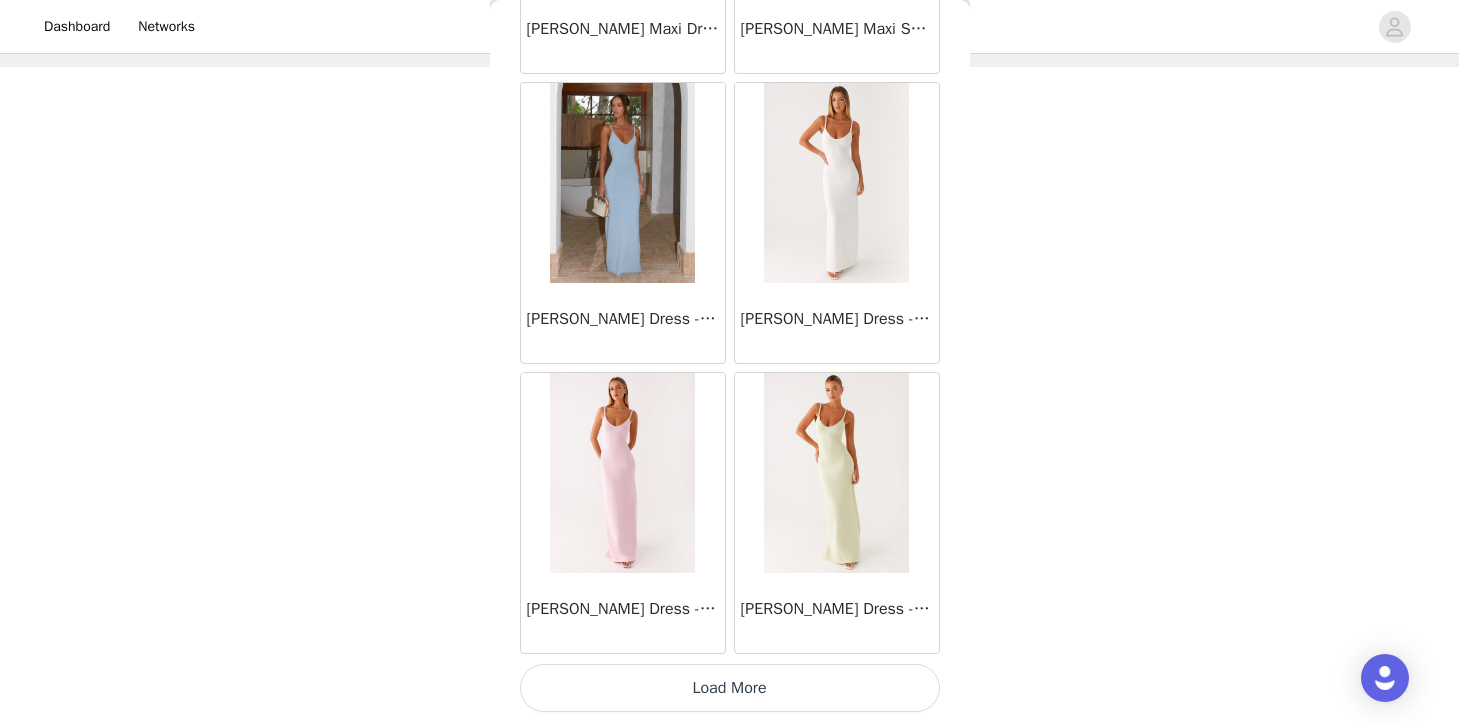 scroll, scrollTop: 2338, scrollLeft: 0, axis: vertical 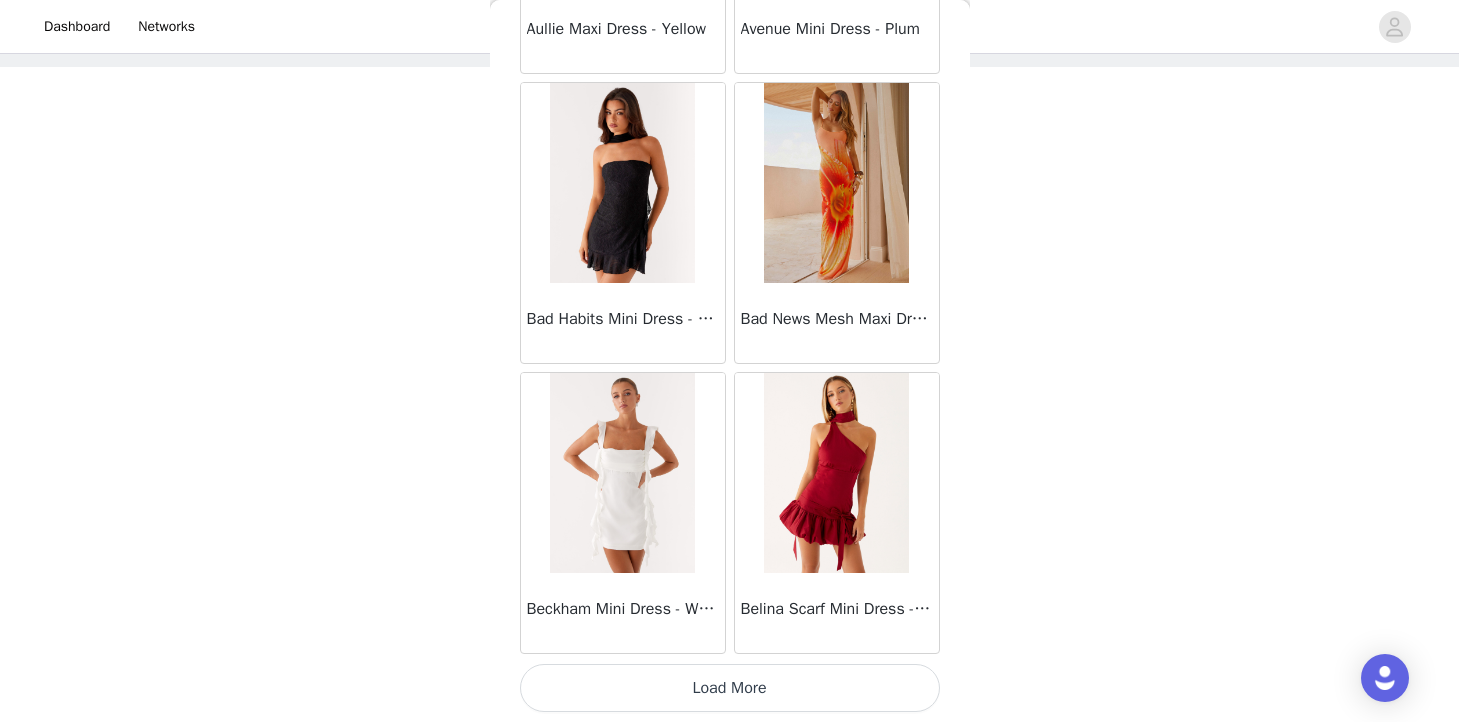 click on "Load More" at bounding box center (730, 688) 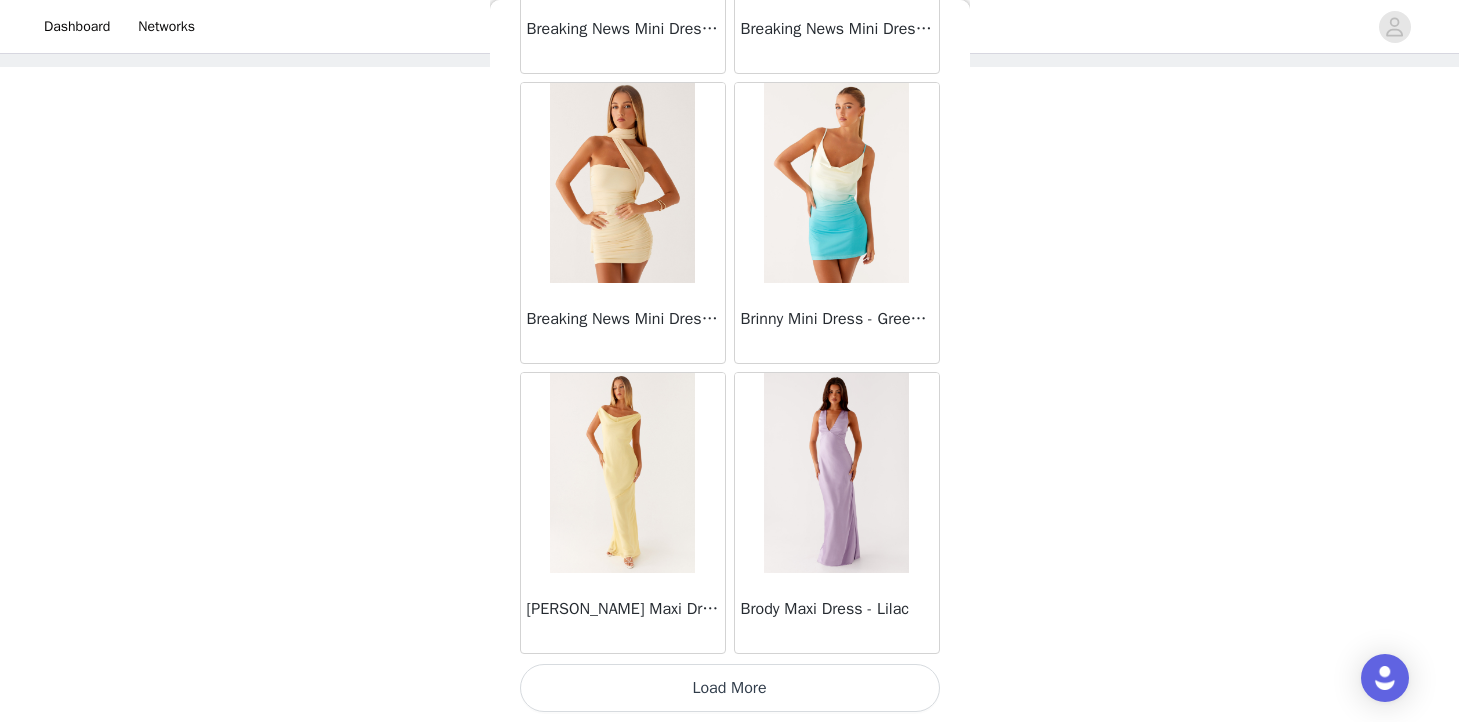 scroll, scrollTop: 8138, scrollLeft: 0, axis: vertical 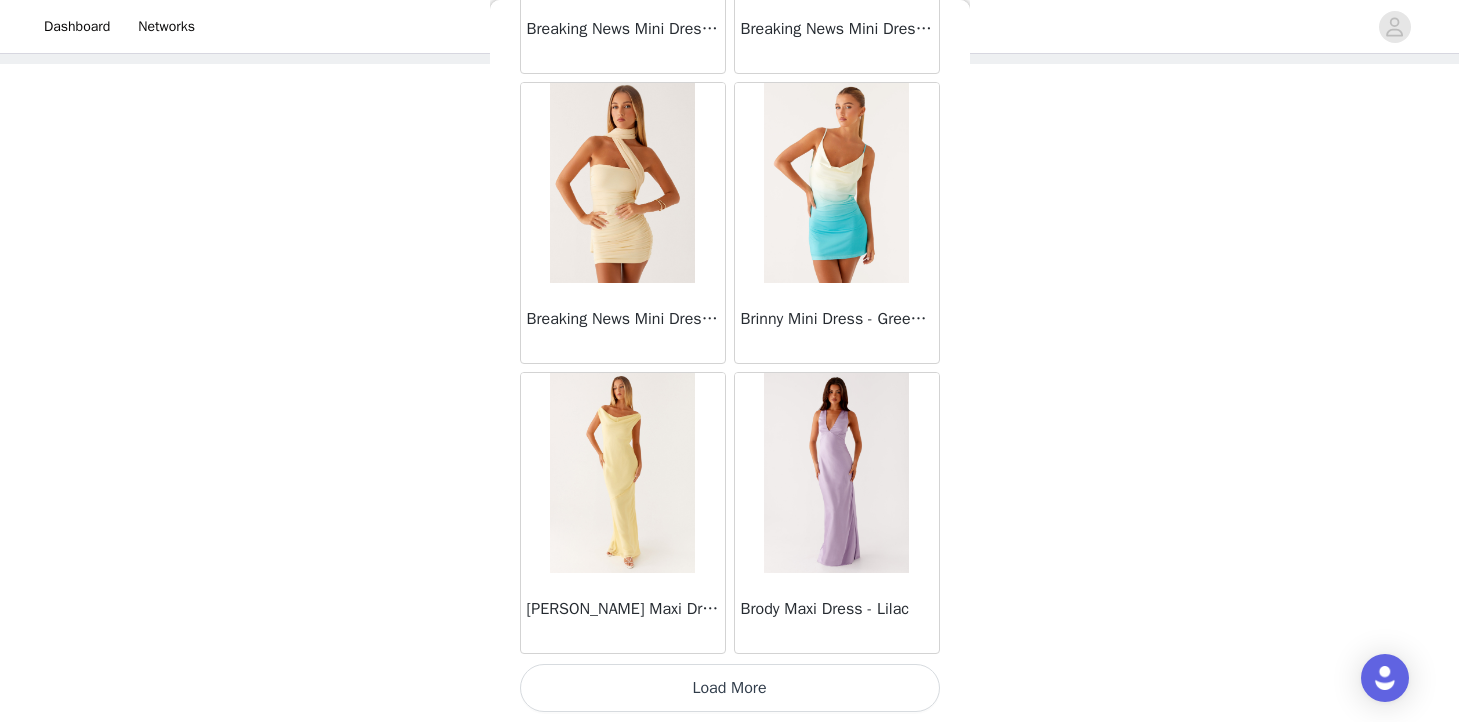 click on "Load More" at bounding box center [730, 688] 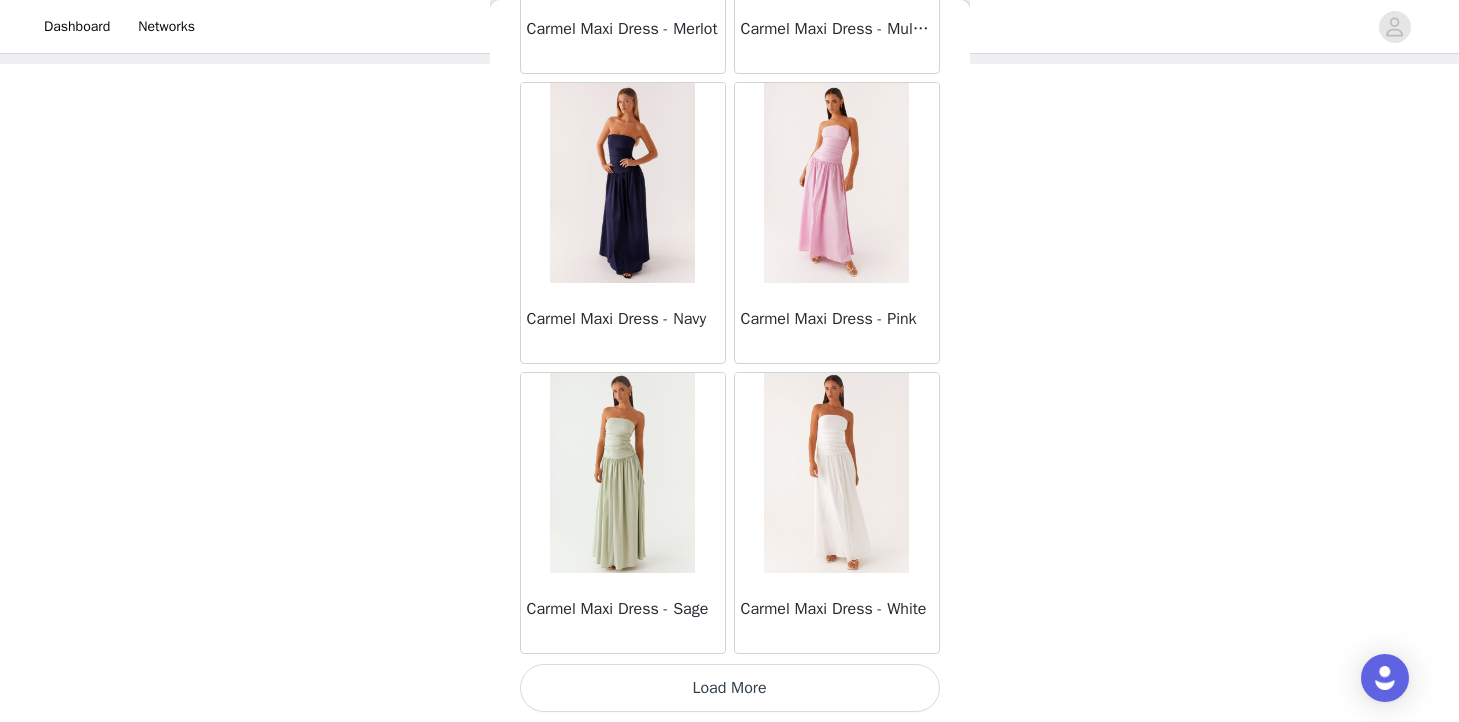 scroll, scrollTop: 11038, scrollLeft: 0, axis: vertical 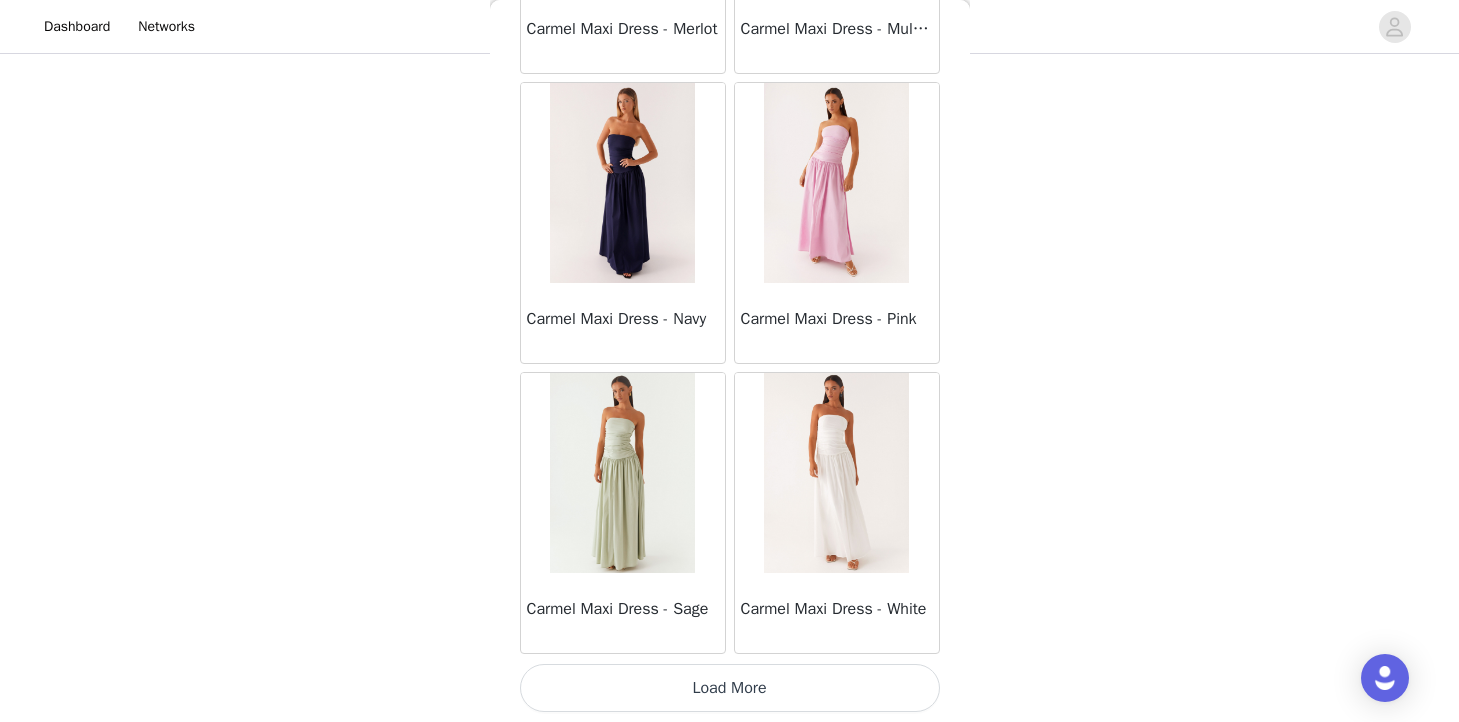 click on "Load More" at bounding box center (730, 688) 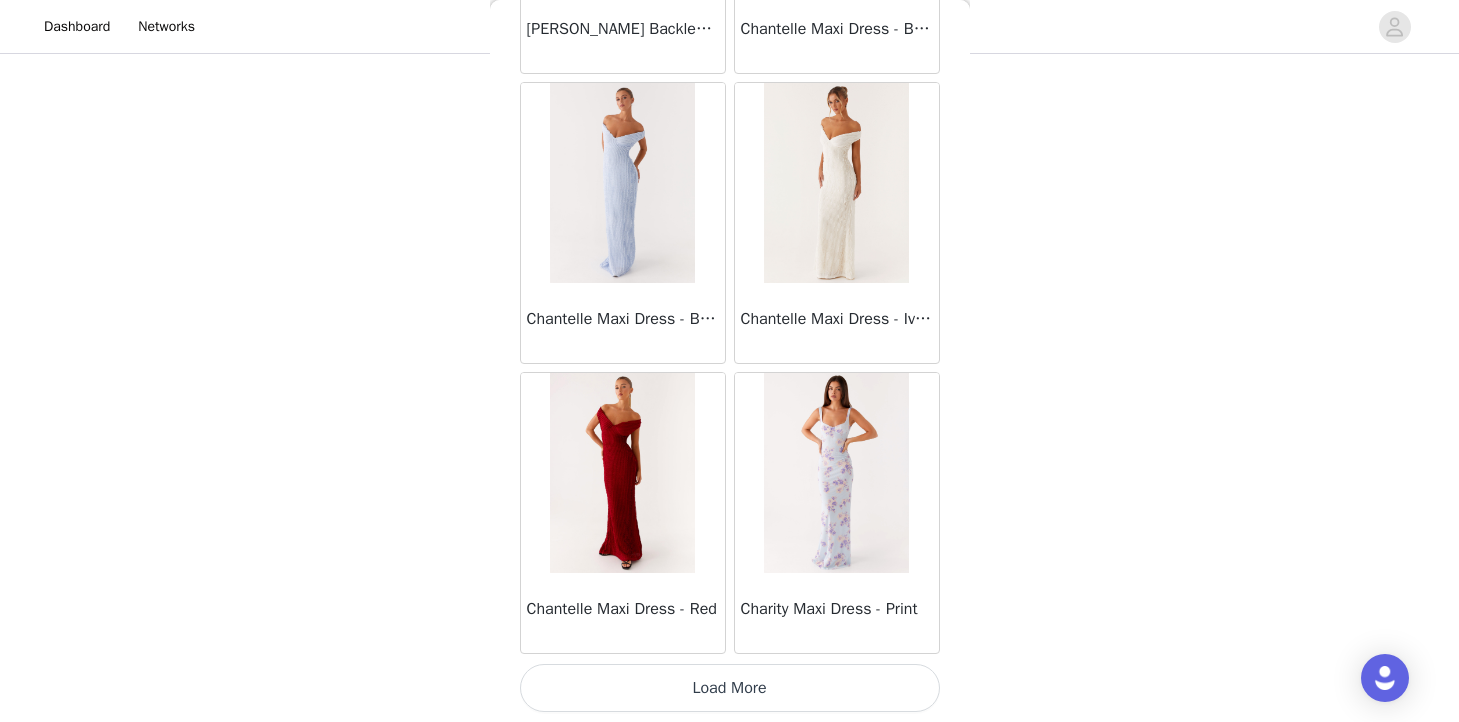 click on "Load More" at bounding box center [730, 688] 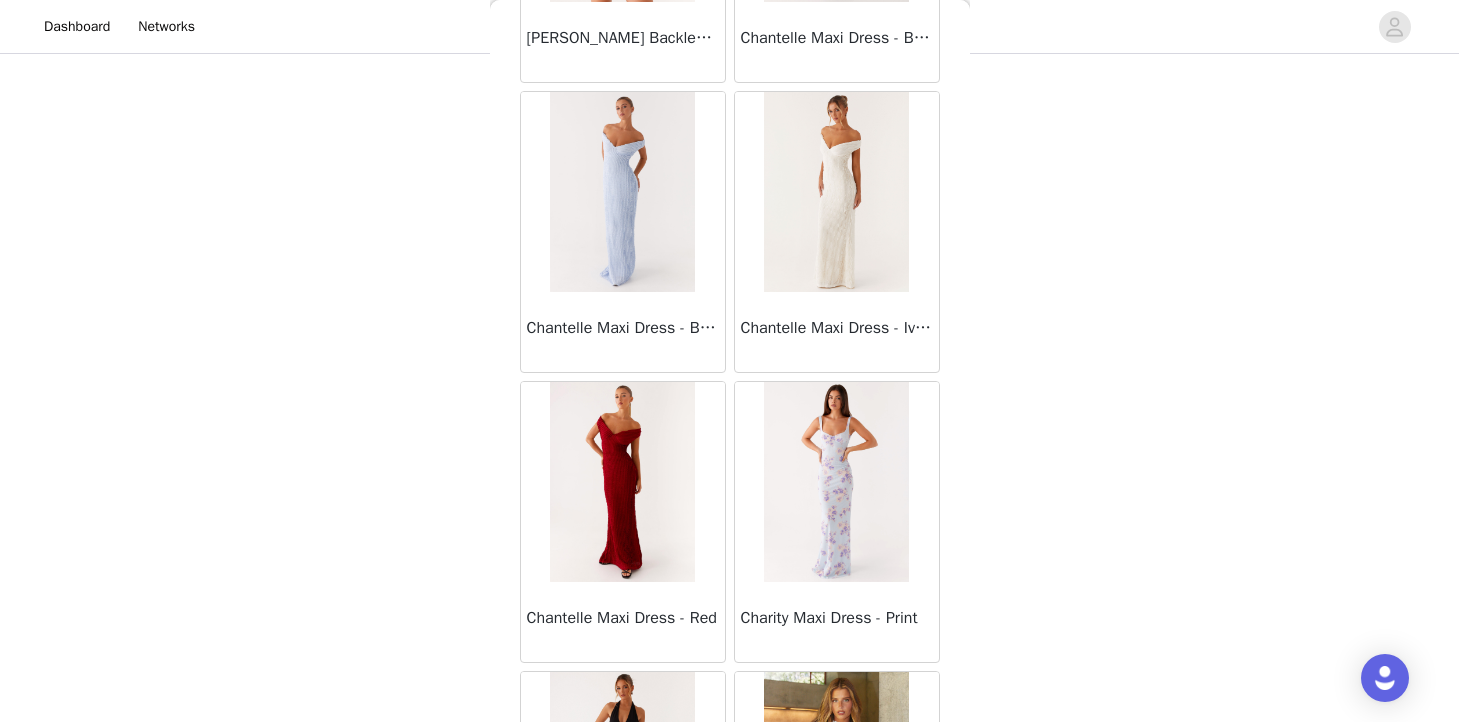 scroll, scrollTop: 150, scrollLeft: 0, axis: vertical 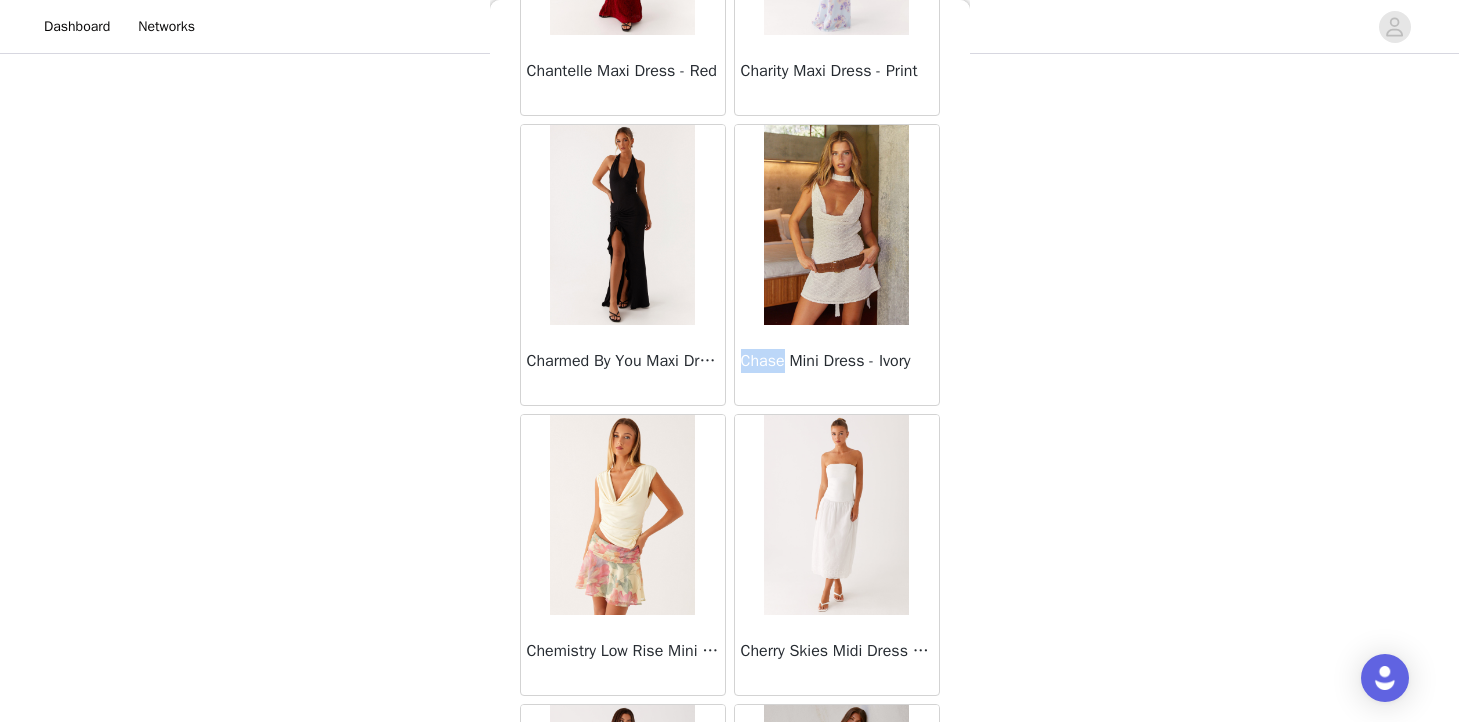 click at bounding box center (836, 225) 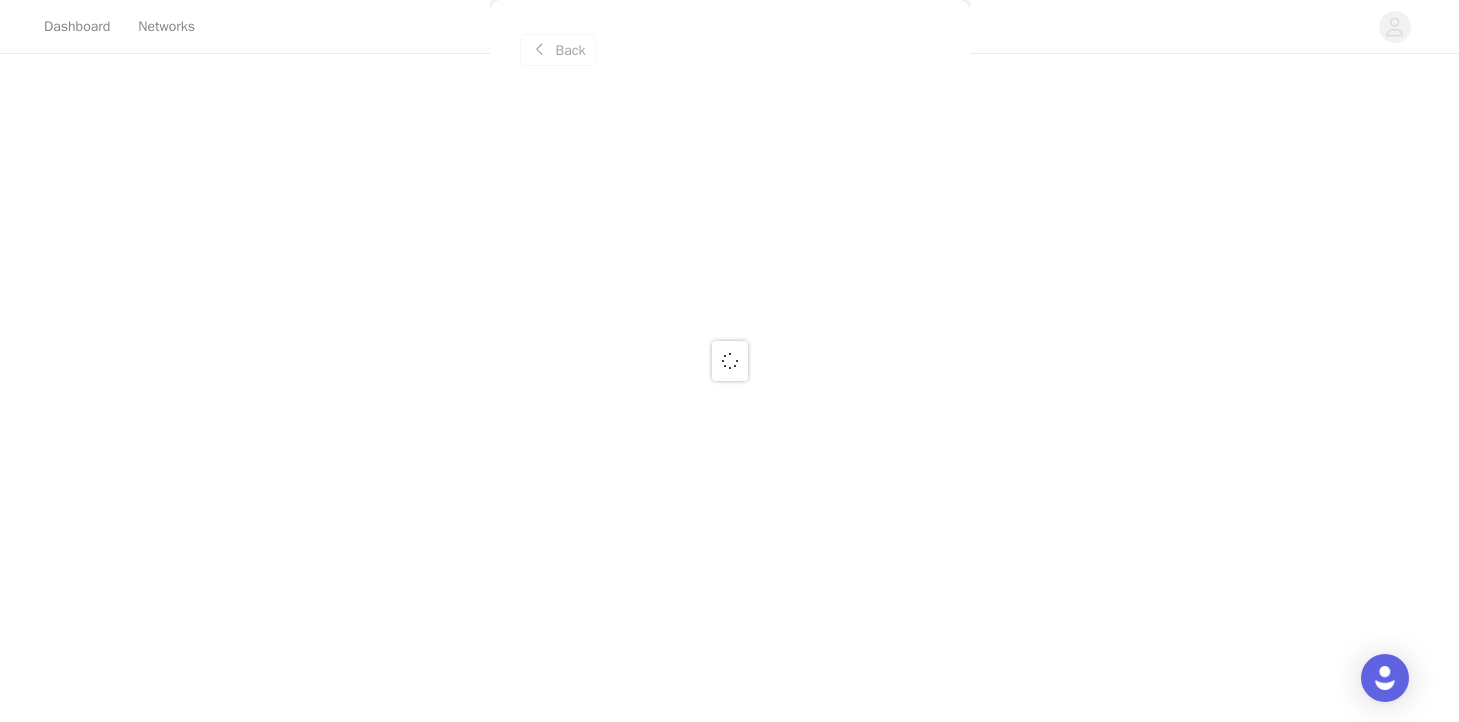 scroll, scrollTop: 0, scrollLeft: 0, axis: both 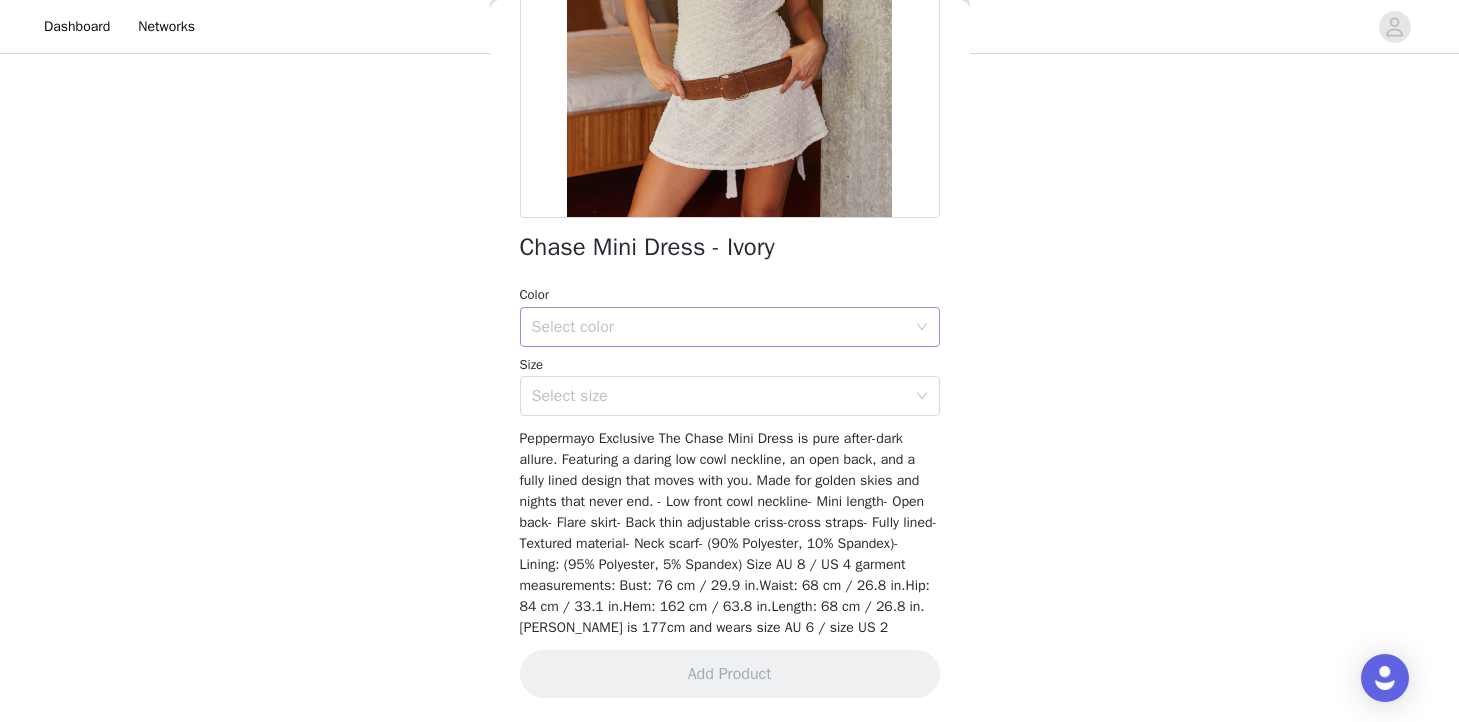click on "Select color" at bounding box center (723, 327) 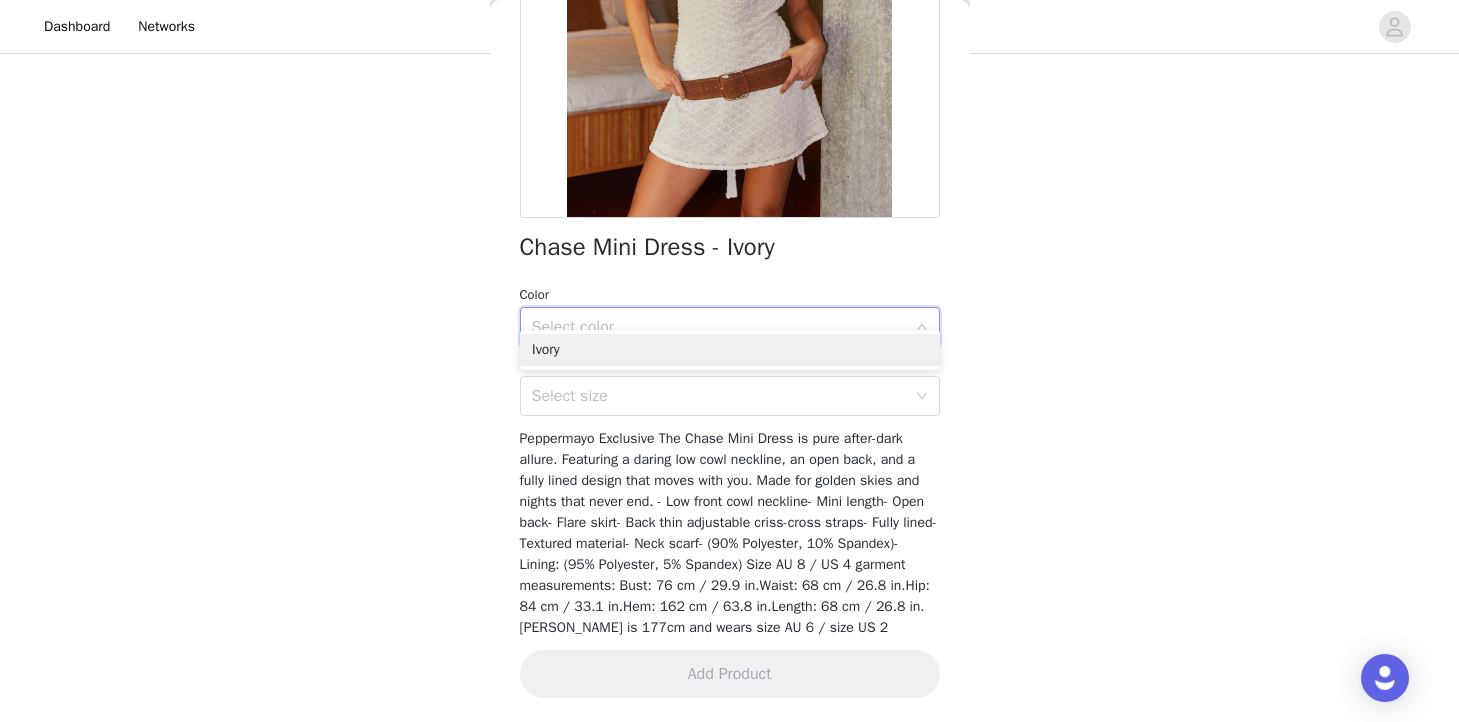 scroll, scrollTop: 352, scrollLeft: 0, axis: vertical 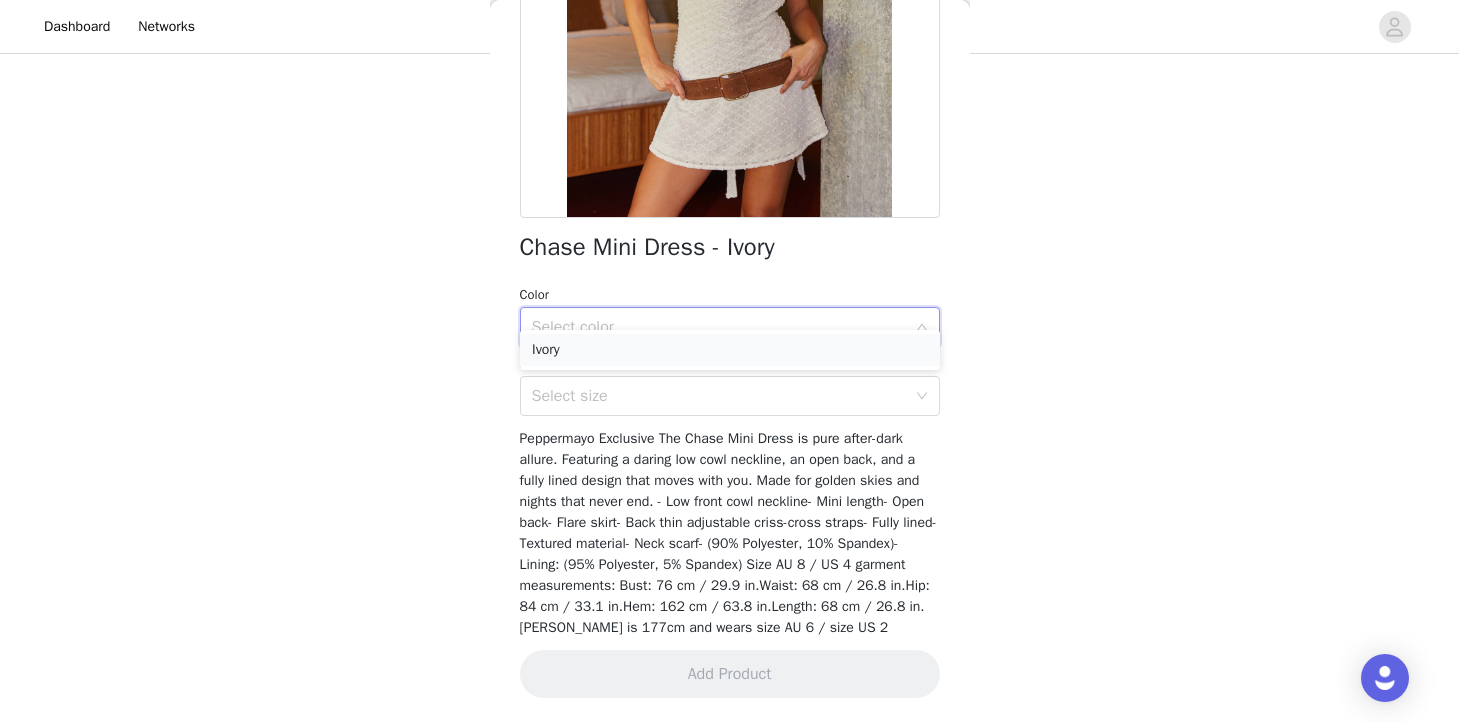 click on "Ivory" at bounding box center (730, 350) 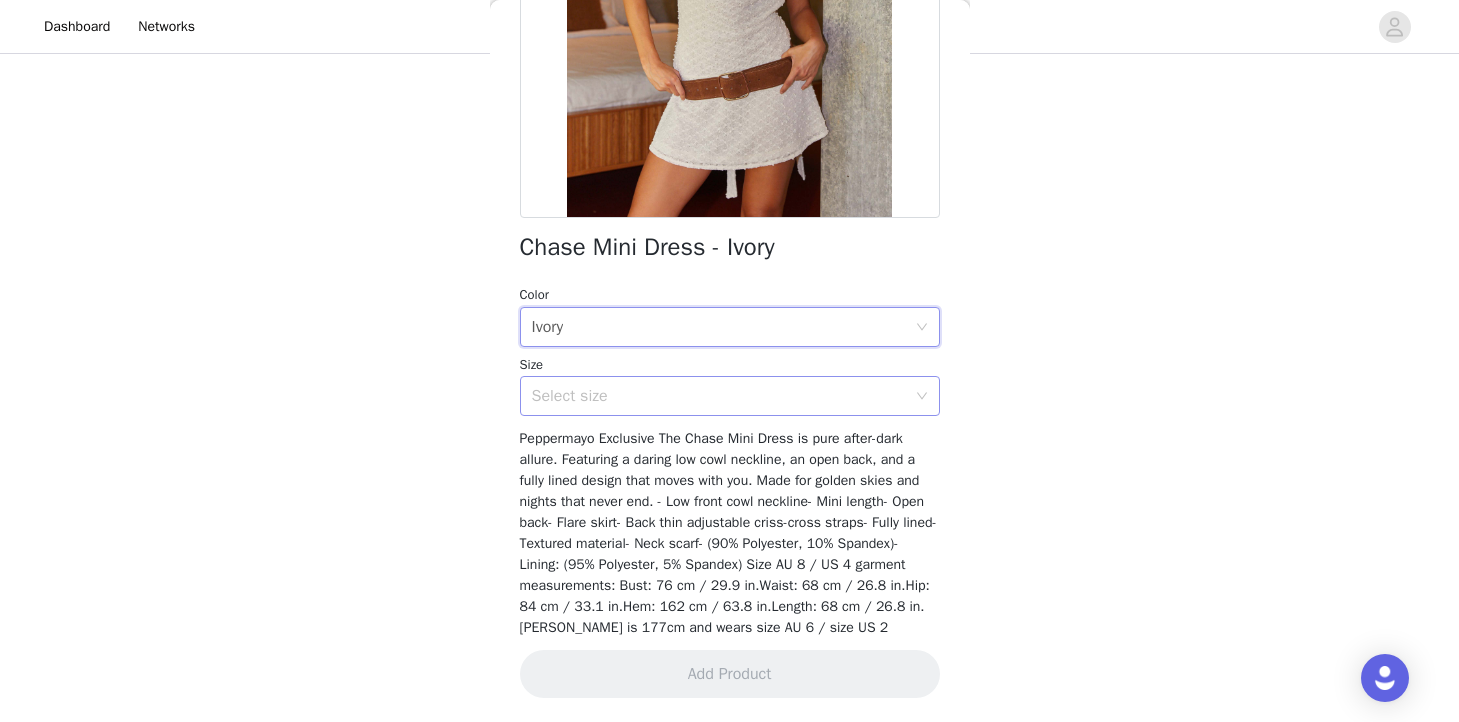 click on "Select size" at bounding box center (723, 396) 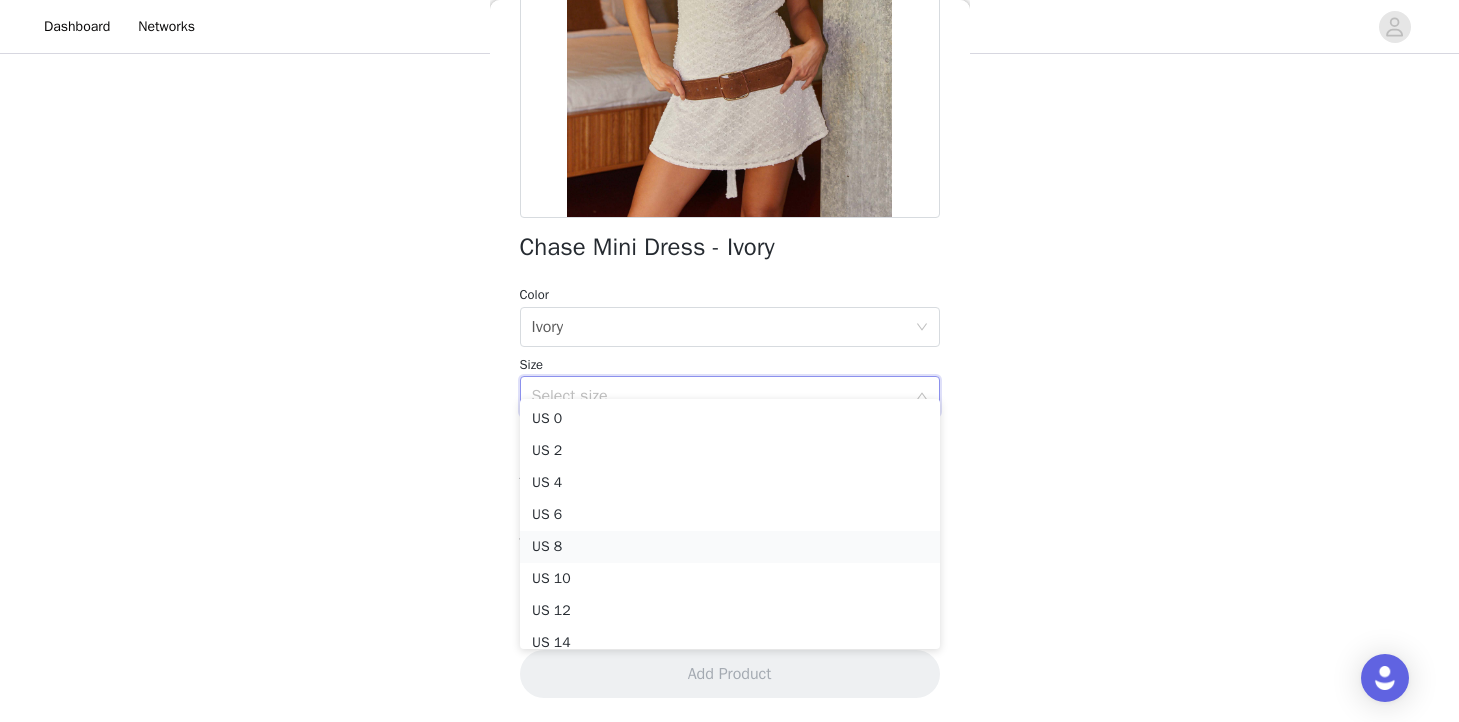 click on "US 8" at bounding box center (730, 547) 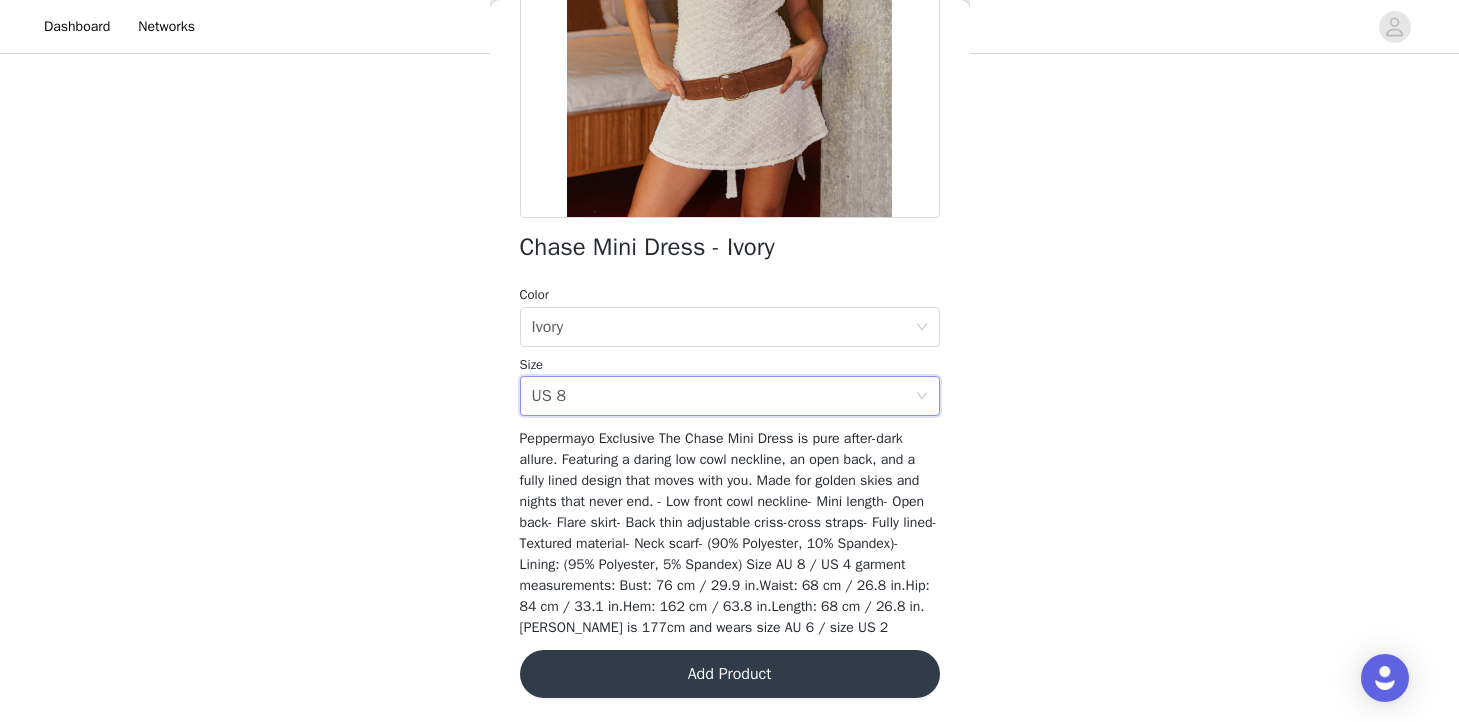 scroll, scrollTop: 352, scrollLeft: 0, axis: vertical 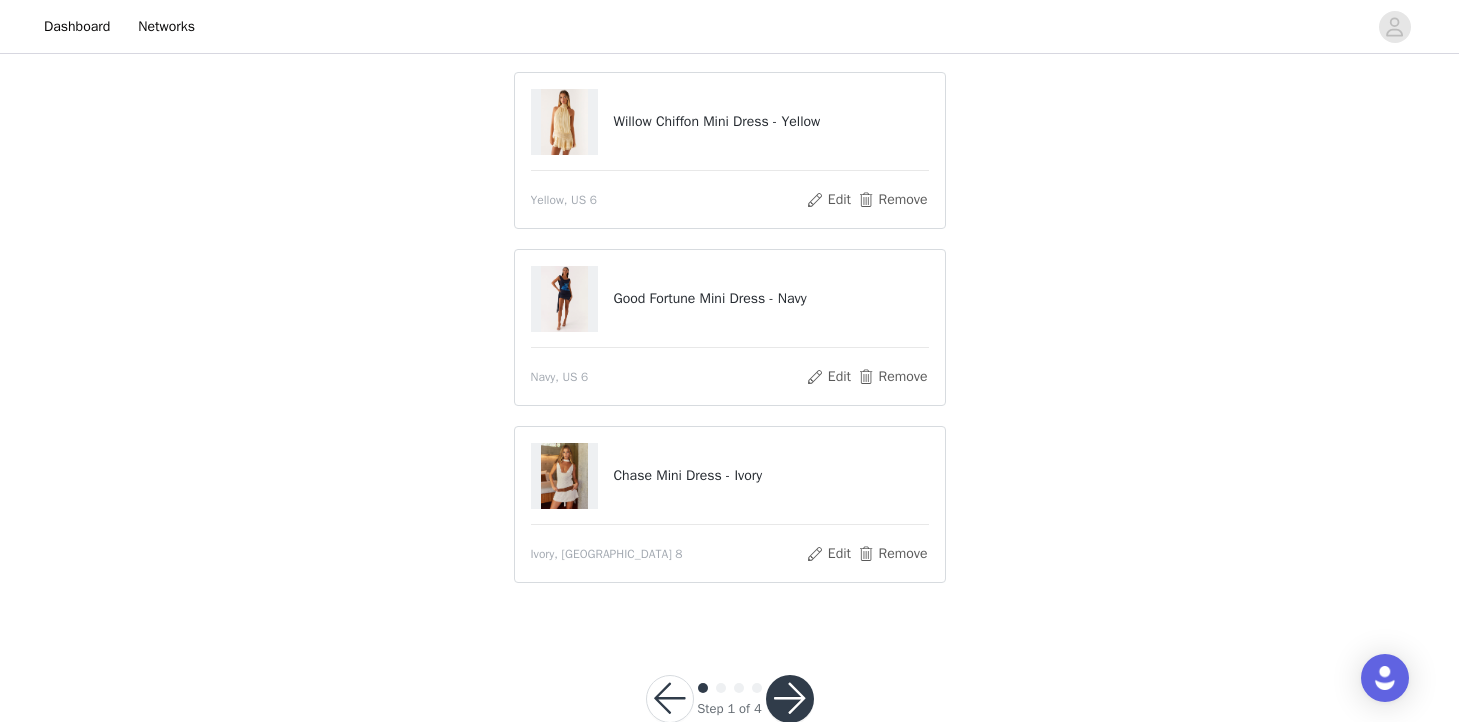 click at bounding box center (790, 699) 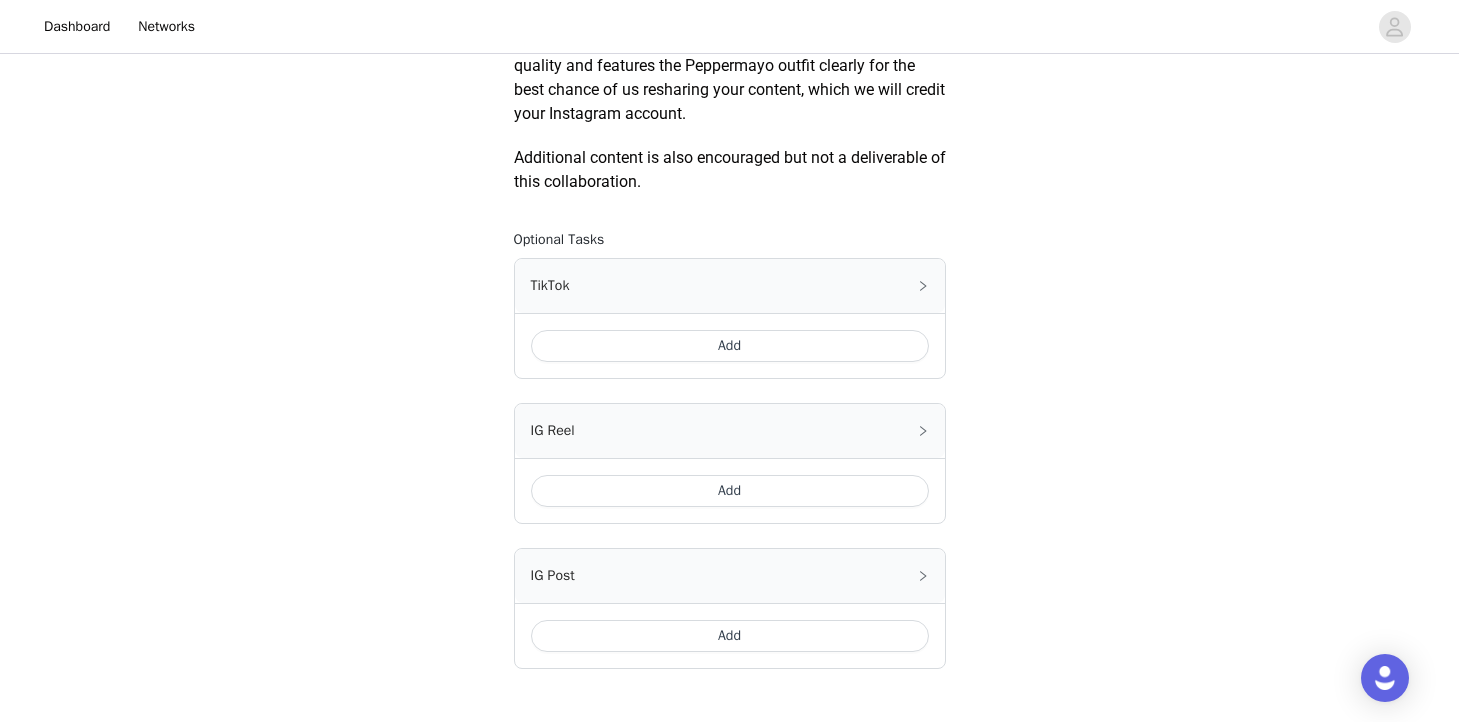 scroll, scrollTop: 970, scrollLeft: 0, axis: vertical 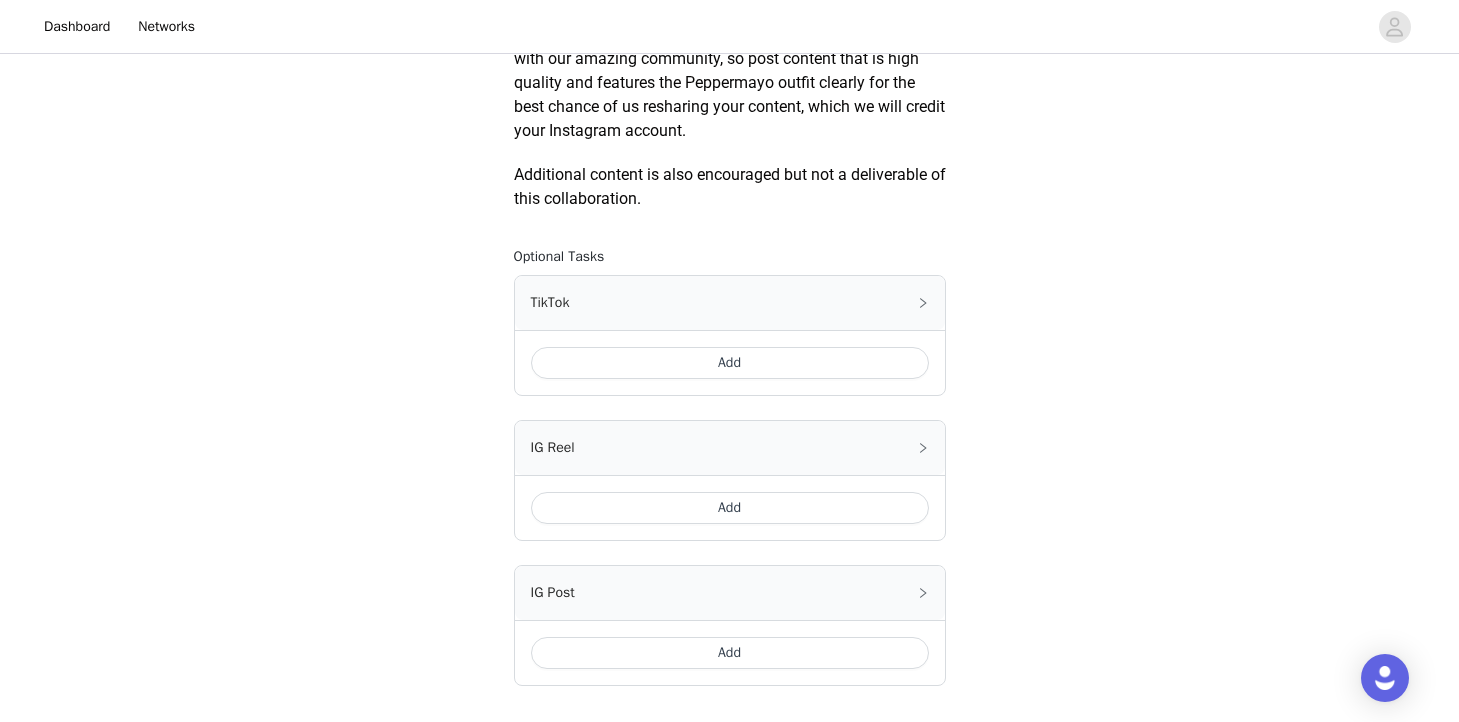 click on "Add" at bounding box center (730, 363) 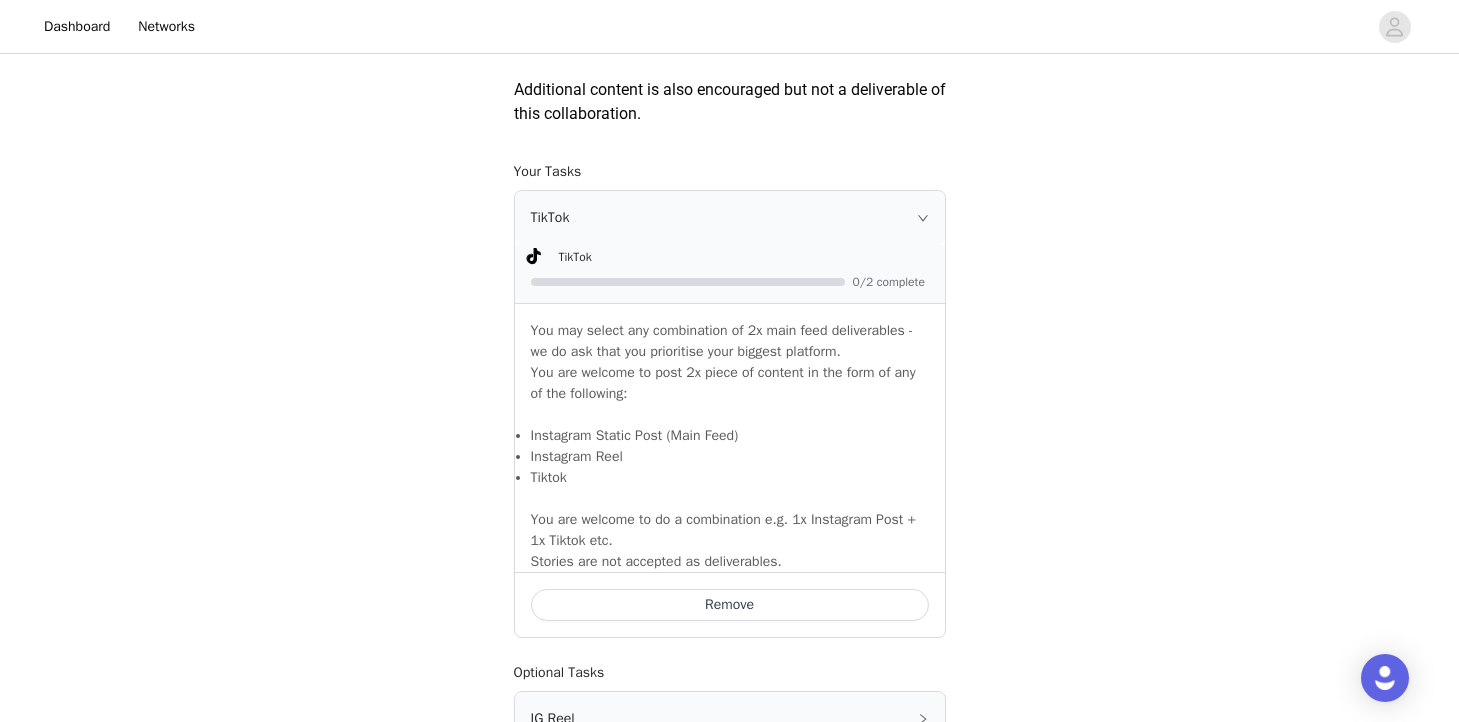 scroll, scrollTop: 1056, scrollLeft: 0, axis: vertical 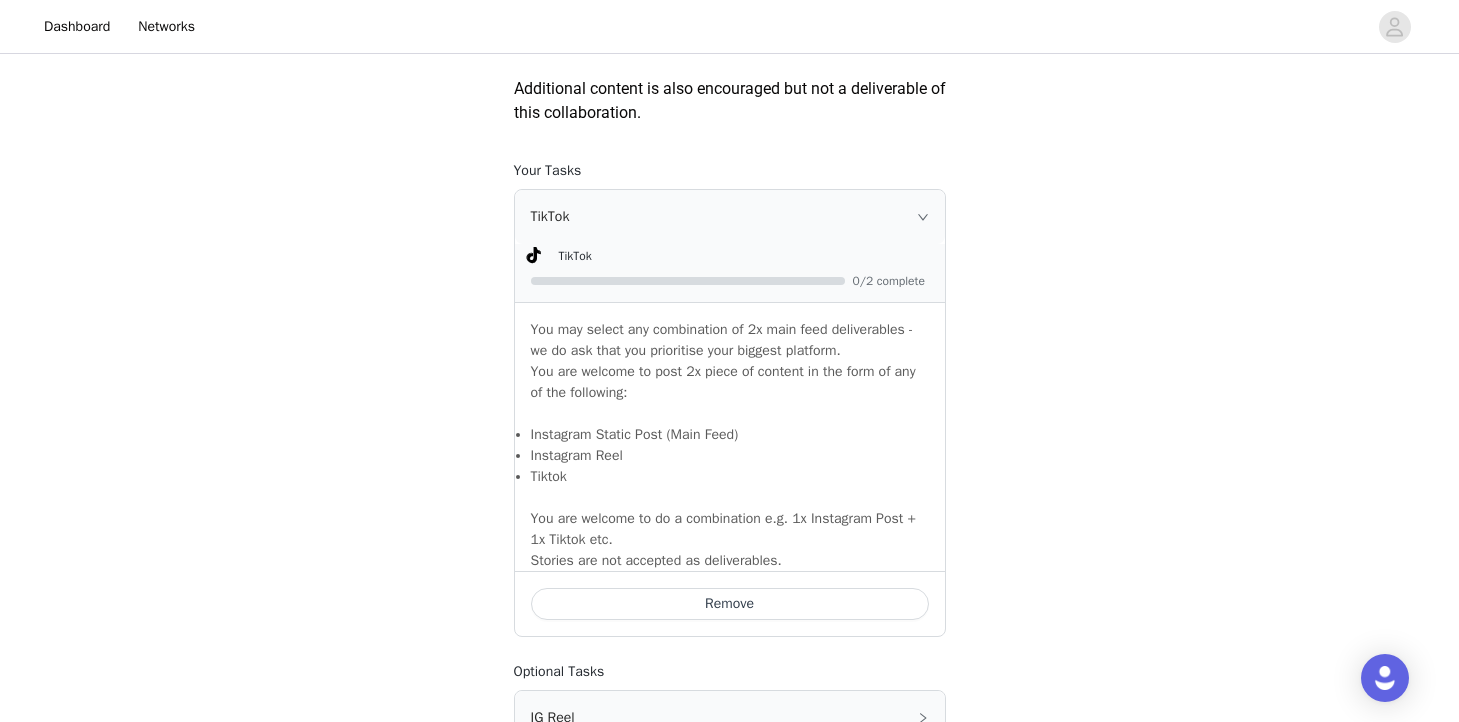 click on "STEP 2 OF 4
Deliverables
Please remember to use these tags in your posts:    Hashtag in the captions:    #peppermayo    Mention in the caption:    @peppermayo       Task Instructions   Your Deliverables:  2 x Deliverables, can be on TikTok and/or Instagram.  (Please post on dominant platform)  *Subject to any agreed variations via email.
Content Deadline:  Finalised content is due within 14 days of product receipt. Extensions may be negotiated beforehand. Direct content links must be sent to a Peppermayo team member upon posting.
Specifics:
The caption of Instagram feed posts and reels and/or Tiktok must include @peppermayo.
The feed posts must be tagged with the Peppermayo Tiktok or Instagram account.
The Instagram and/or Tiktok posts must remain permanent on talent’s Instagram profile and not be archived.
Approval Process:  Your content does not currently need approval." at bounding box center [729, 3] 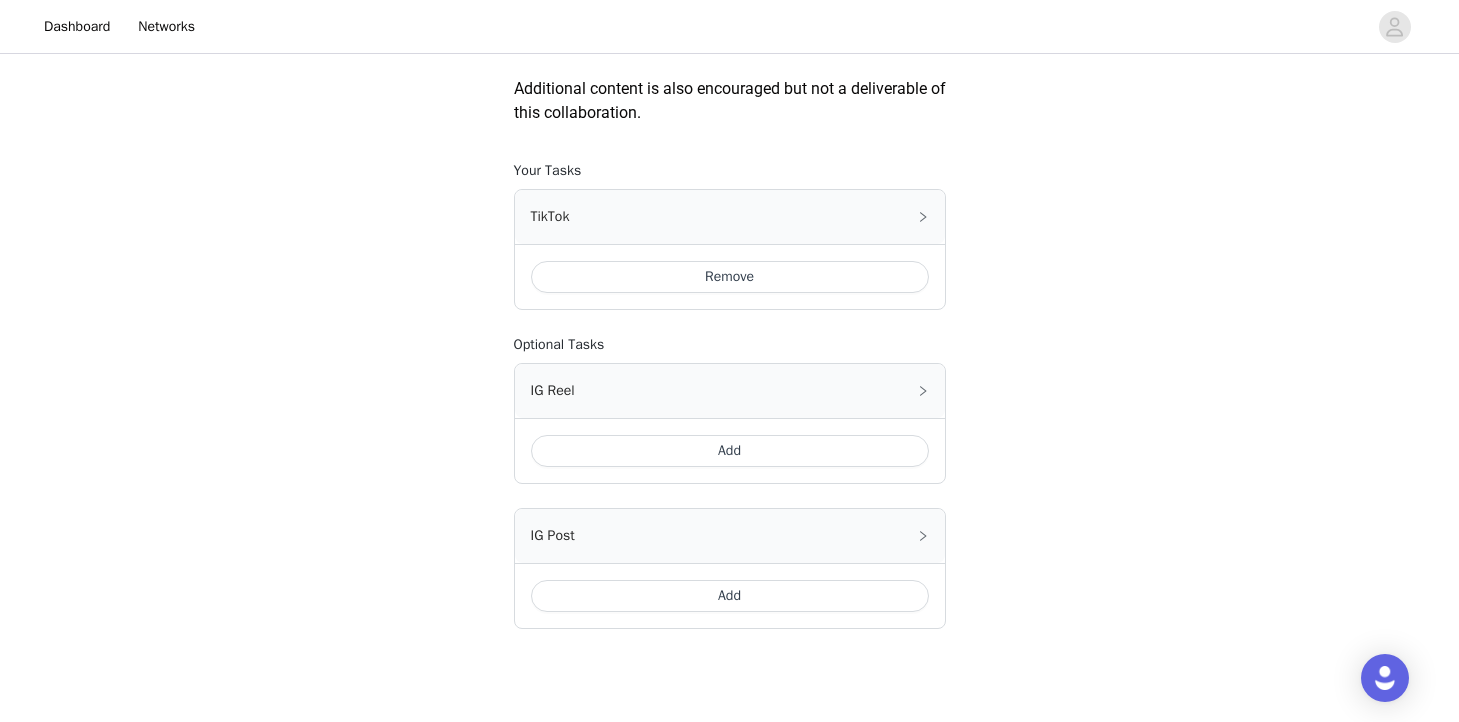 drag, startPoint x: 808, startPoint y: 441, endPoint x: 930, endPoint y: 339, distance: 159.02202 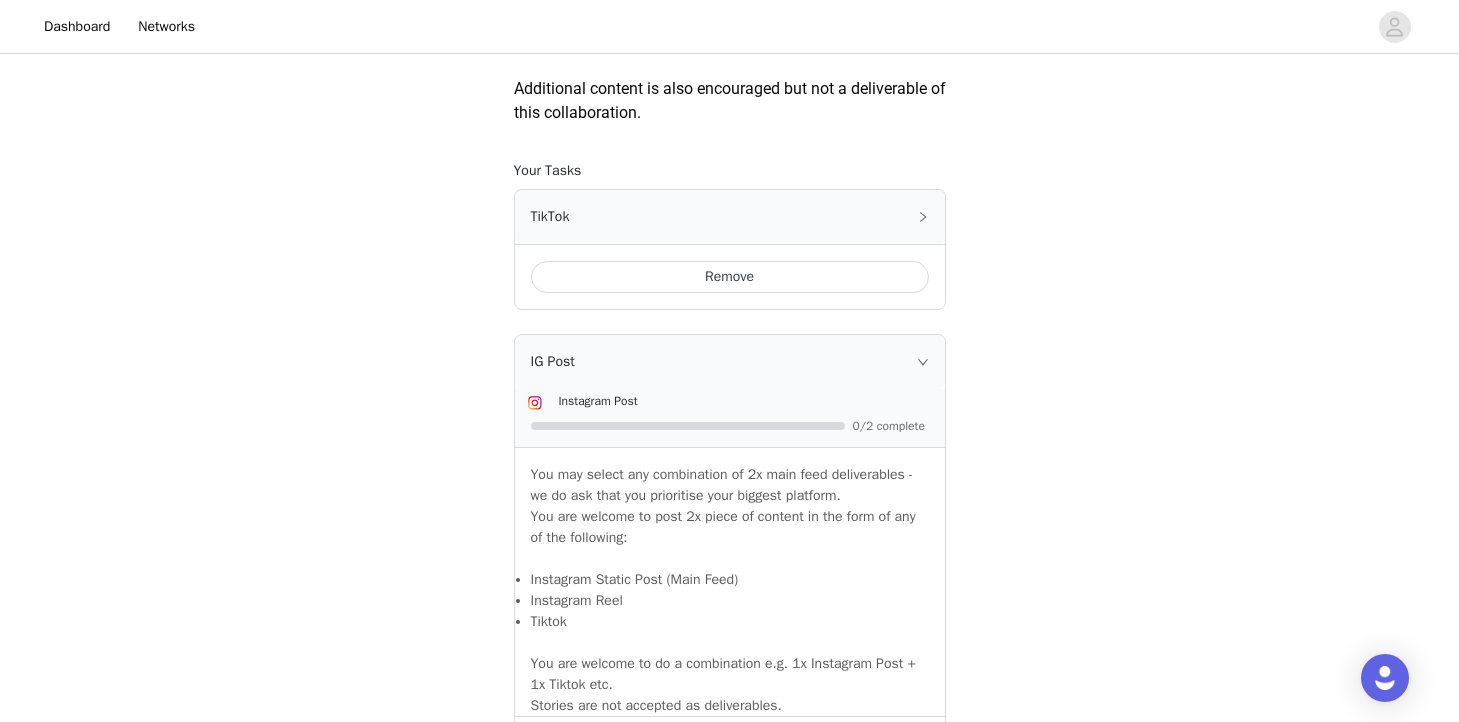 click on "STEP 2 OF 4
Deliverables
Please remember to use these tags in your posts:    Hashtag in the captions:    #peppermayo    Mention in the caption:    @peppermayo       Task Instructions   Your Deliverables:  2 x Deliverables, can be on TikTok and/or Instagram.  (Please post on dominant platform)  *Subject to any agreed variations via email.
Content Deadline:  Finalised content is due within 14 days of product receipt. Extensions may be negotiated beforehand. Direct content links must be sent to a Peppermayo team member upon posting.
Specifics:
The caption of Instagram feed posts and reels and/or Tiktok must include @peppermayo.
The feed posts must be tagged with the Peppermayo Tiktok or Instagram account.
The Instagram and/or Tiktok posts must remain permanent on talent’s Instagram profile and not be archived.
Approval Process:  Your content does not currently need approval." at bounding box center [729, 3] 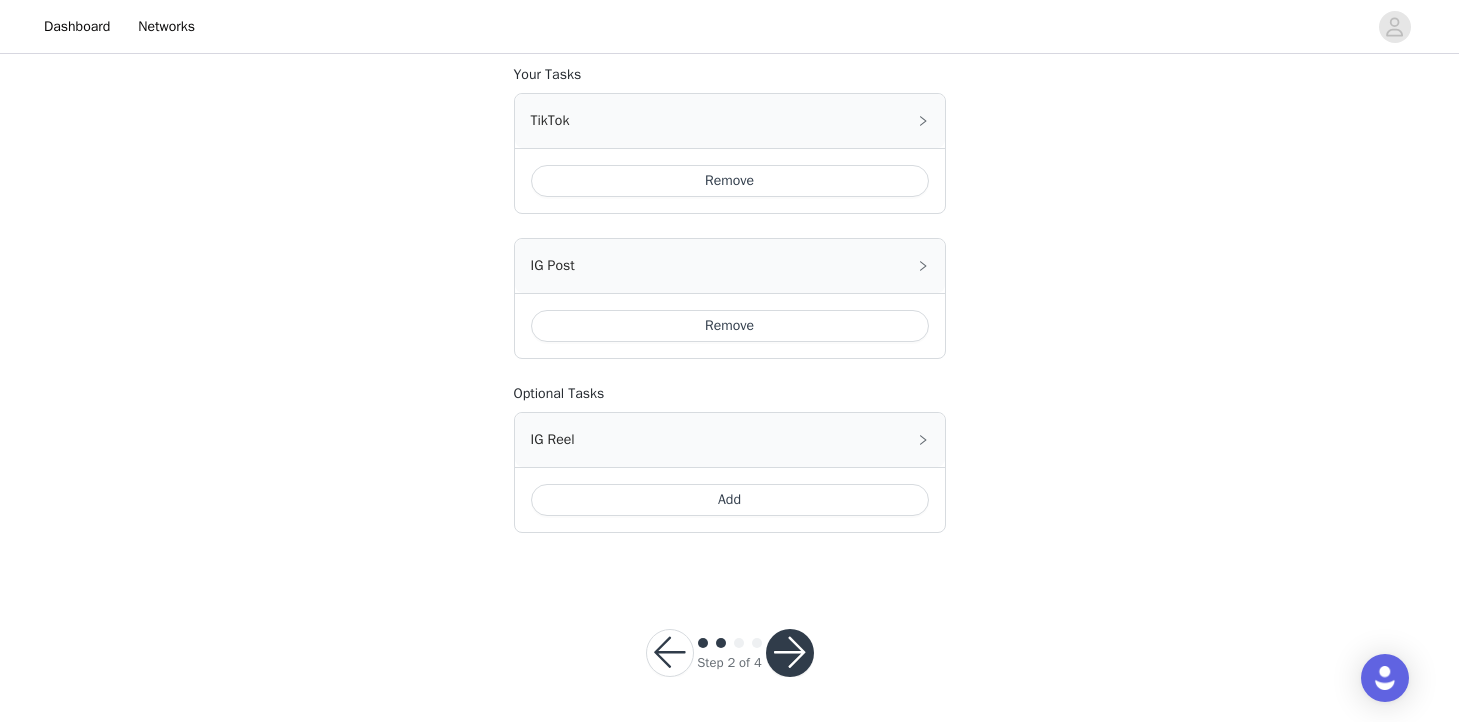 scroll, scrollTop: 1151, scrollLeft: 0, axis: vertical 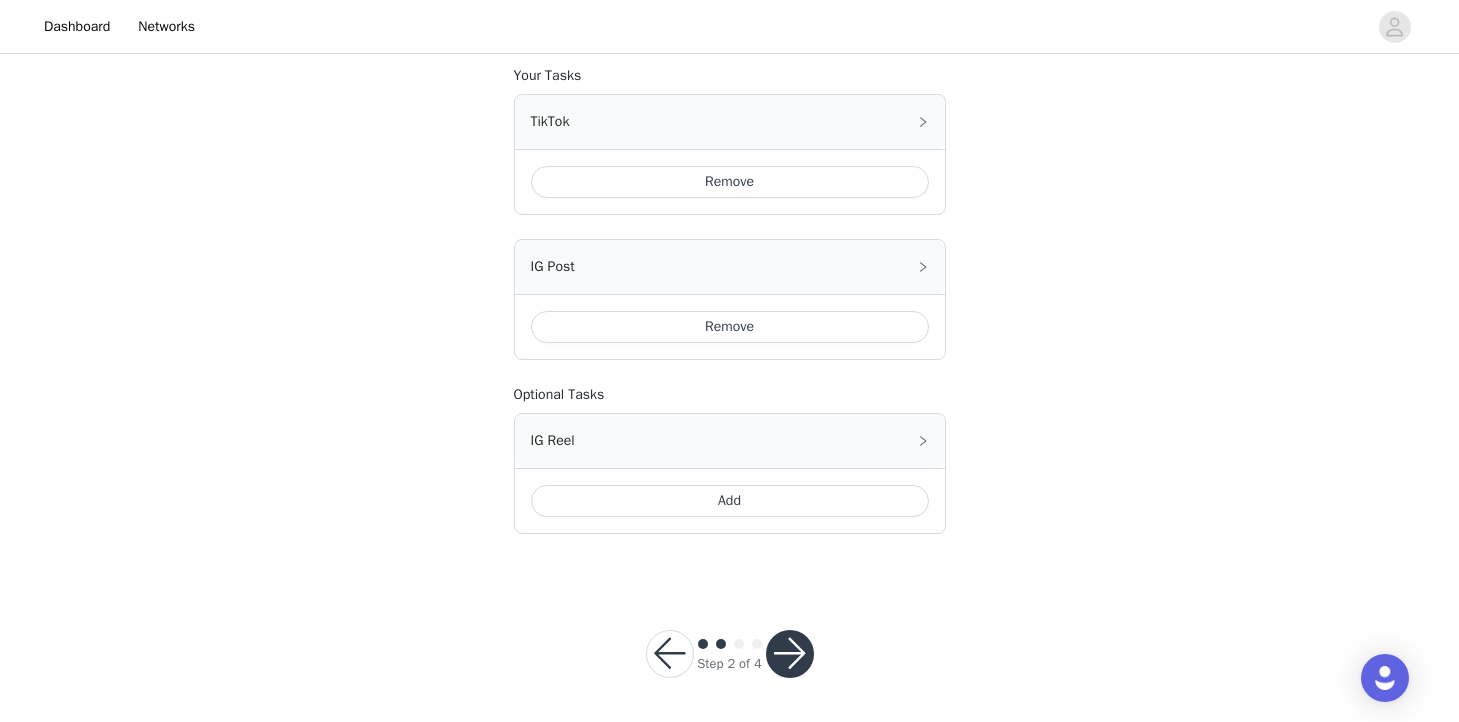 click at bounding box center [790, 654] 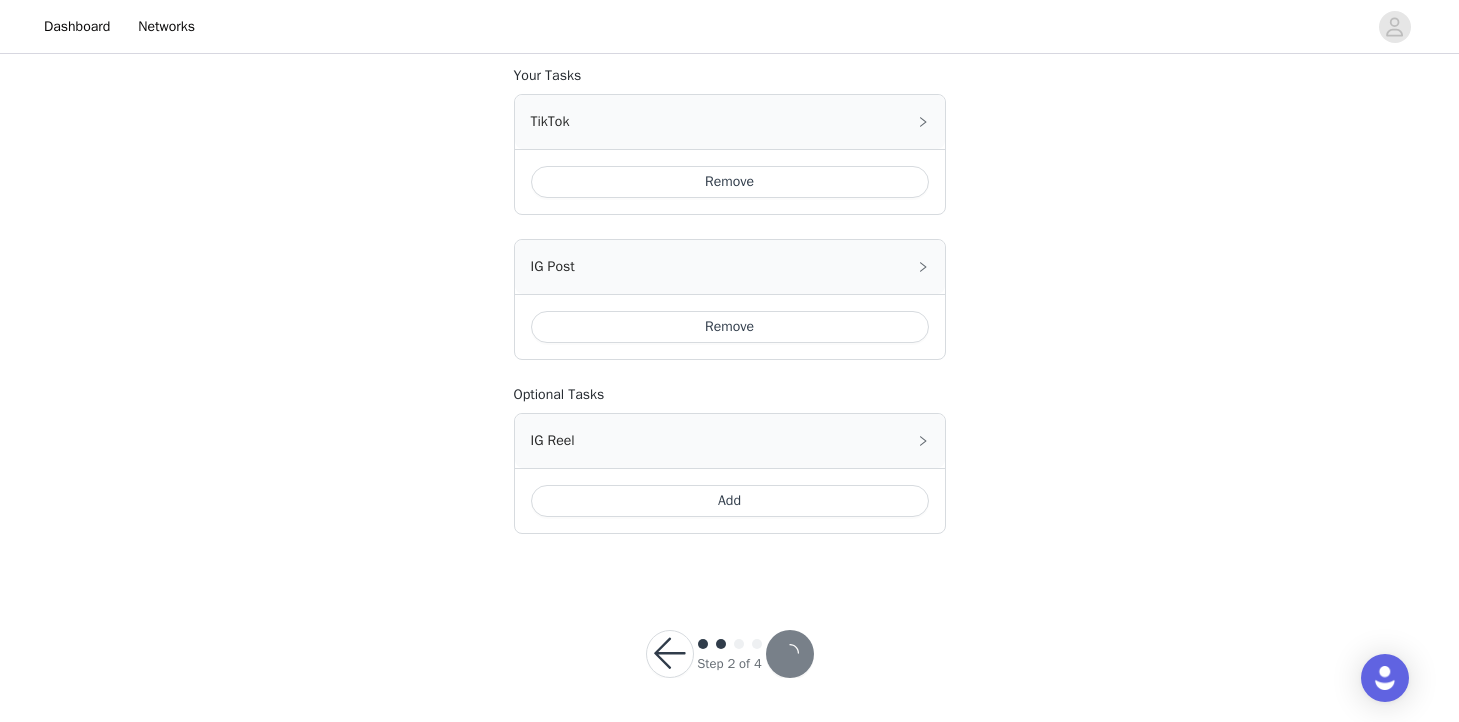scroll, scrollTop: 0, scrollLeft: 0, axis: both 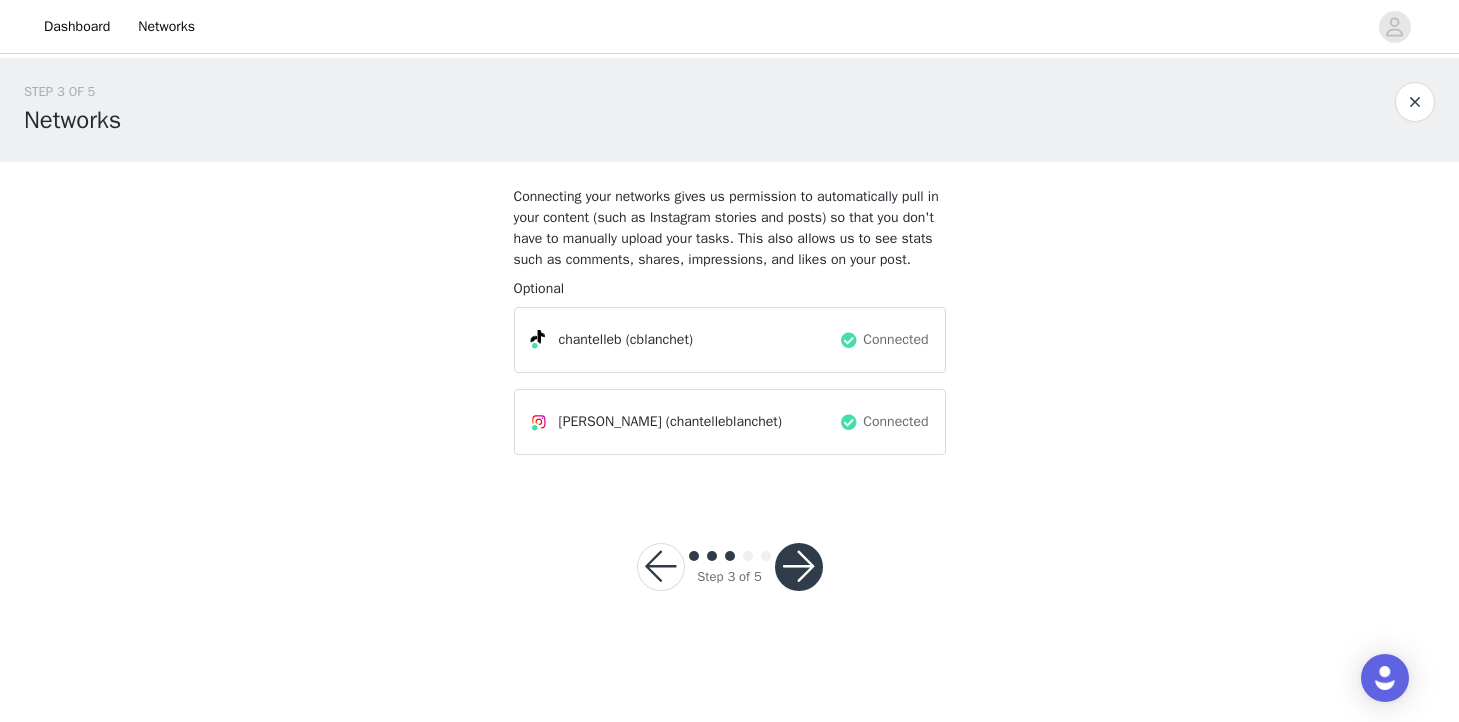 click at bounding box center (799, 567) 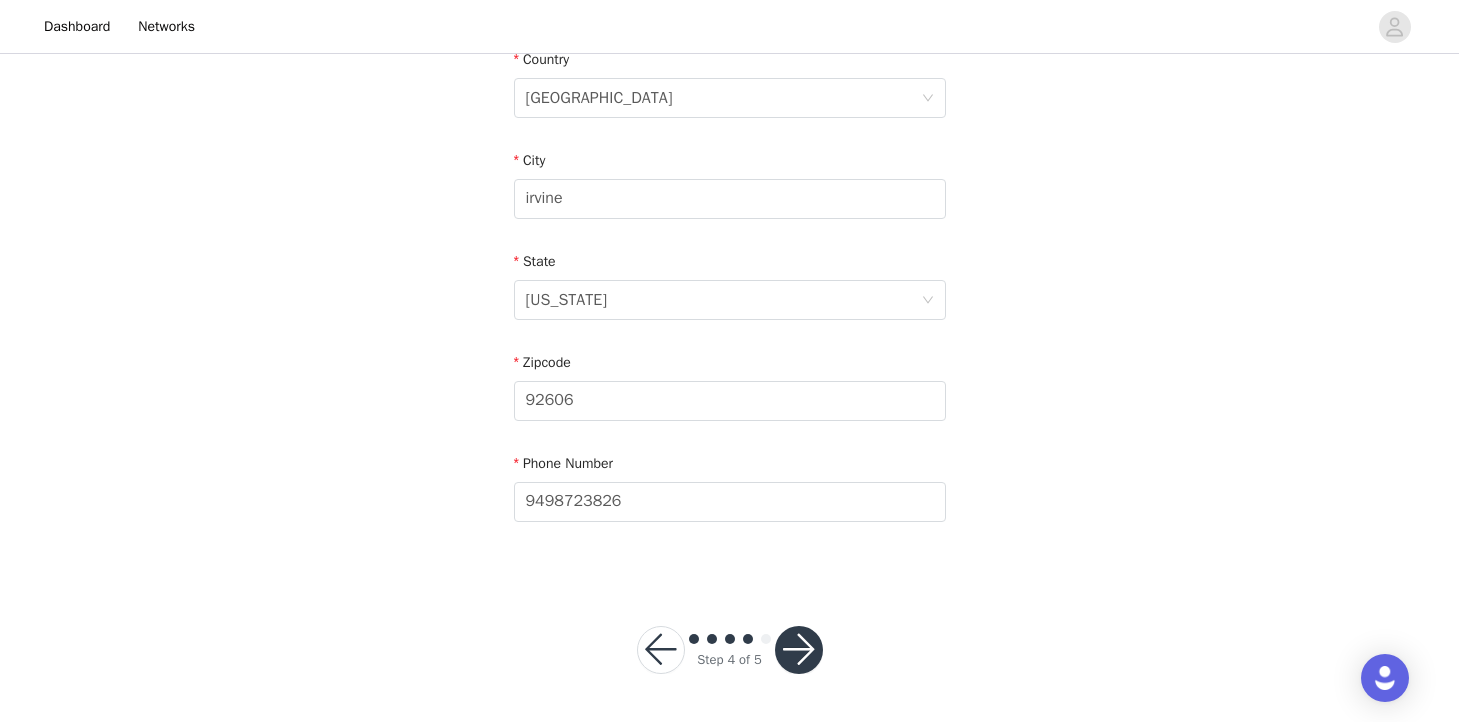 scroll, scrollTop: 641, scrollLeft: 0, axis: vertical 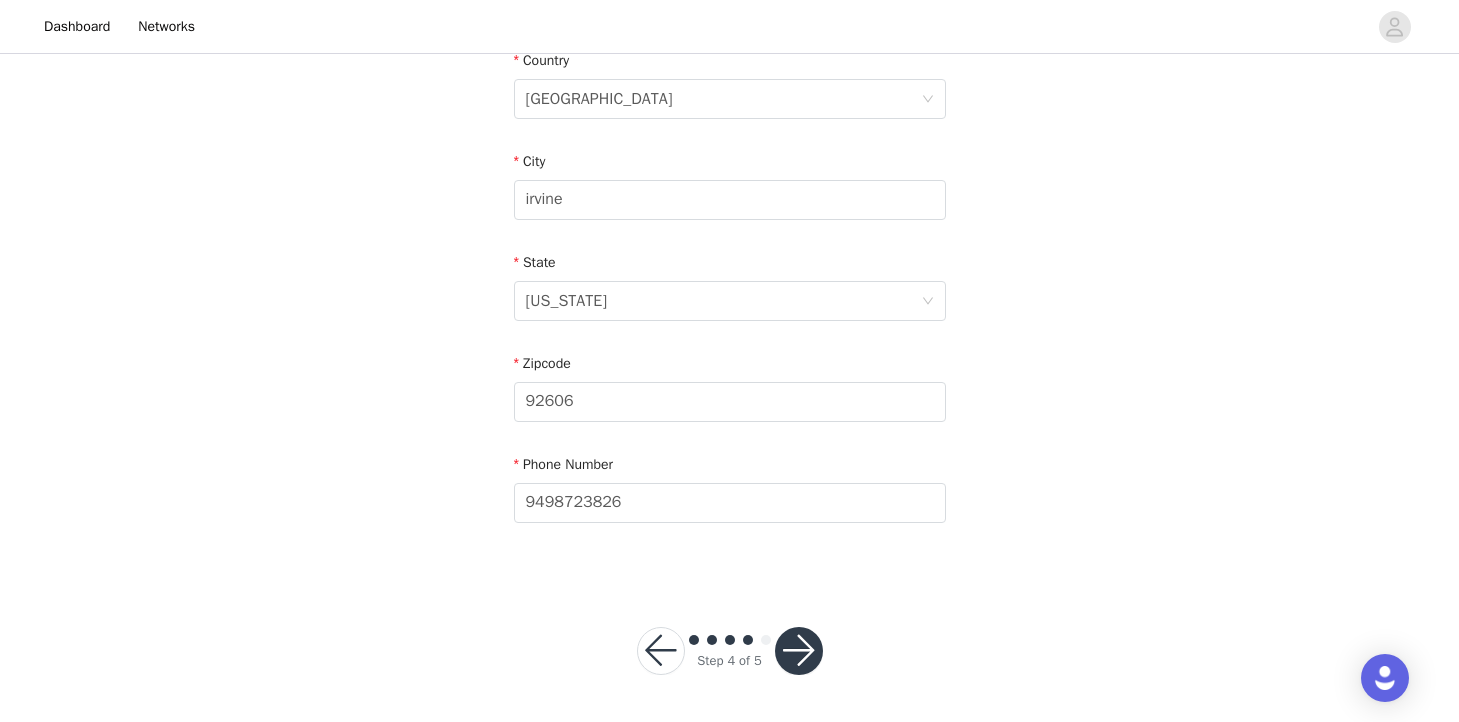 click at bounding box center (799, 651) 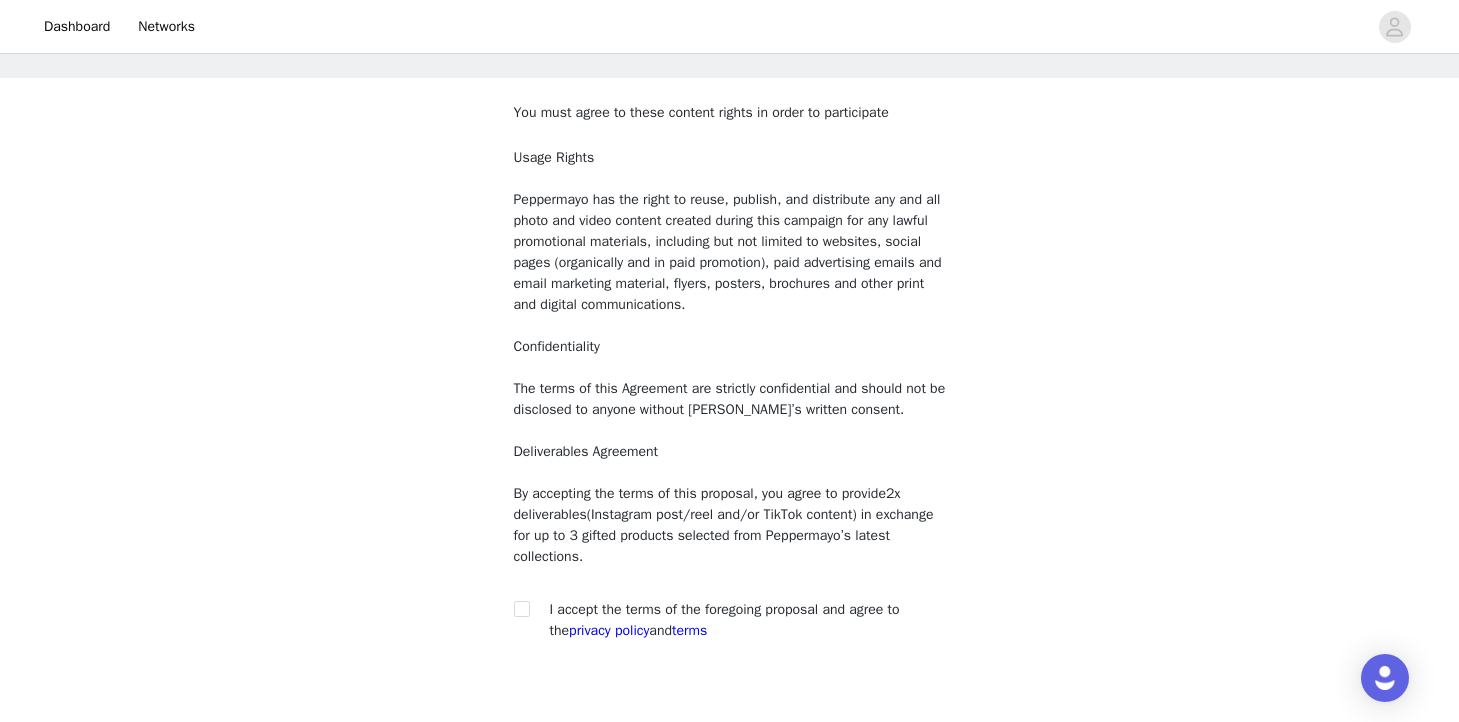 scroll, scrollTop: 115, scrollLeft: 0, axis: vertical 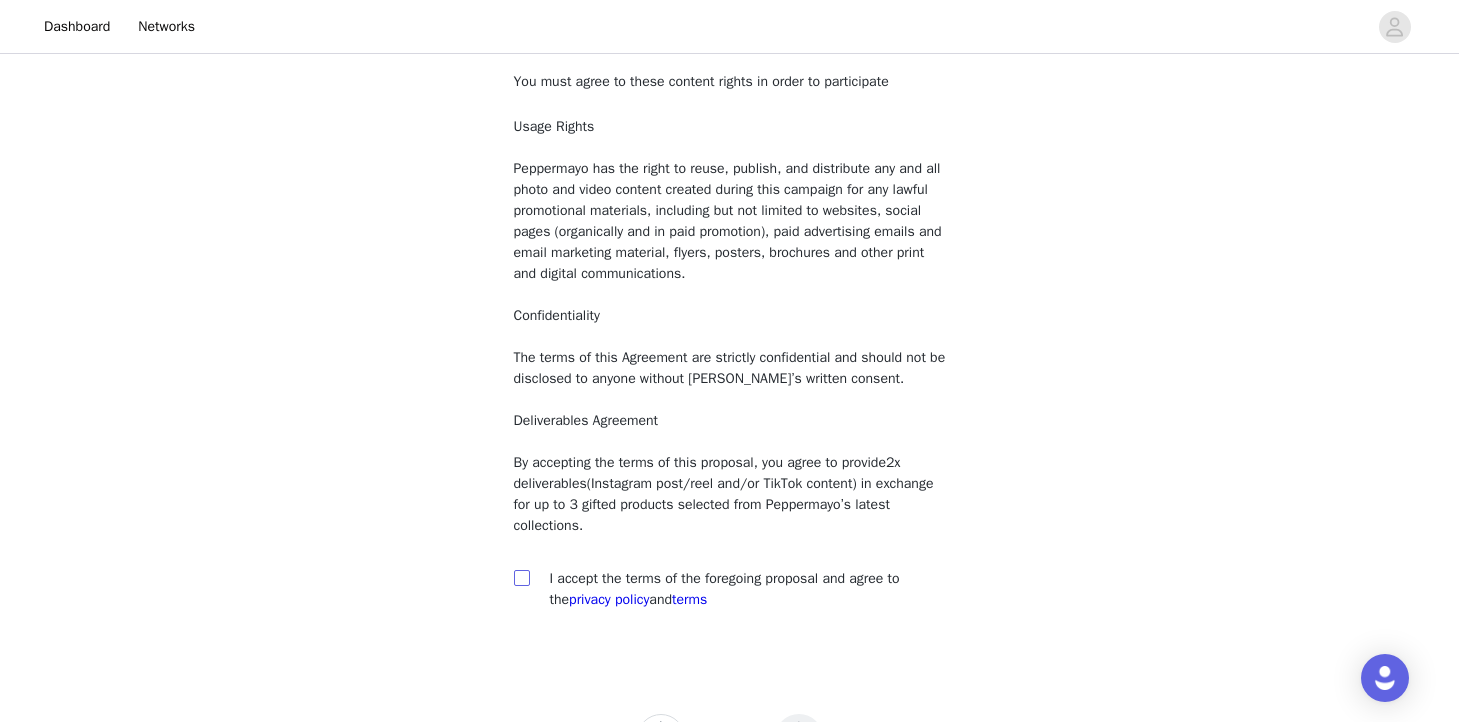 click at bounding box center (522, 578) 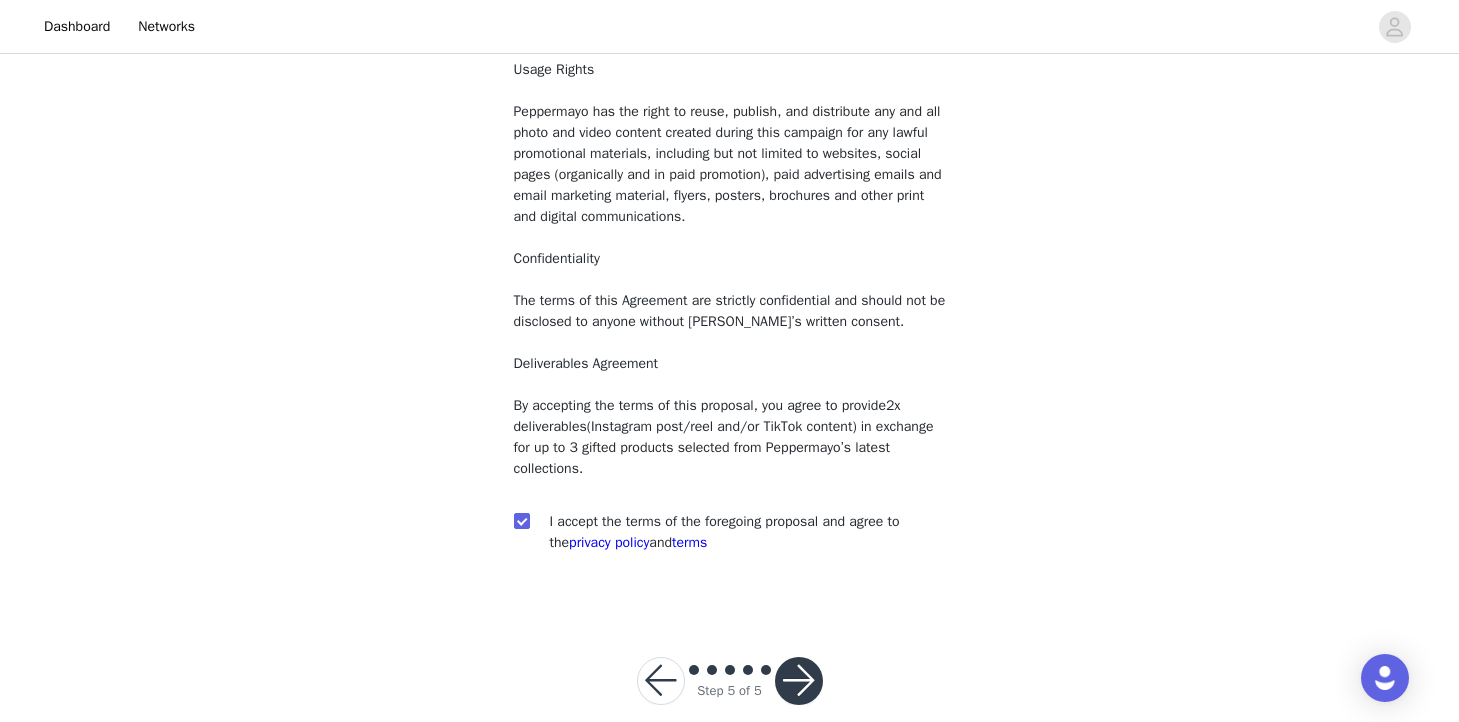 scroll, scrollTop: 175, scrollLeft: 0, axis: vertical 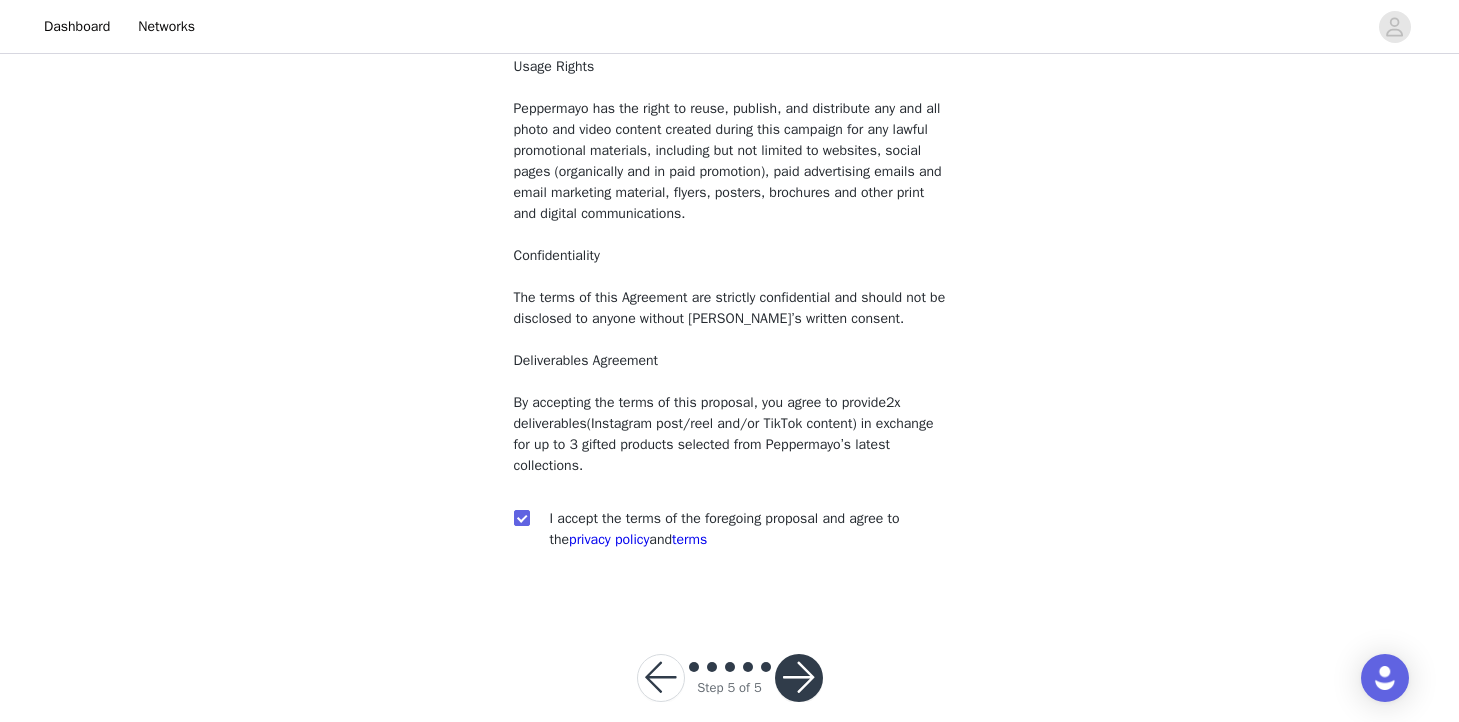 click at bounding box center [799, 678] 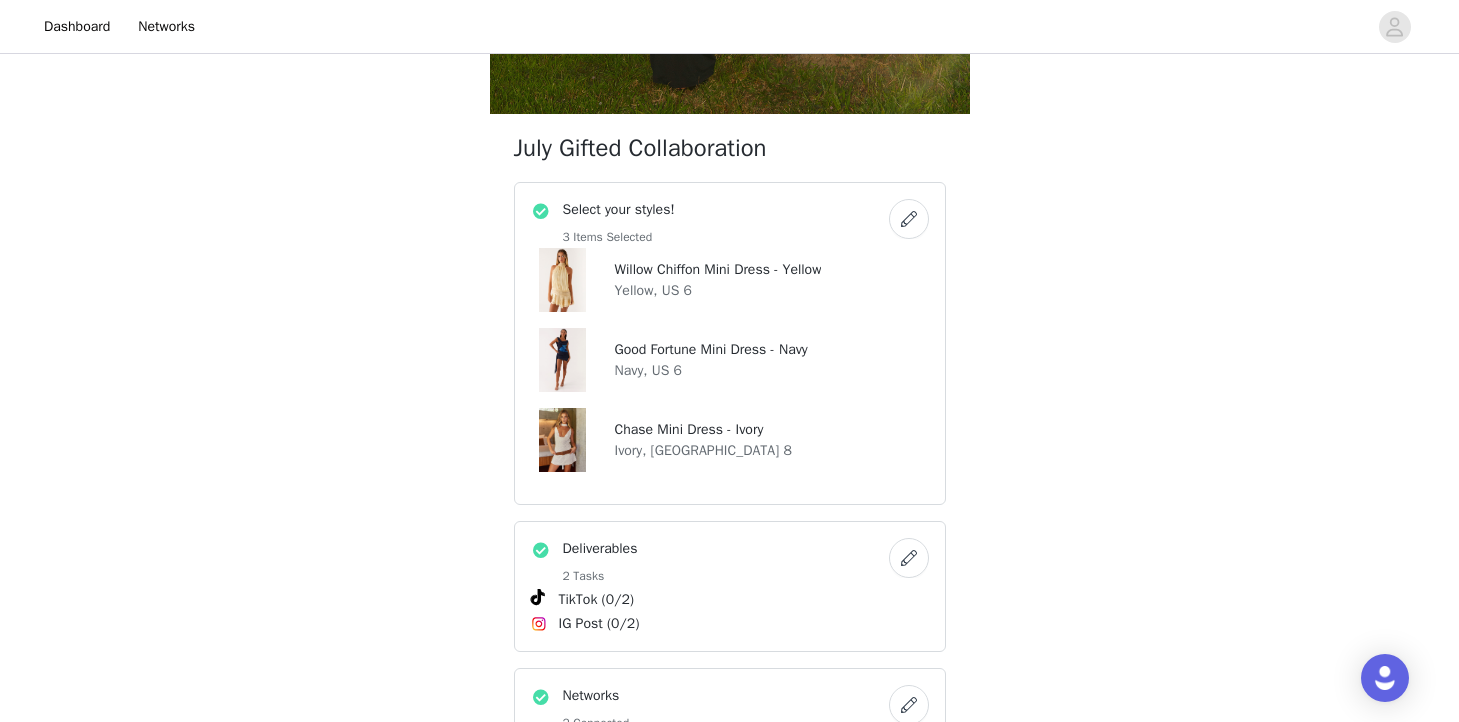 scroll, scrollTop: 871, scrollLeft: 1, axis: both 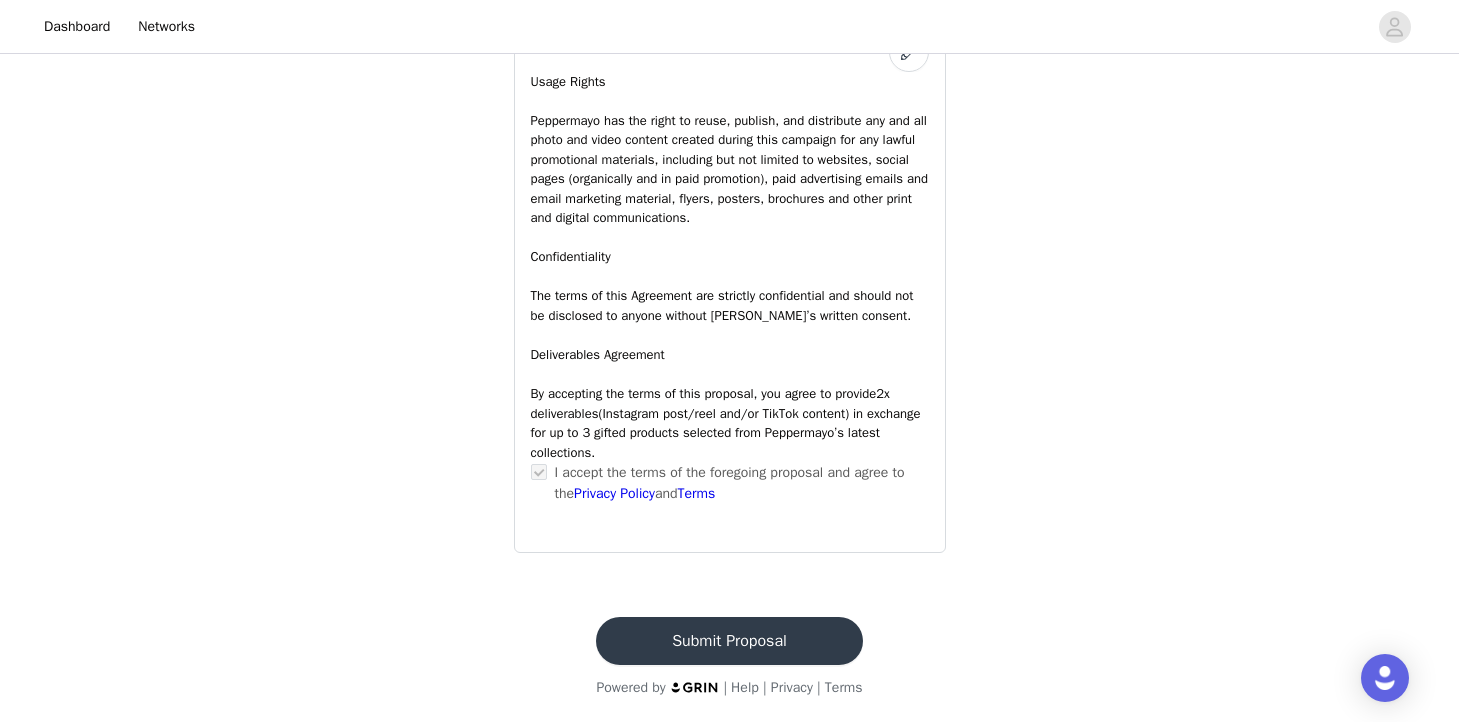 click on "Submit Proposal" at bounding box center [729, 641] 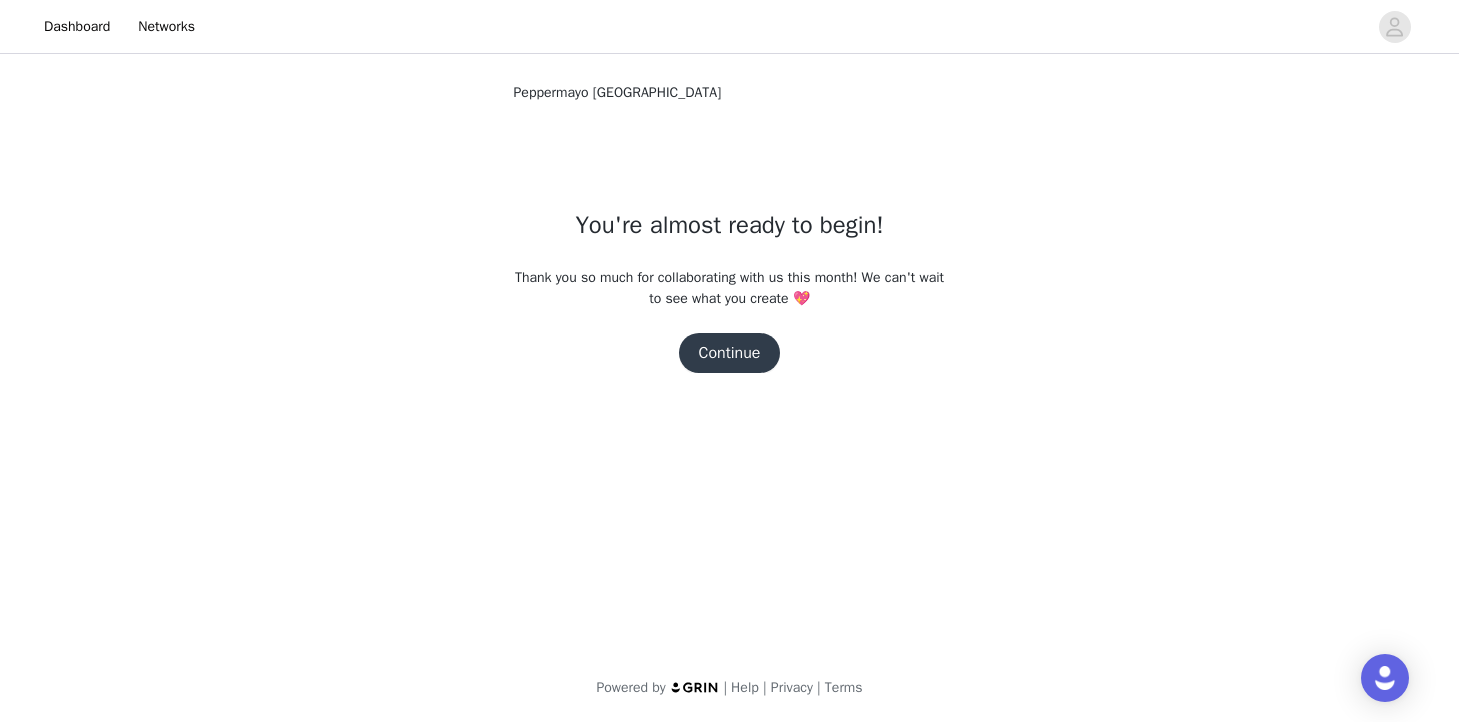 scroll, scrollTop: 0, scrollLeft: 0, axis: both 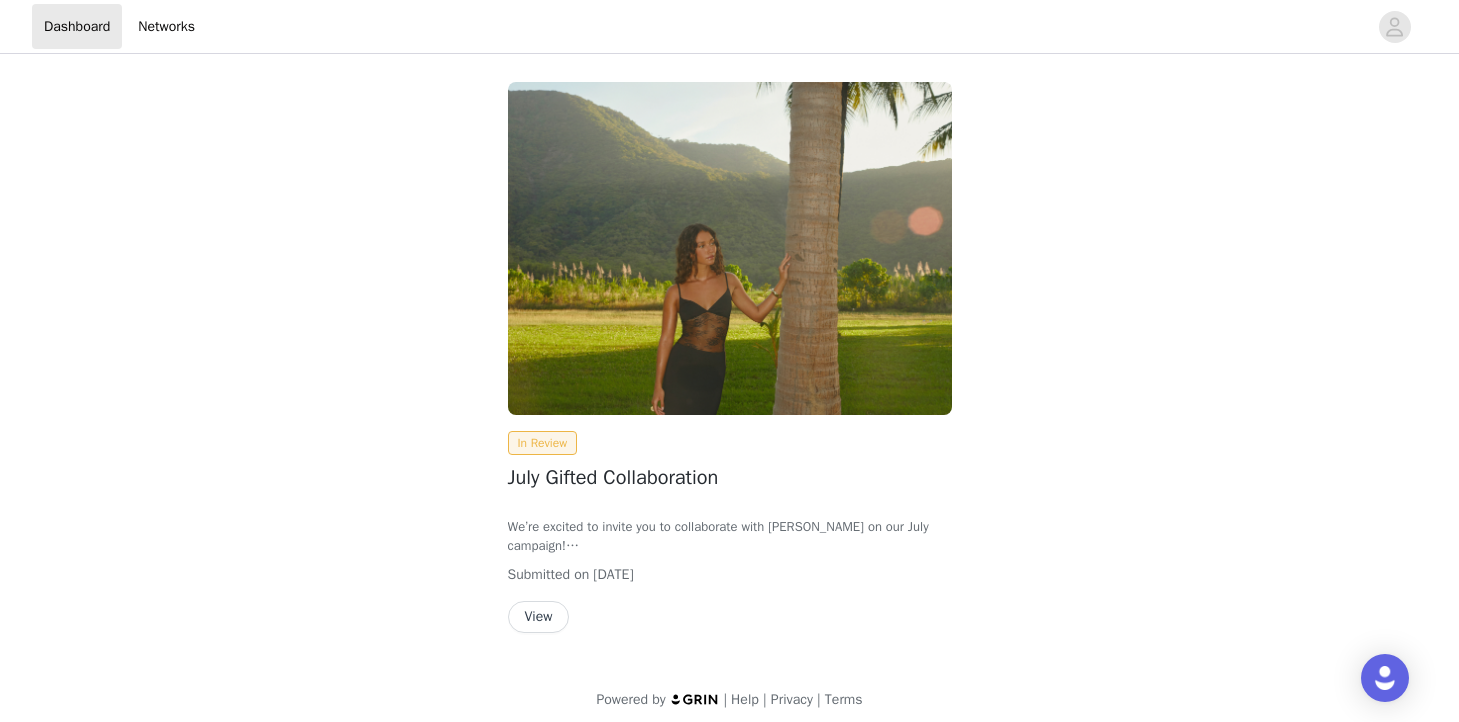 drag, startPoint x: 515, startPoint y: 1, endPoint x: 517, endPoint y: -19, distance: 20.09975 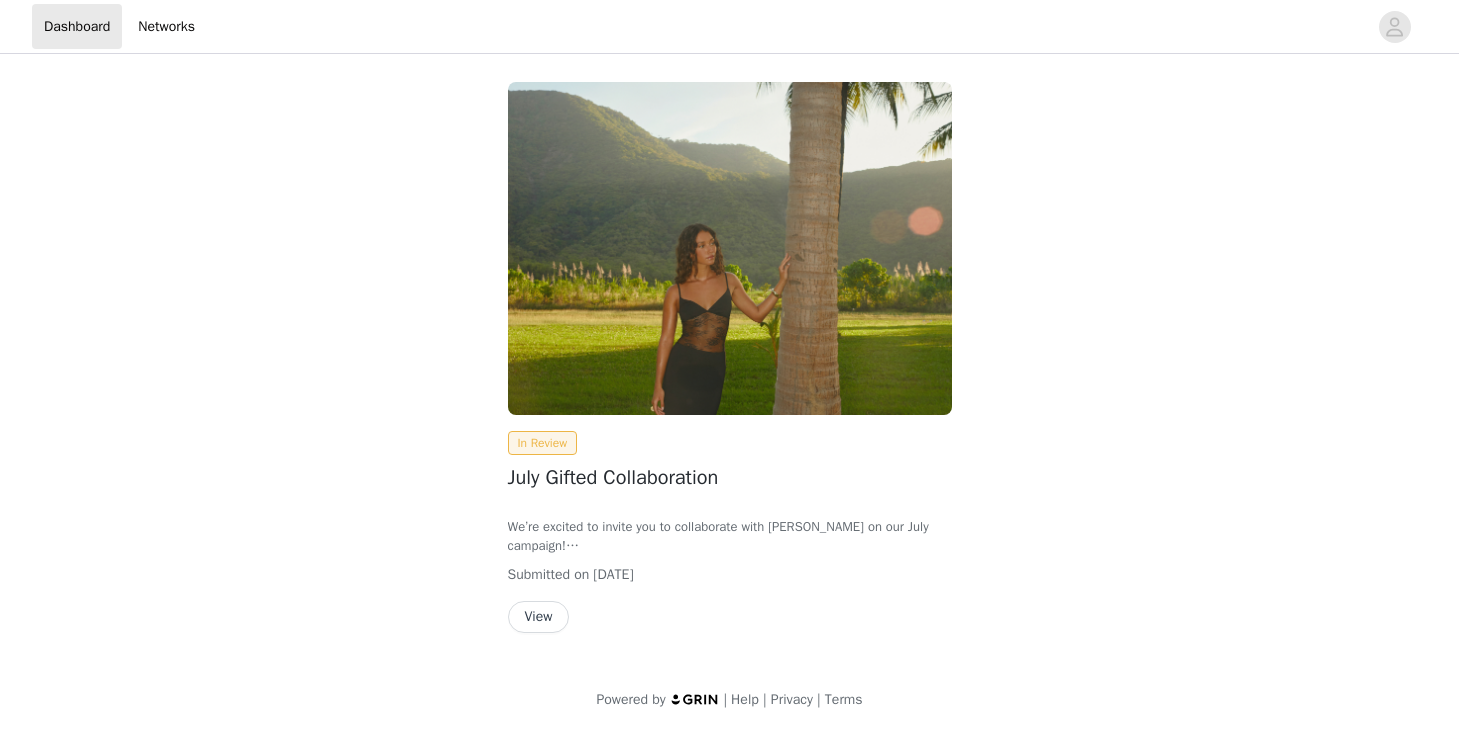 scroll, scrollTop: 0, scrollLeft: 0, axis: both 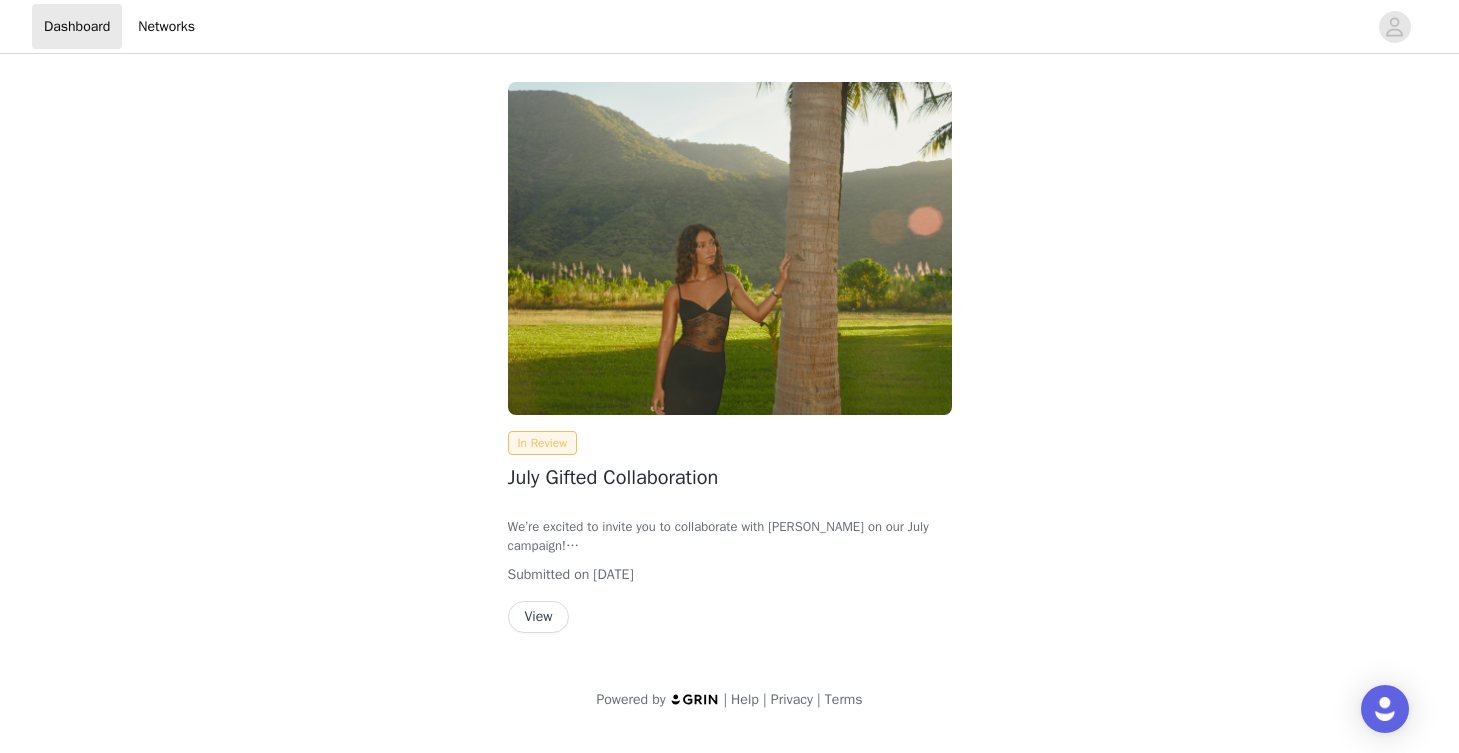 click on "In Review" at bounding box center [543, 443] 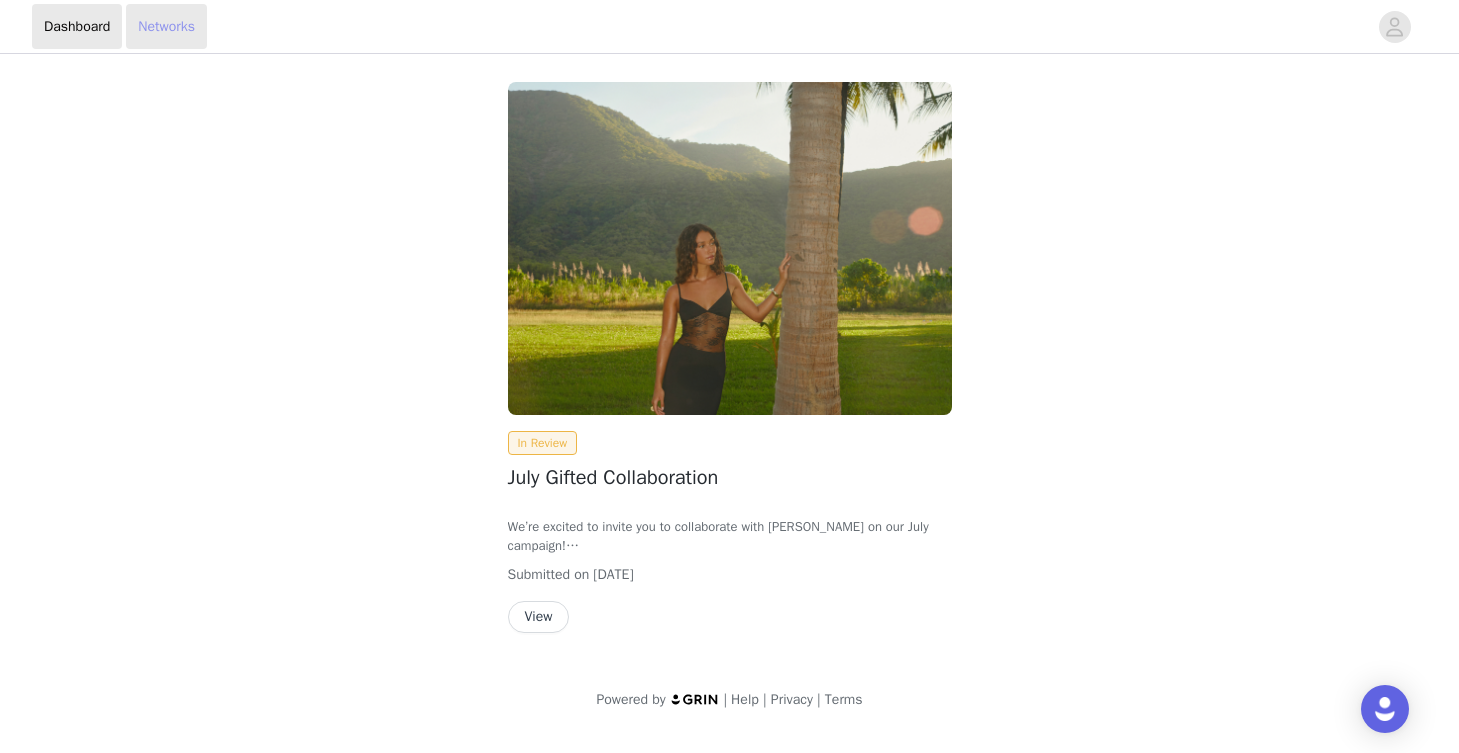 click on "Networks" at bounding box center [166, 26] 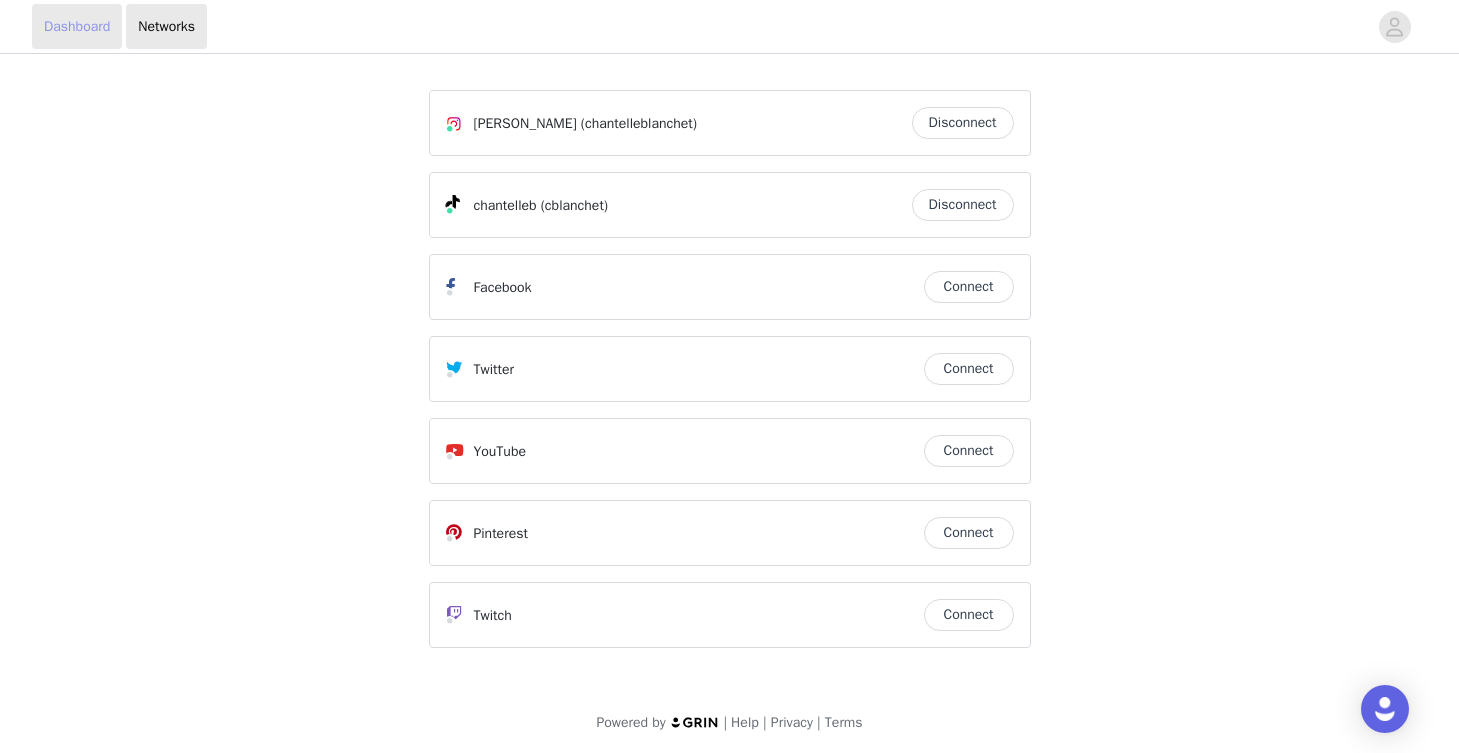 click on "Dashboard" at bounding box center [77, 26] 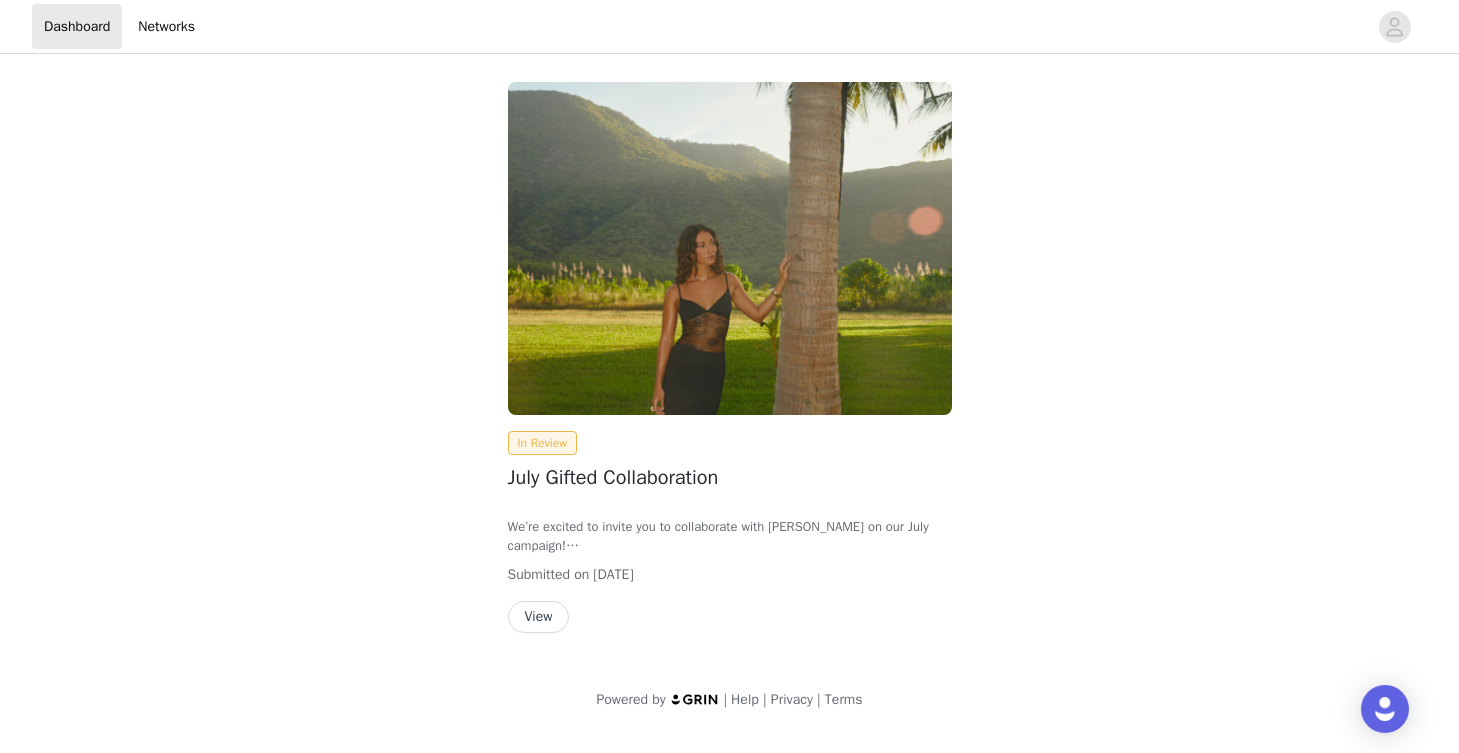 scroll, scrollTop: 0, scrollLeft: 0, axis: both 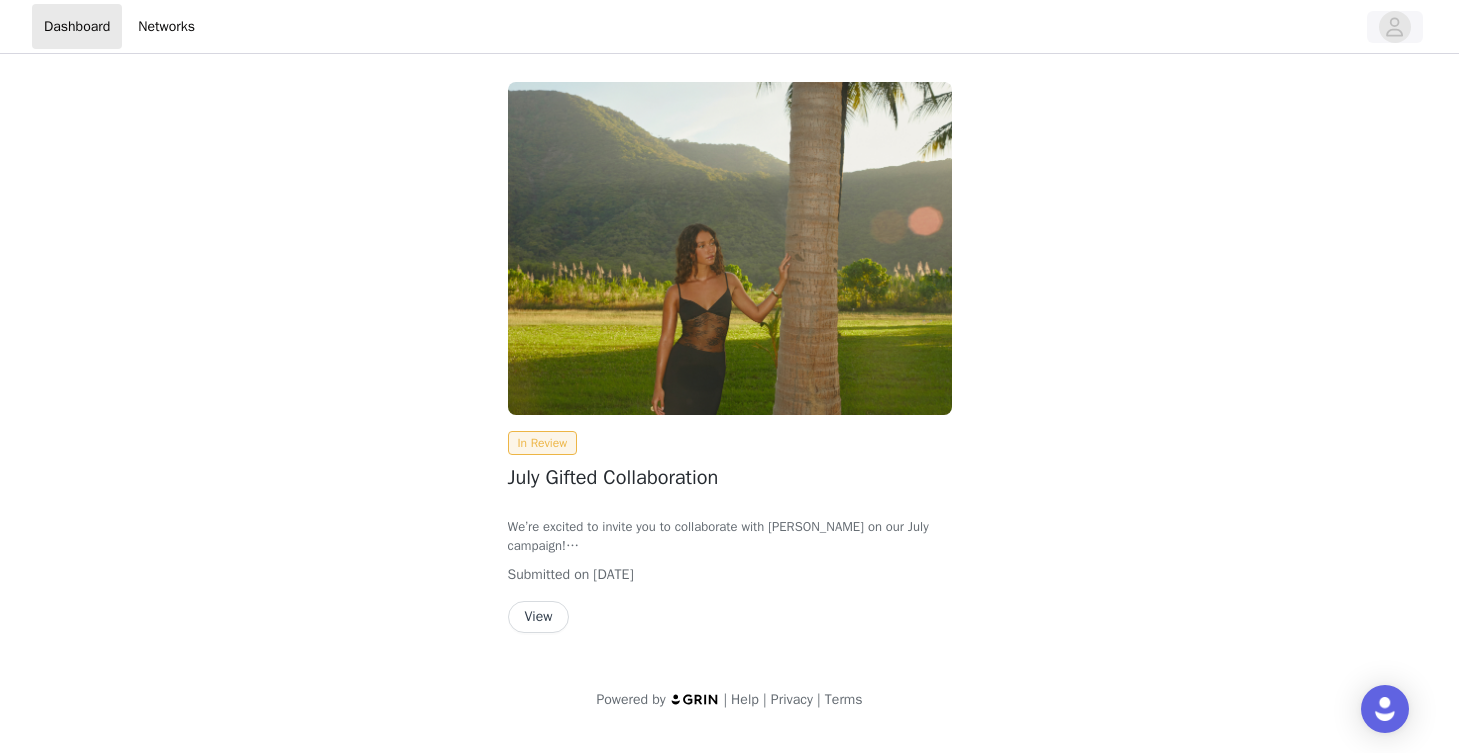 click at bounding box center [1395, 27] 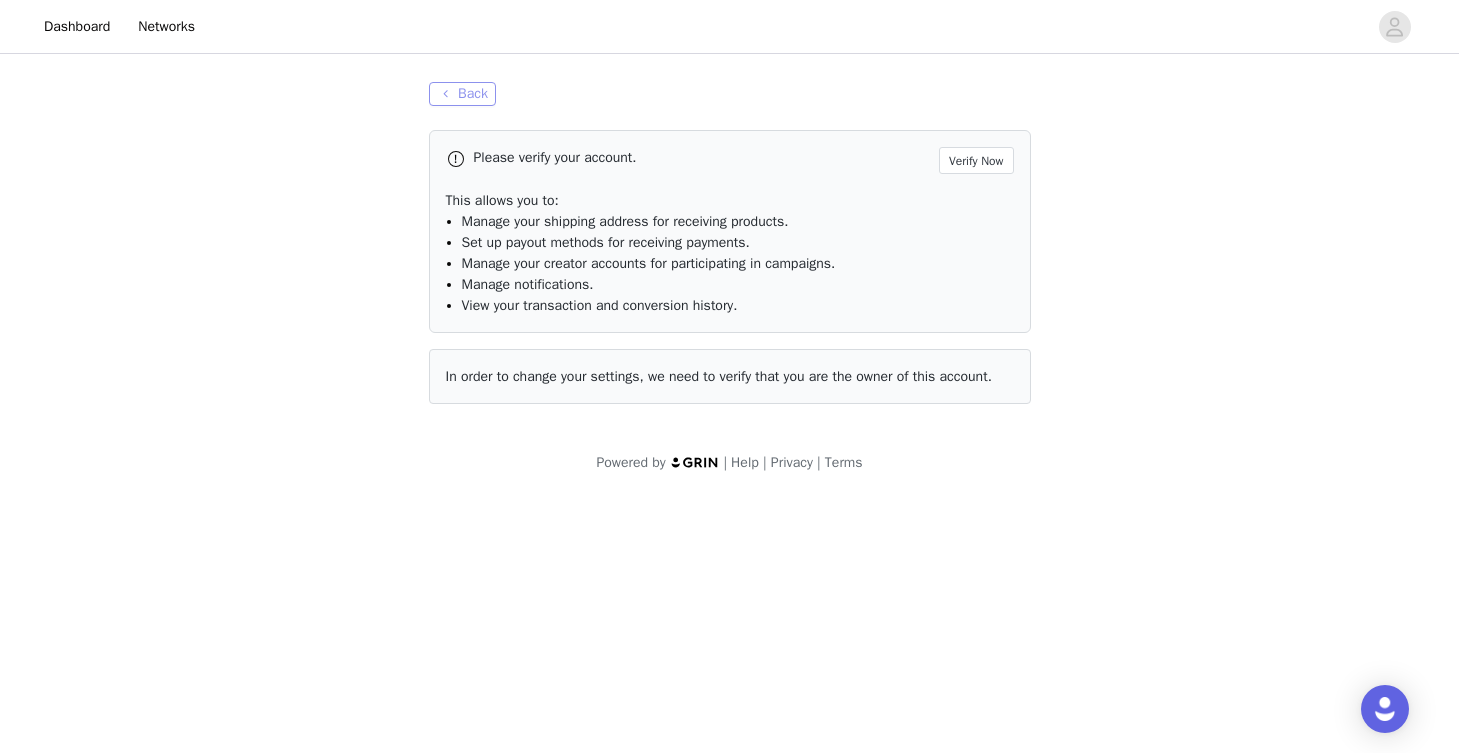 click on "Back" at bounding box center (462, 94) 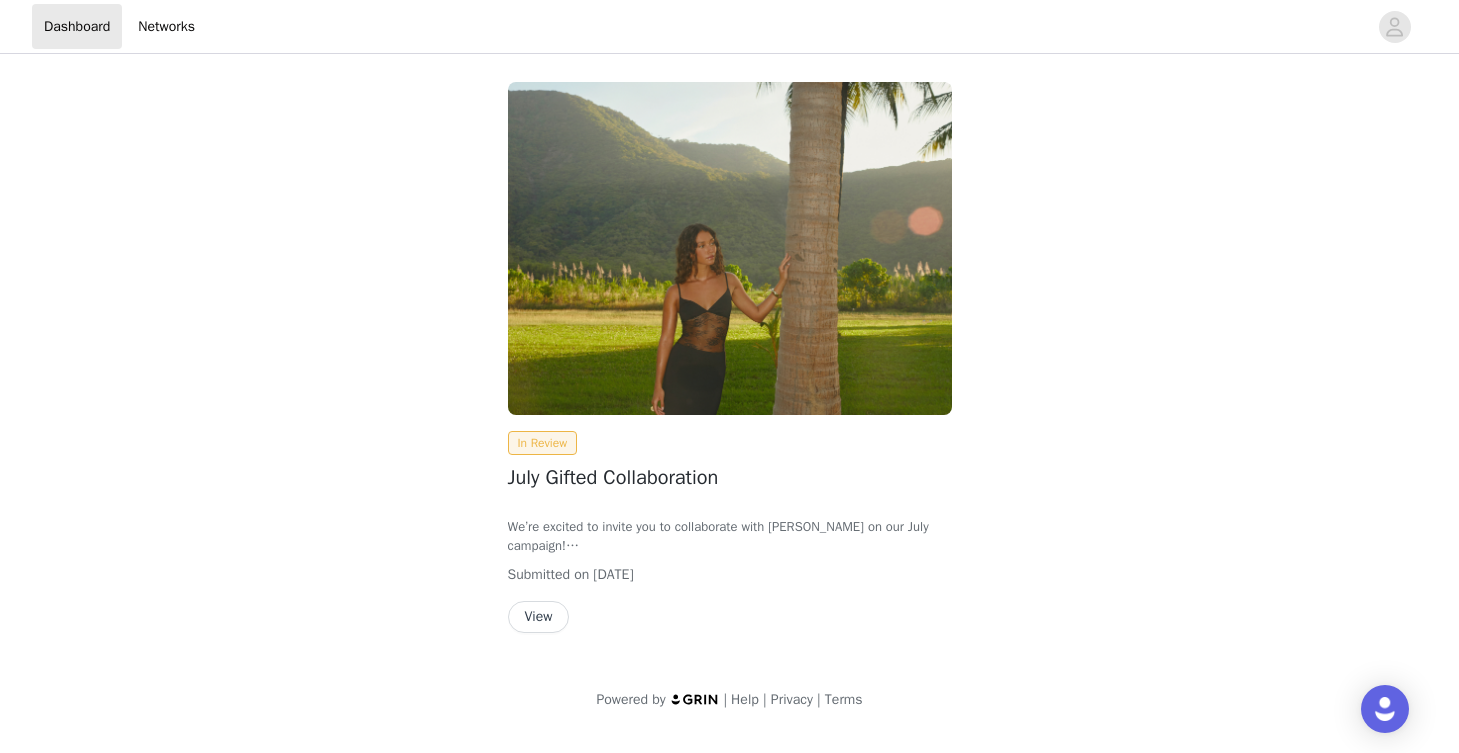scroll, scrollTop: 0, scrollLeft: 0, axis: both 